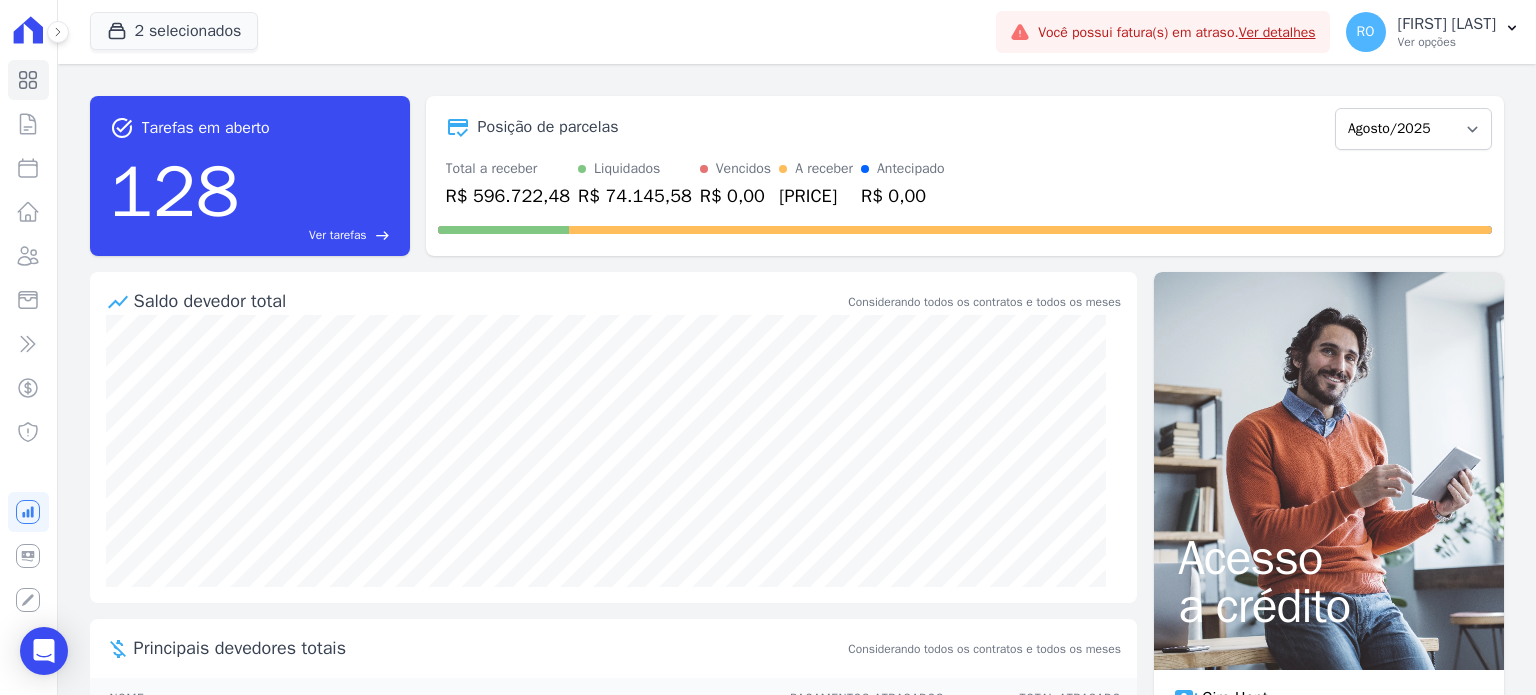 scroll, scrollTop: 0, scrollLeft: 0, axis: both 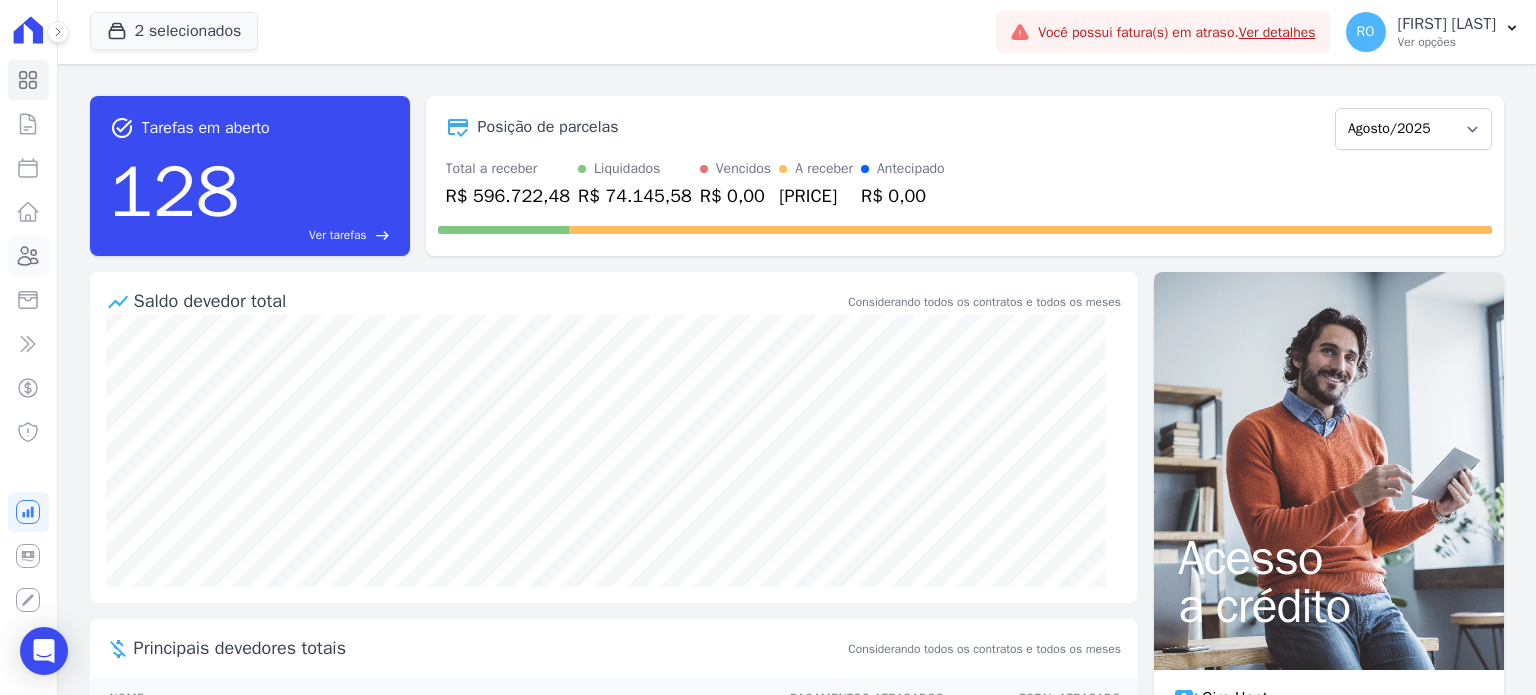 click 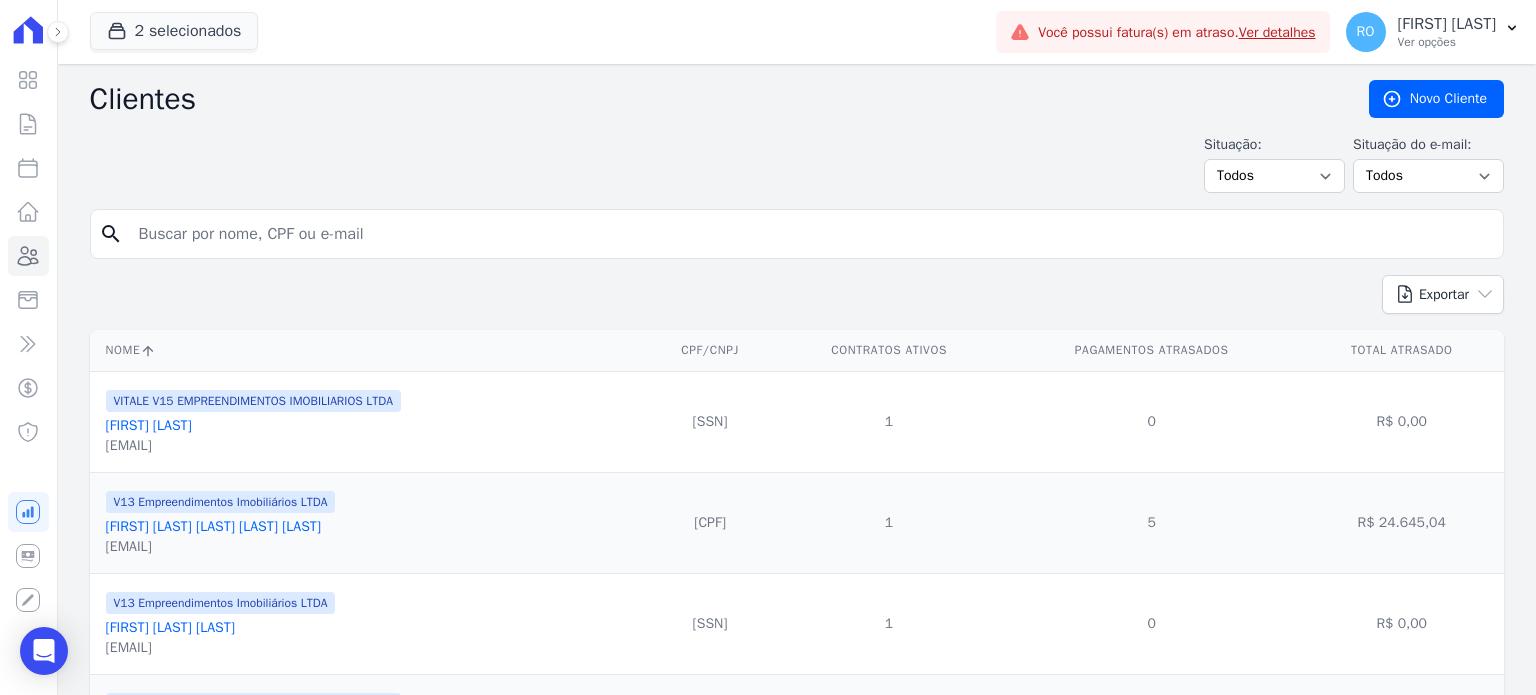 click at bounding box center [811, 234] 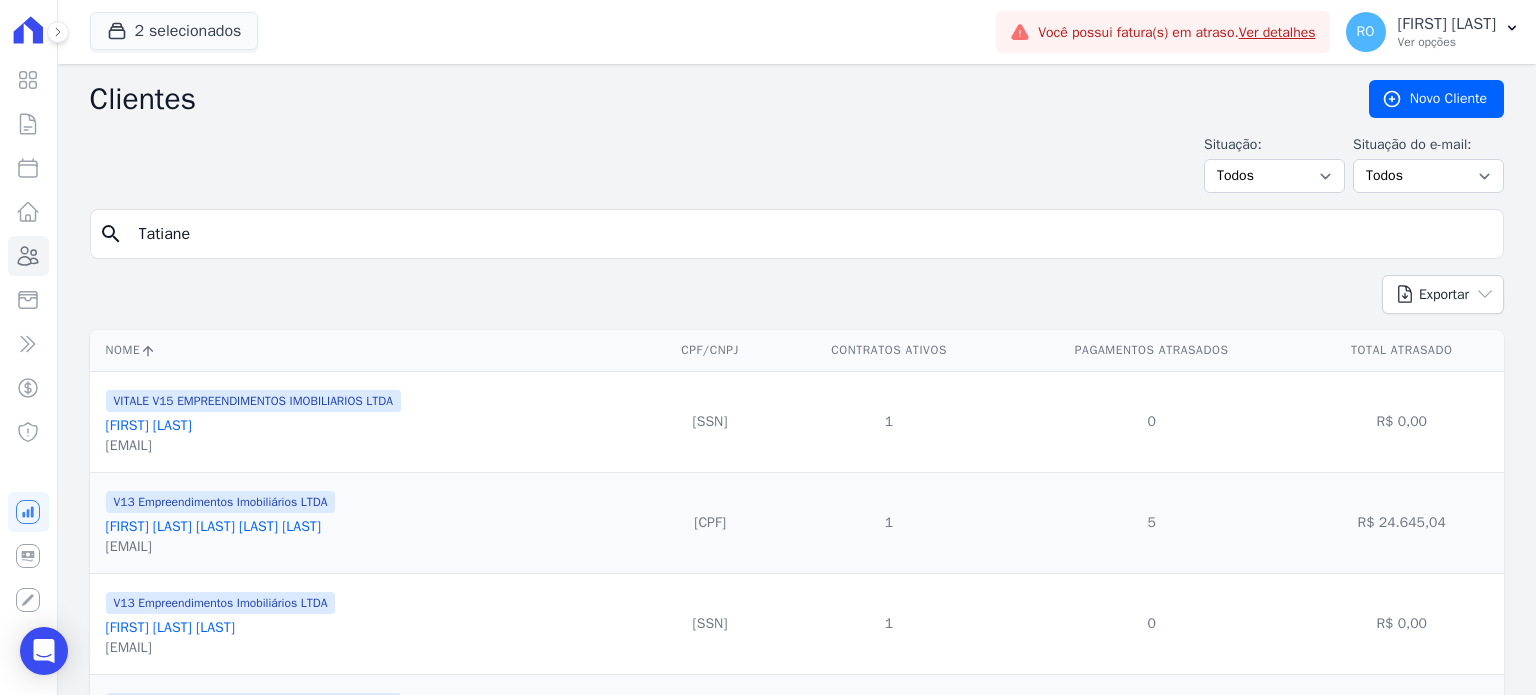 type on "Tatiane" 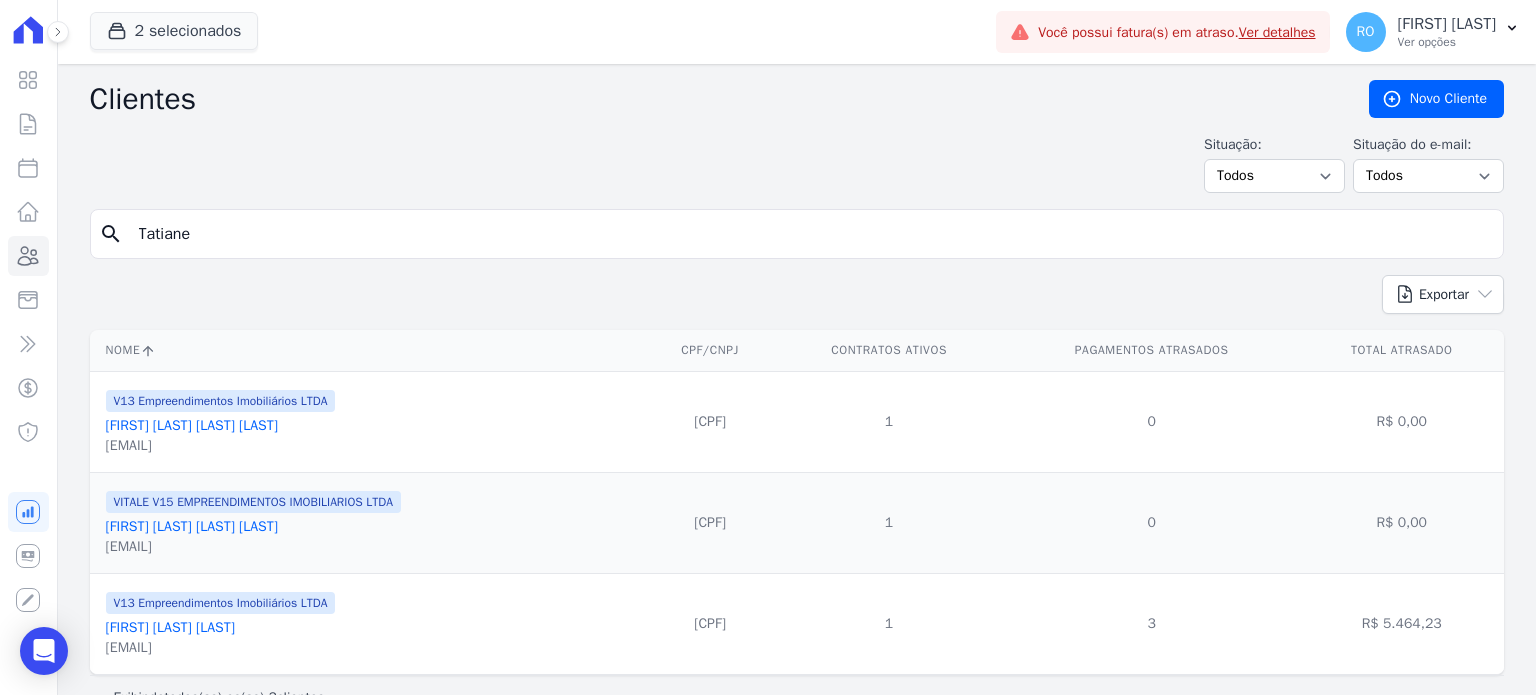 click on "[FIRST] [LAST] [LAST]" at bounding box center [170, 627] 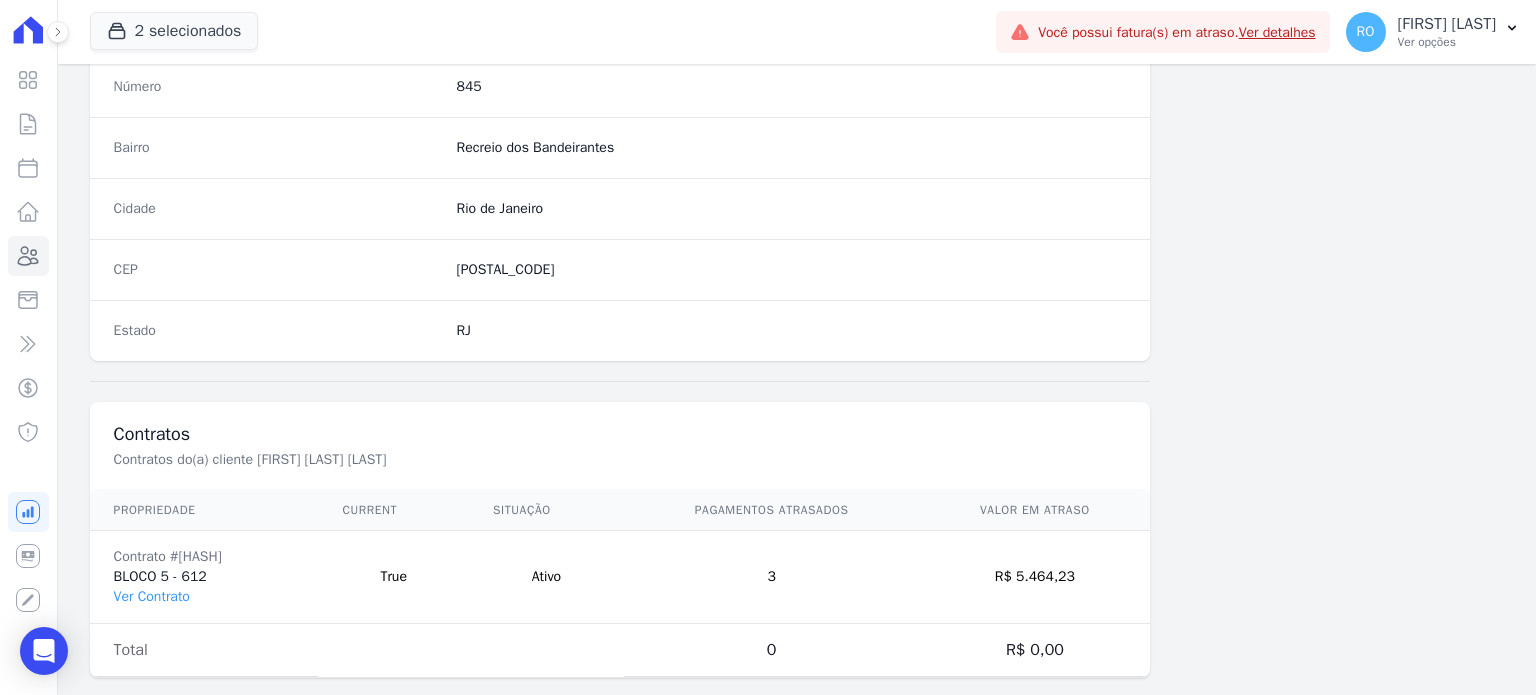 scroll, scrollTop: 1169, scrollLeft: 0, axis: vertical 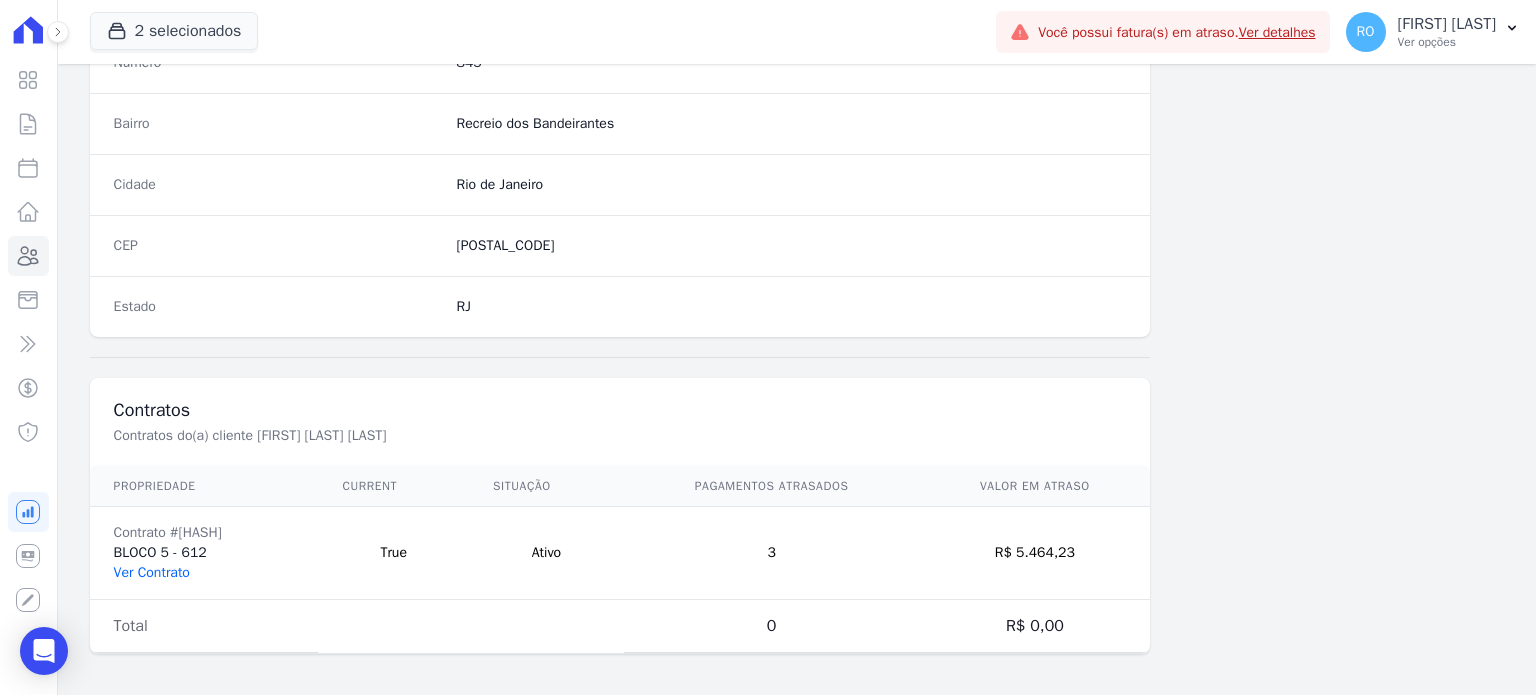 click on "Ver Contrato" at bounding box center [152, 572] 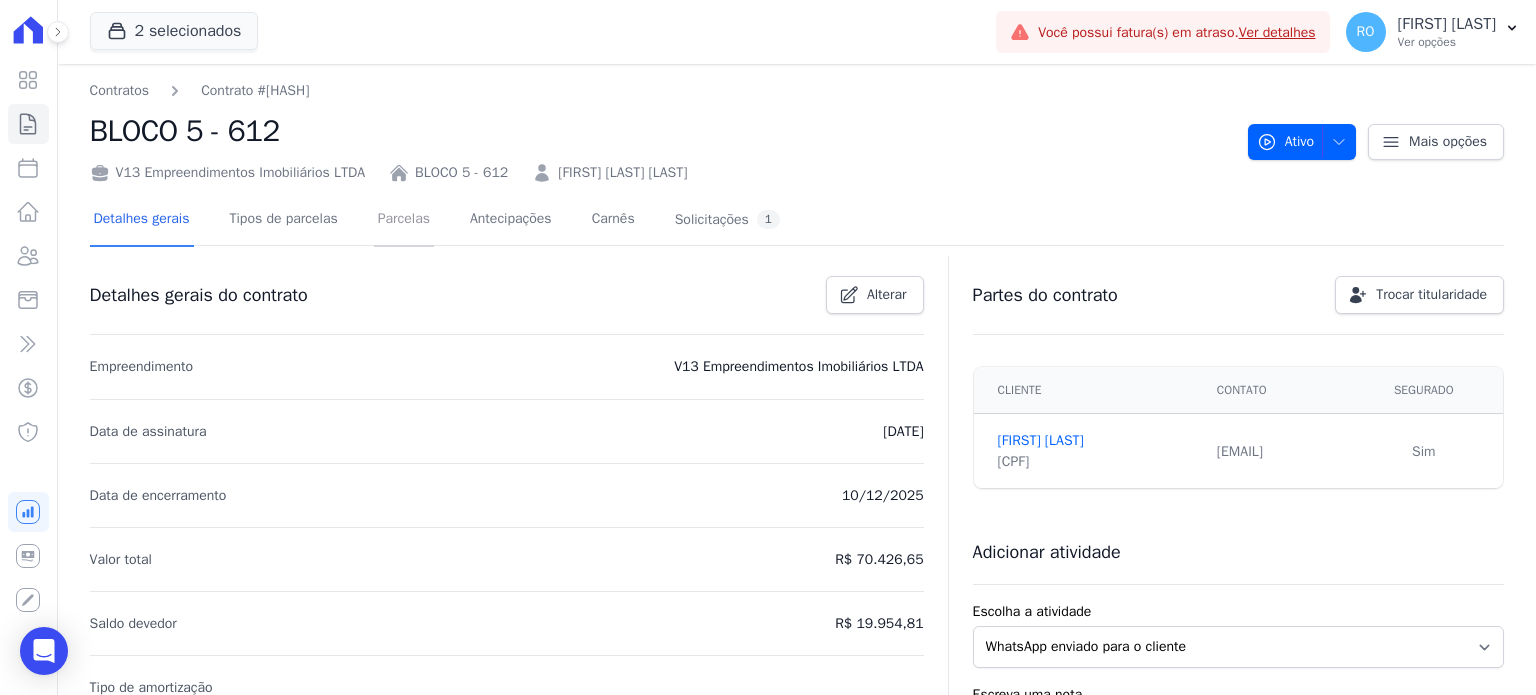 click on "Parcelas" at bounding box center (404, 220) 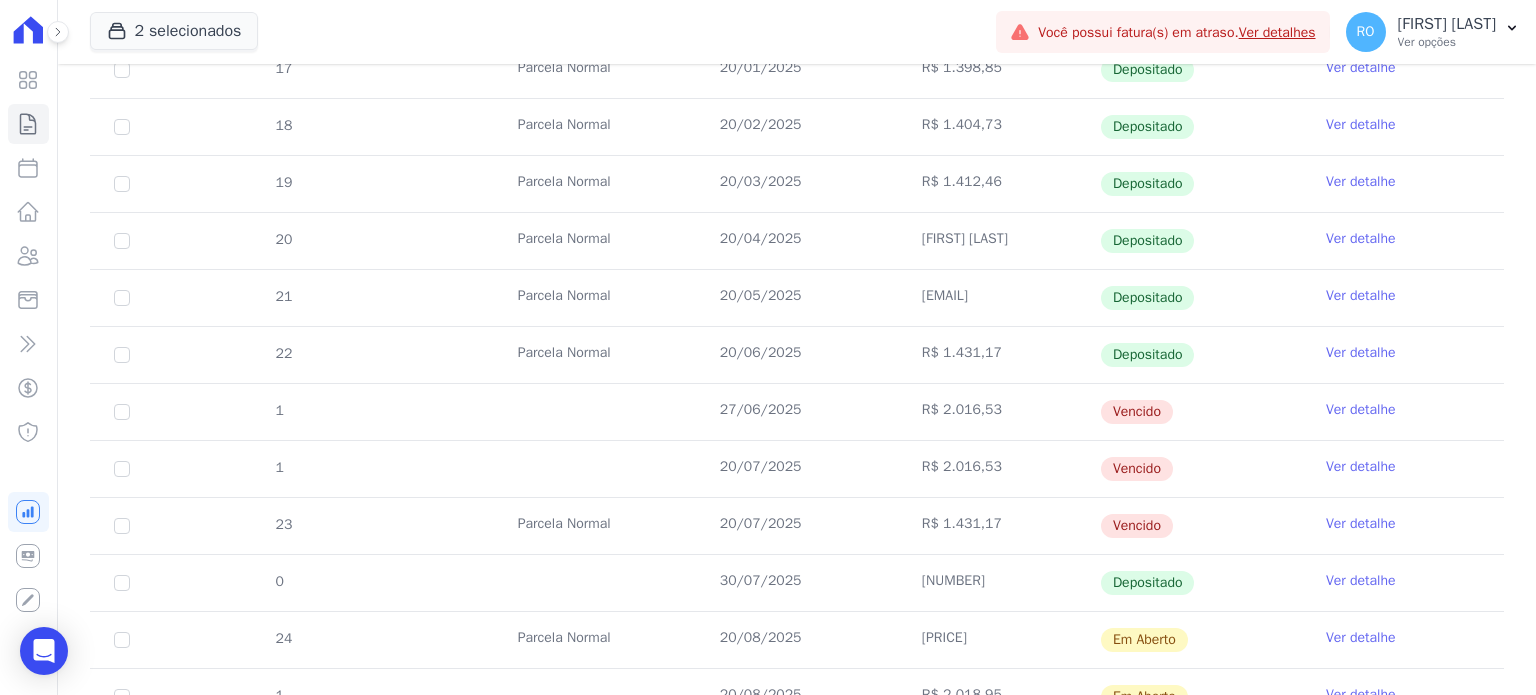 scroll, scrollTop: 787, scrollLeft: 0, axis: vertical 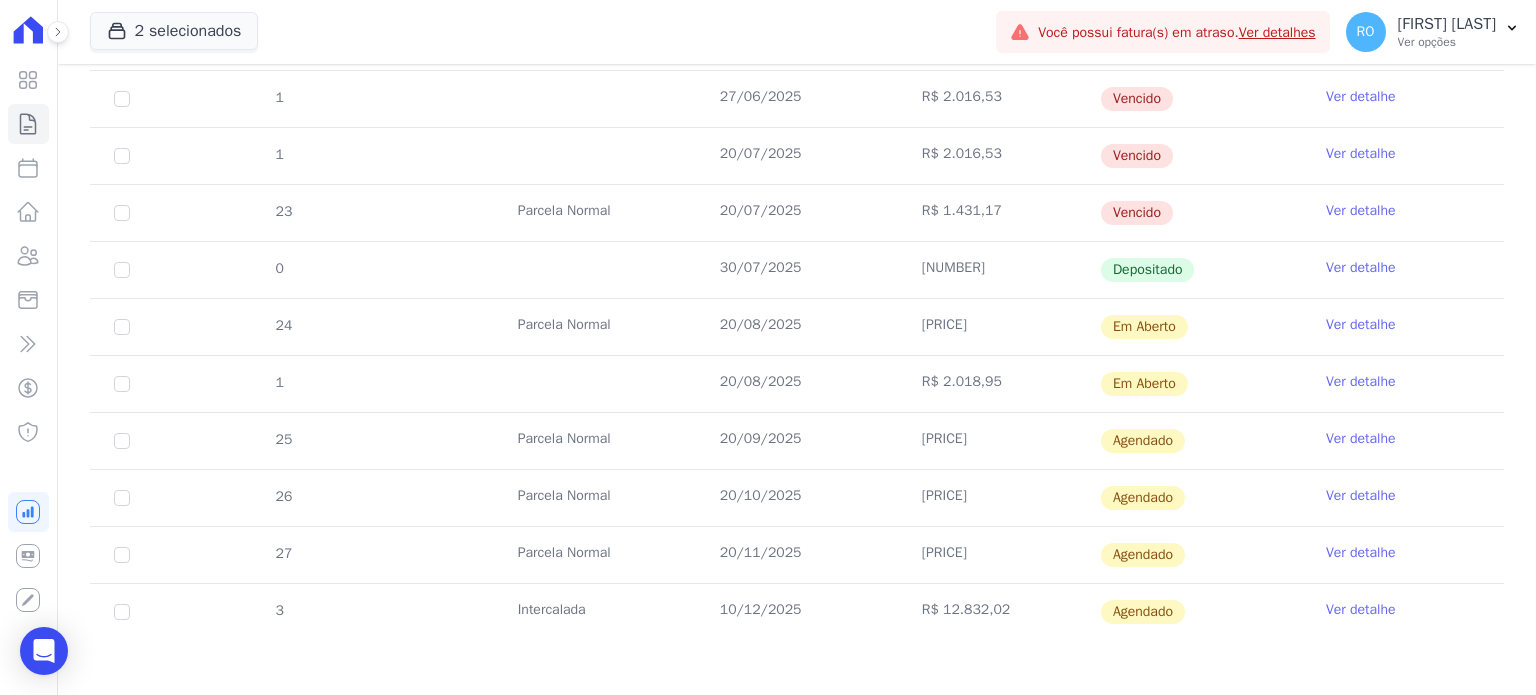 click on "Ver detalhe" at bounding box center [1361, 268] 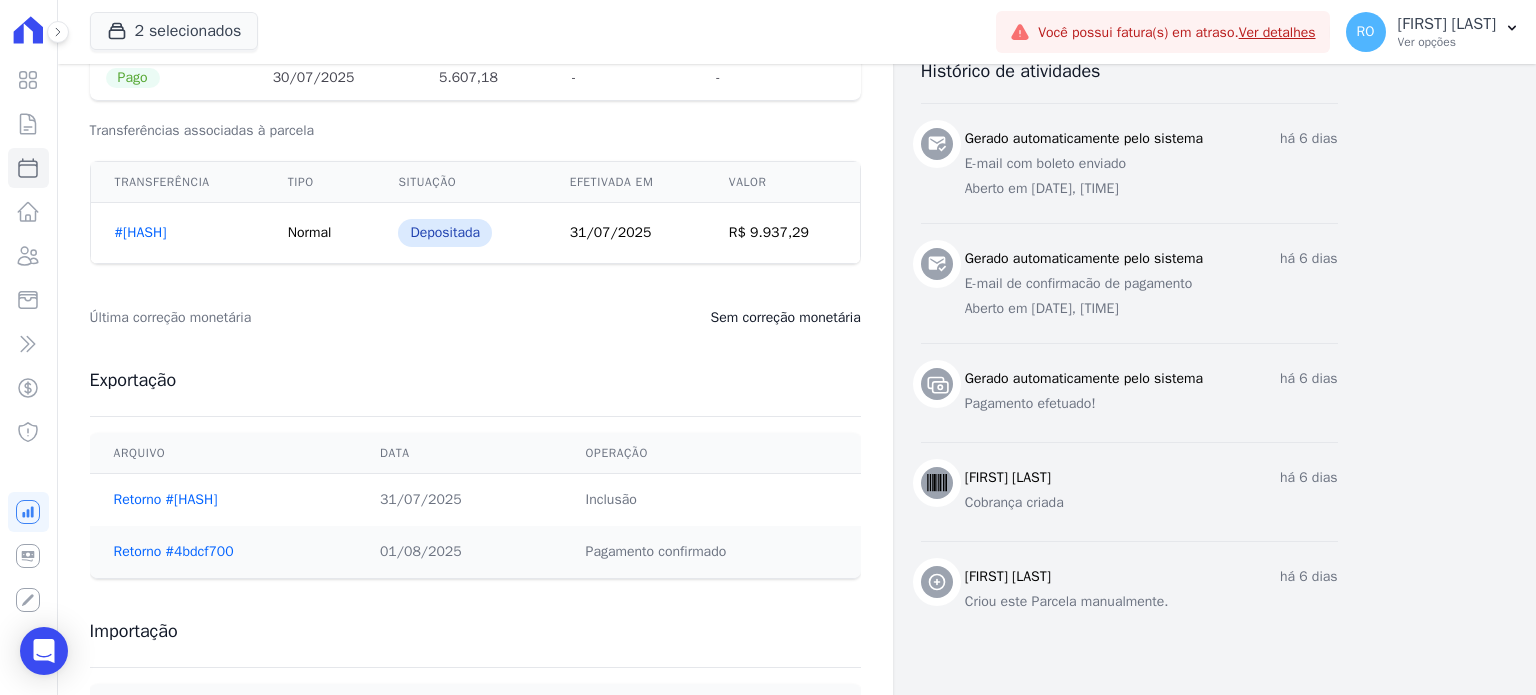 scroll, scrollTop: 805, scrollLeft: 0, axis: vertical 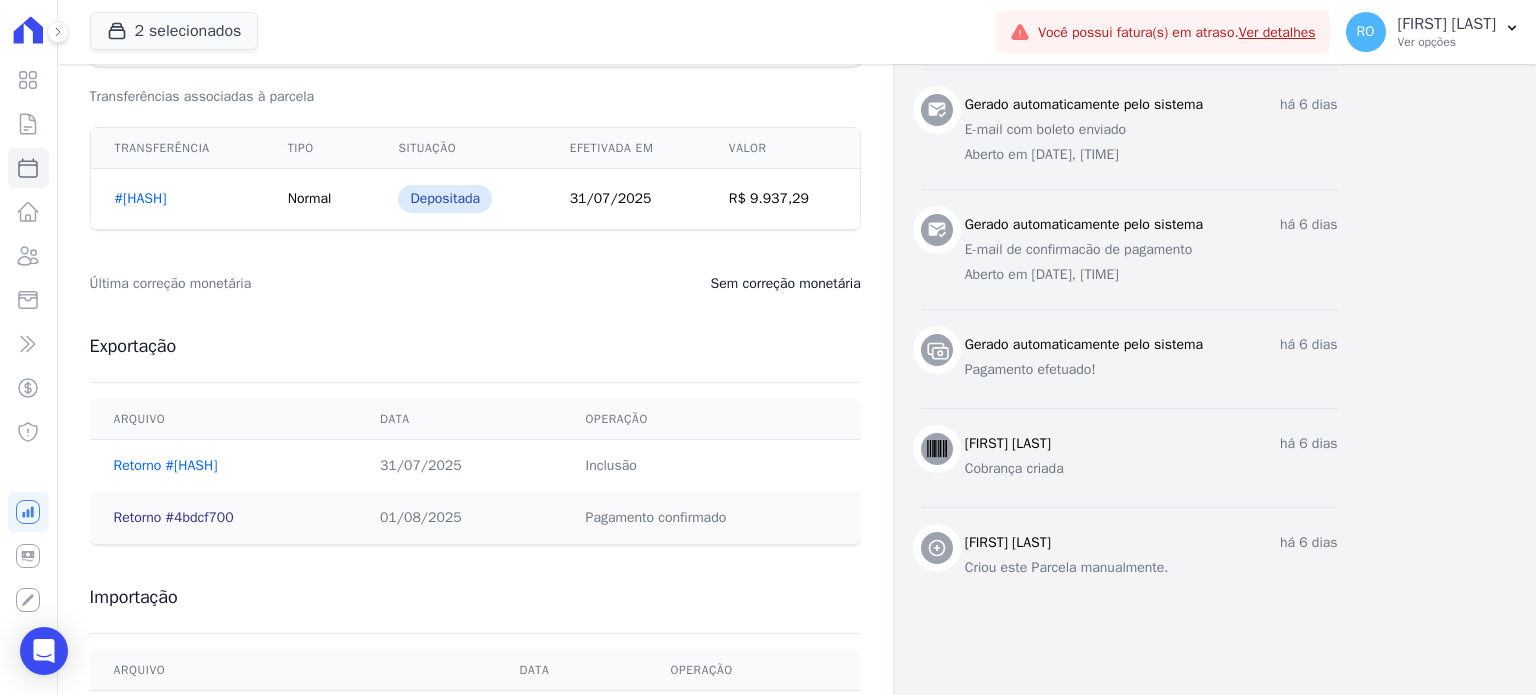click on "Retorno #4bdcf700" at bounding box center (174, 517) 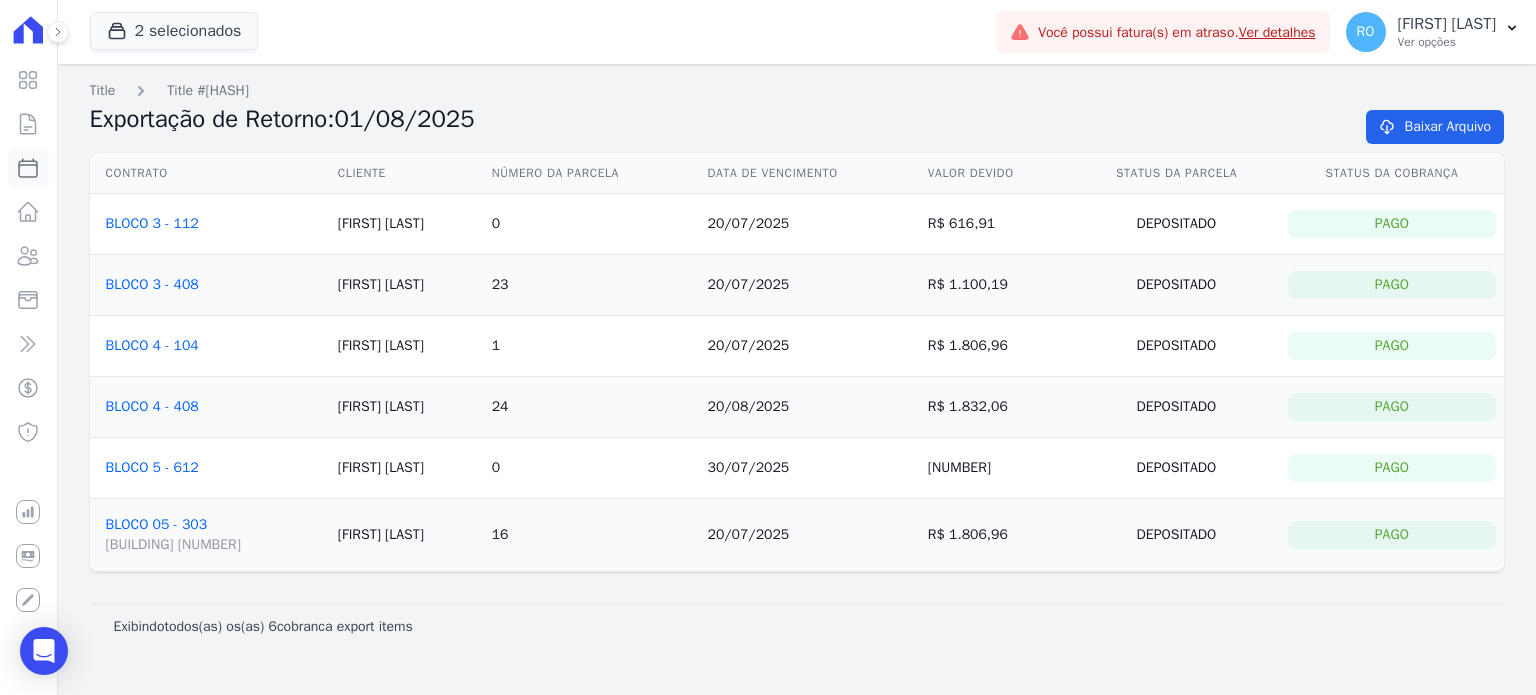click 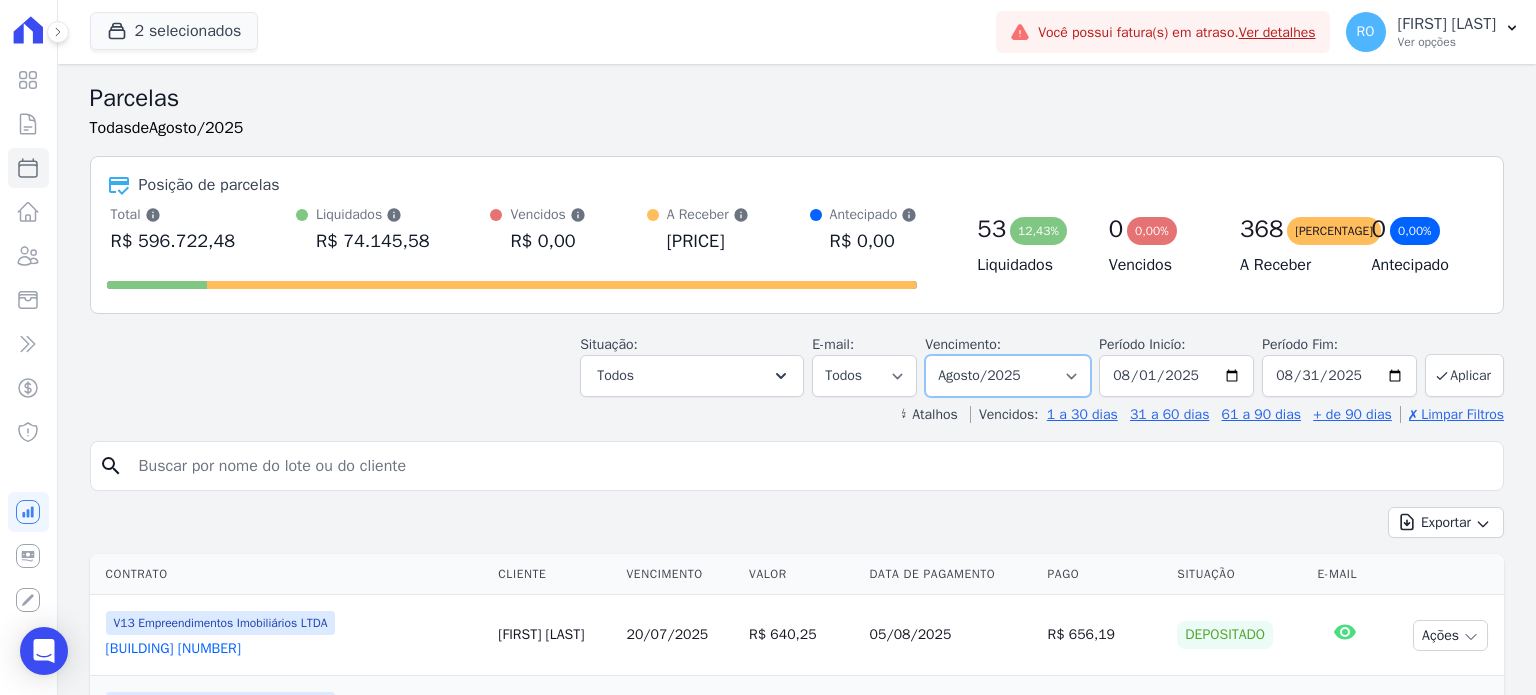 click on "Filtrar por período
────────
Todos os meses
[DATE]/[YEAR]
[DATE]/[YEAR]
[DATE]/[YEAR]
[DATE]/[YEAR]
[DATE]/[YEAR]
[DATE]/[YEAR]
[DATE]/[YEAR]
[DATE]/[YEAR]
[DATE]/[YEAR]
[DATE]/[YEAR]
[DATE]/[YEAR]
[DATE]/[YEAR]
[DATE]/[YEAR]
[DATE]/[YEAR]
[DATE]/[YEAR]
[DATE]/[YEAR]
[DATE]/[YEAR]
[DATE]/[YEAR]
[DATE]/[YEAR]
[DATE]/[YEAR]
[DATE]/[YEAR]
[DATE]/[YEAR]
[DATE]/[YEAR]
[DATE]/[YEAR]
[DATE]/[YEAR]
[DATE]/[YEAR]
[DATE]/[YEAR]
[DATE]/[YEAR]
[DATE]/[YEAR]
[DATE]/[YEAR]
[DATE]/[YEAR]
[DATE]/[YEAR]
[DATE]/[YEAR]
[DATE]/[YEAR]
[DATE]/[YEAR]
[DATE]/[YEAR]
[DATE]/[YEAR]
[DATE]/[YEAR]
[DATE]/[YEAR]
[DATE]/[YEAR]
[DATE]/[YEAR]
[DATE]/[YEAR]
[DATE]/[YEAR]
[DATE]/[YEAR]
[DATE]/[YEAR]
[DATE]/[YEAR]
[DATE]/[YEAR]
[DATE]/[YEAR]
[DATE]/[YEAR]
[DATE]/[YEAR]
[DATE]/[YEAR]
[DATE]/[YEAR]
[DATE]/[YEAR]
[DATE]/[YEAR]
[DATE]/[YEAR]
[DATE]/[YEAR]
[DATE]/[YEAR]
[DATE]/[YEAR]
[DATE]/[YEAR]
[DATE]/[YEAR]
[DATE]/[YEAR]
[DATE]/[YEAR]
[DATE]/[YEAR]
[DATE]/[YEAR]" at bounding box center [1008, 376] 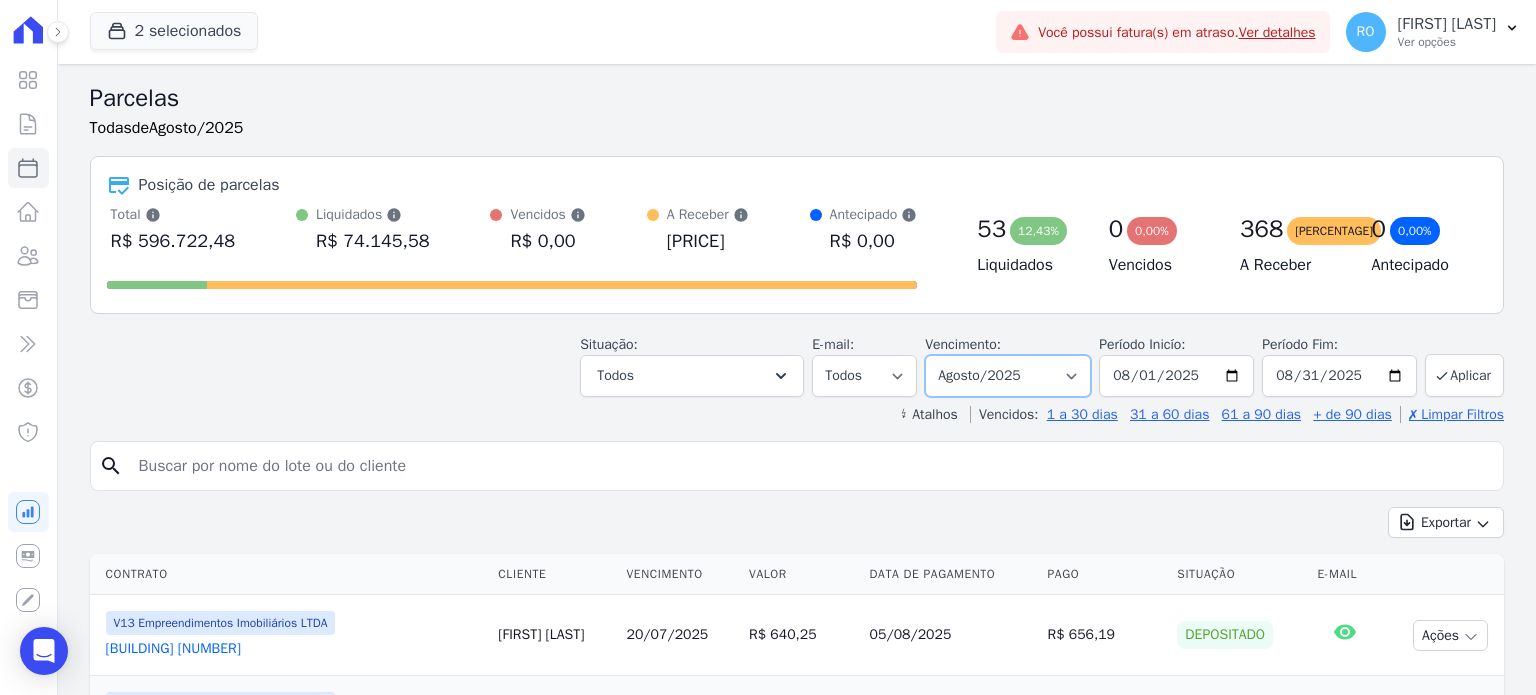 select on "07/2025" 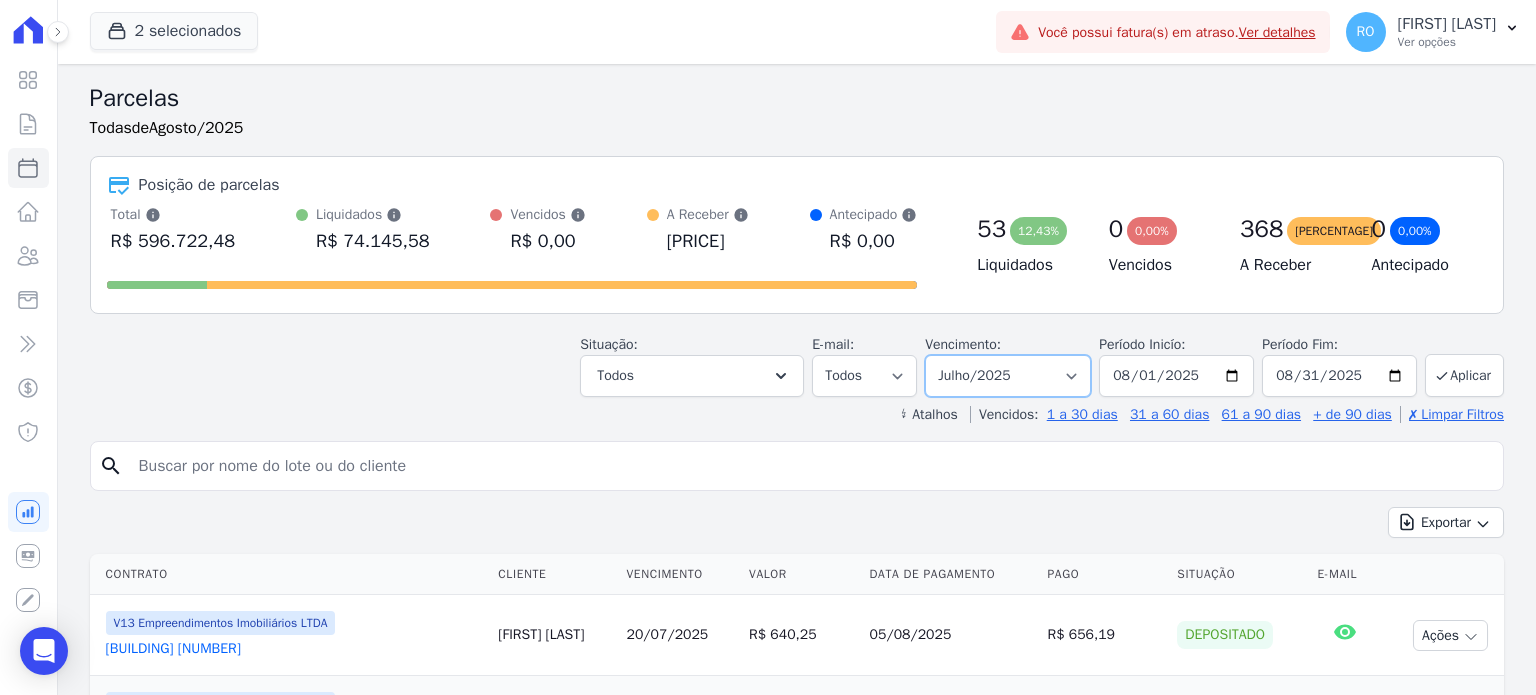 click on "Filtrar por período
────────
Todos os meses
[DATE]/[YEAR]
[DATE]/[YEAR]
[DATE]/[YEAR]
[DATE]/[YEAR]
[DATE]/[YEAR]
[DATE]/[YEAR]
[DATE]/[YEAR]
[DATE]/[YEAR]
[DATE]/[YEAR]
[DATE]/[YEAR]
[DATE]/[YEAR]
[DATE]/[YEAR]
[DATE]/[YEAR]
[DATE]/[YEAR]
[DATE]/[YEAR]
[DATE]/[YEAR]
[DATE]/[YEAR]
[DATE]/[YEAR]
[DATE]/[YEAR]
[DATE]/[YEAR]
[DATE]/[YEAR]
[DATE]/[YEAR]
[DATE]/[YEAR]
[DATE]/[YEAR]
[DATE]/[YEAR]
[DATE]/[YEAR]
[DATE]/[YEAR]
[DATE]/[YEAR]
[DATE]/[YEAR]
[DATE]/[YEAR]
[DATE]/[YEAR]
[DATE]/[YEAR]
[DATE]/[YEAR]
[DATE]/[YEAR]
[DATE]/[YEAR]
[DATE]/[YEAR]
[DATE]/[YEAR]
[DATE]/[YEAR]
[DATE]/[YEAR]
[DATE]/[YEAR]
[DATE]/[YEAR]
[DATE]/[YEAR]
[DATE]/[YEAR]
[DATE]/[YEAR]
[DATE]/[YEAR]
[DATE]/[YEAR]
[DATE]/[YEAR]
[DATE]/[YEAR]
[DATE]/[YEAR]
[DATE]/[YEAR]
[DATE]/[YEAR]
[DATE]/[YEAR]
[DATE]/[YEAR]
[DATE]/[YEAR]
[DATE]/[YEAR]
[DATE]/[YEAR]
[DATE]/[YEAR]
[DATE]/[YEAR]
[DATE]/[YEAR]
[DATE]/[YEAR]
[DATE]/[YEAR]
[DATE]/[YEAR]
[DATE]/[YEAR]
[DATE]/[YEAR]" at bounding box center [1008, 376] 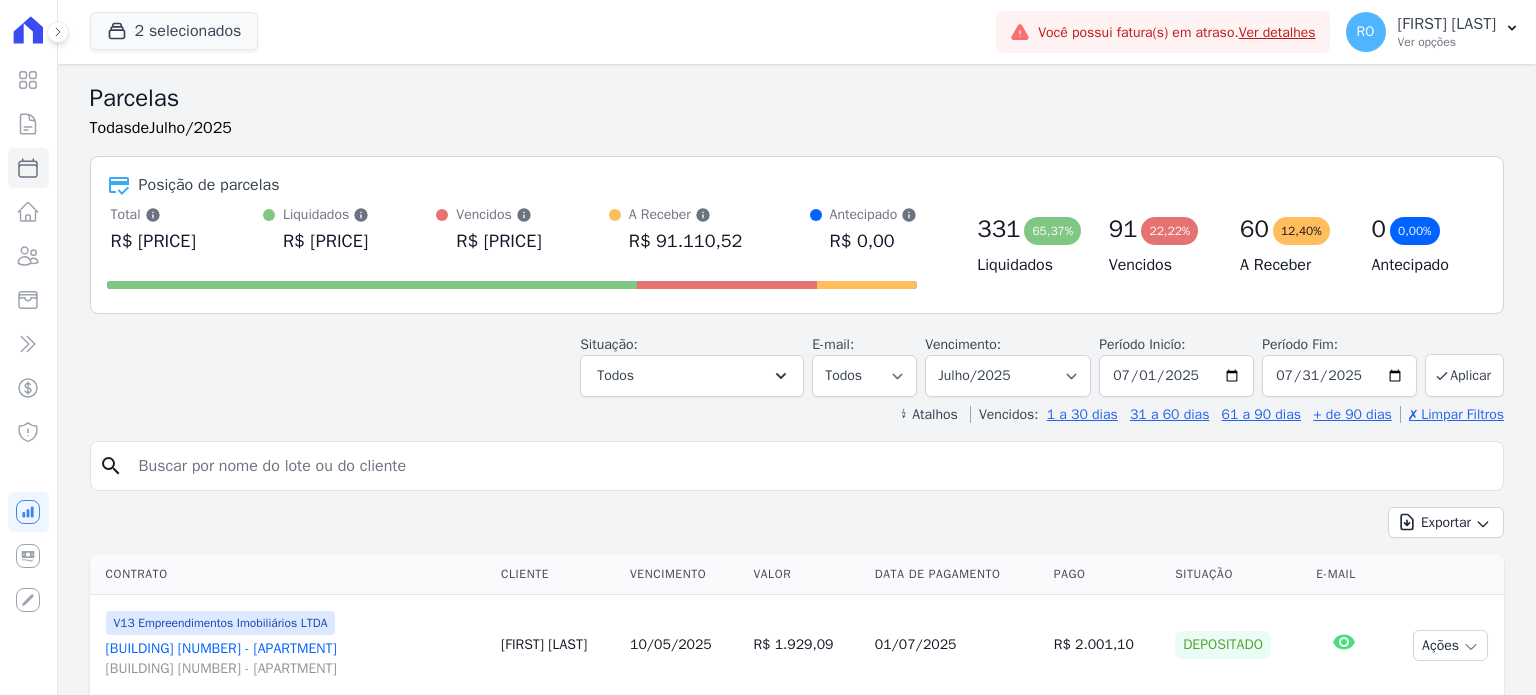 select 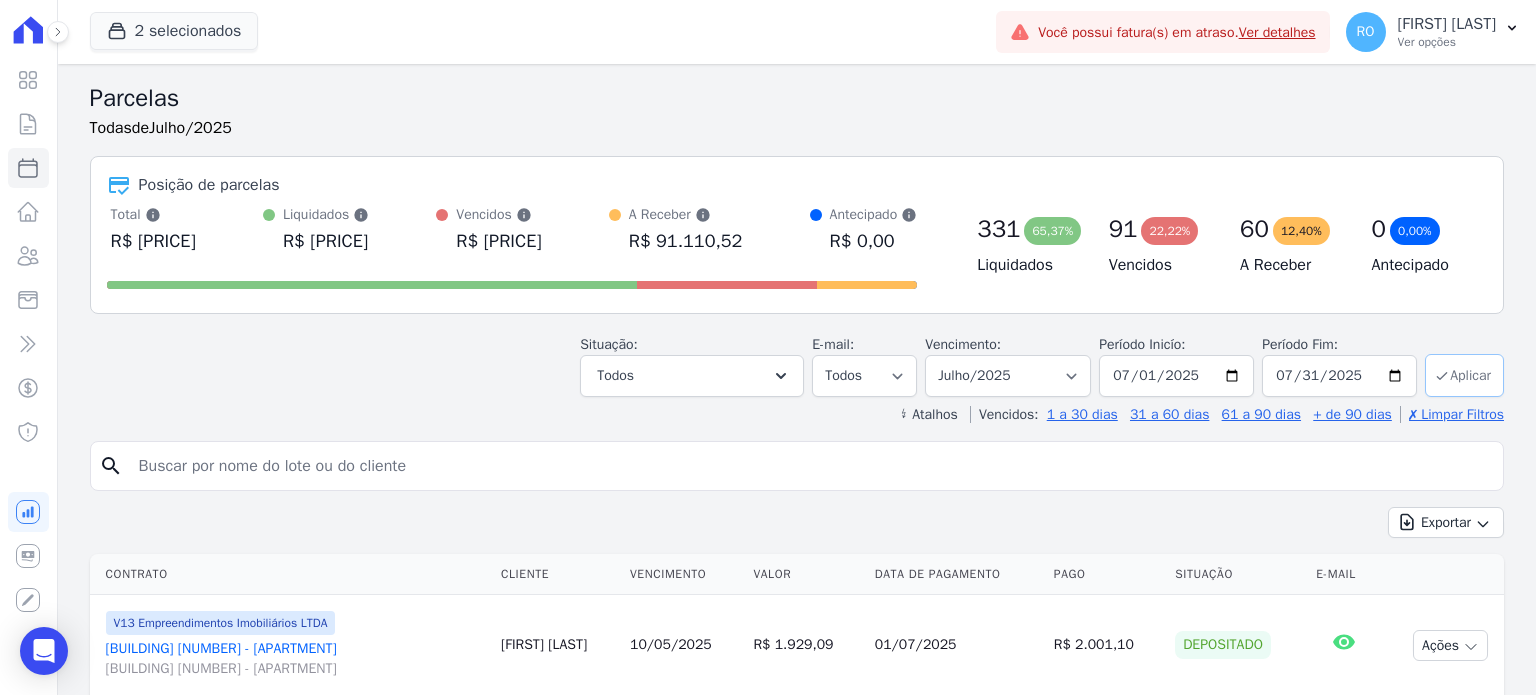 click on "Aplicar" at bounding box center [1464, 375] 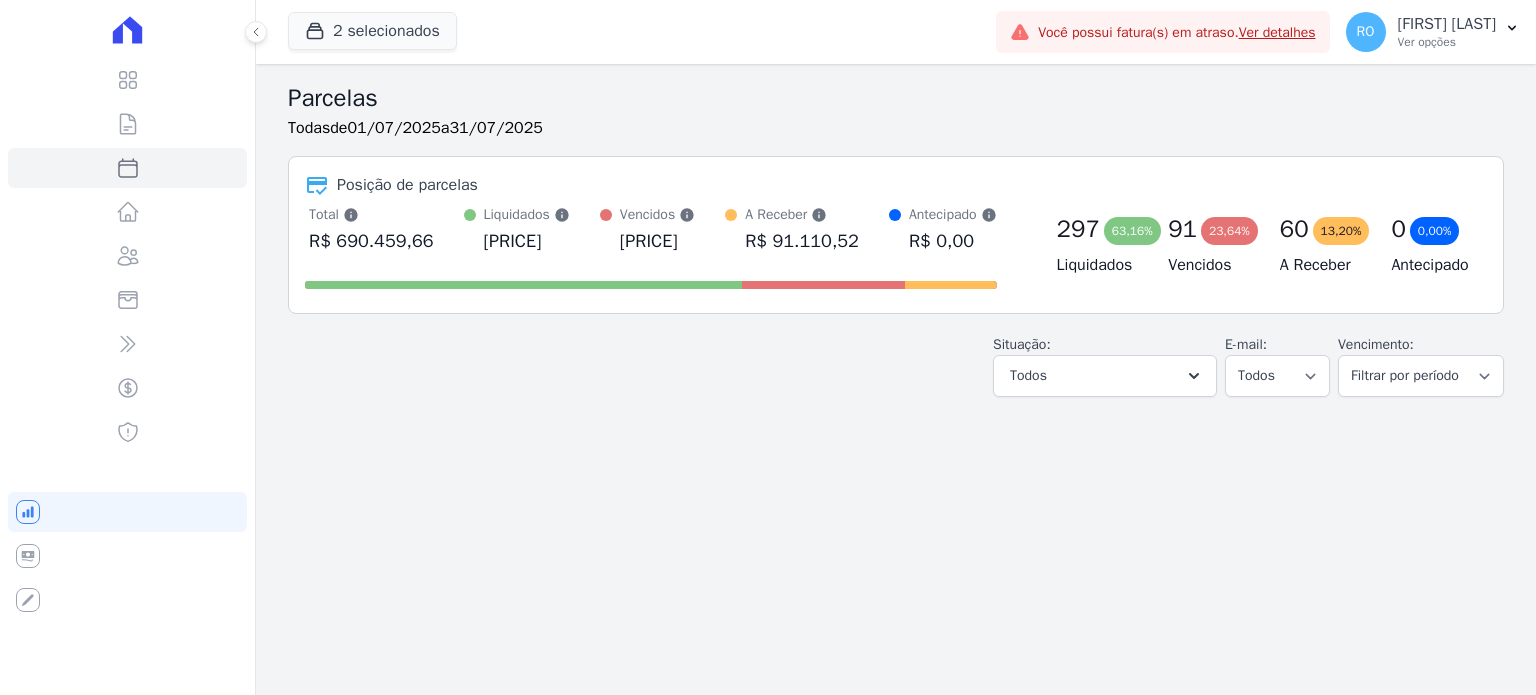 select 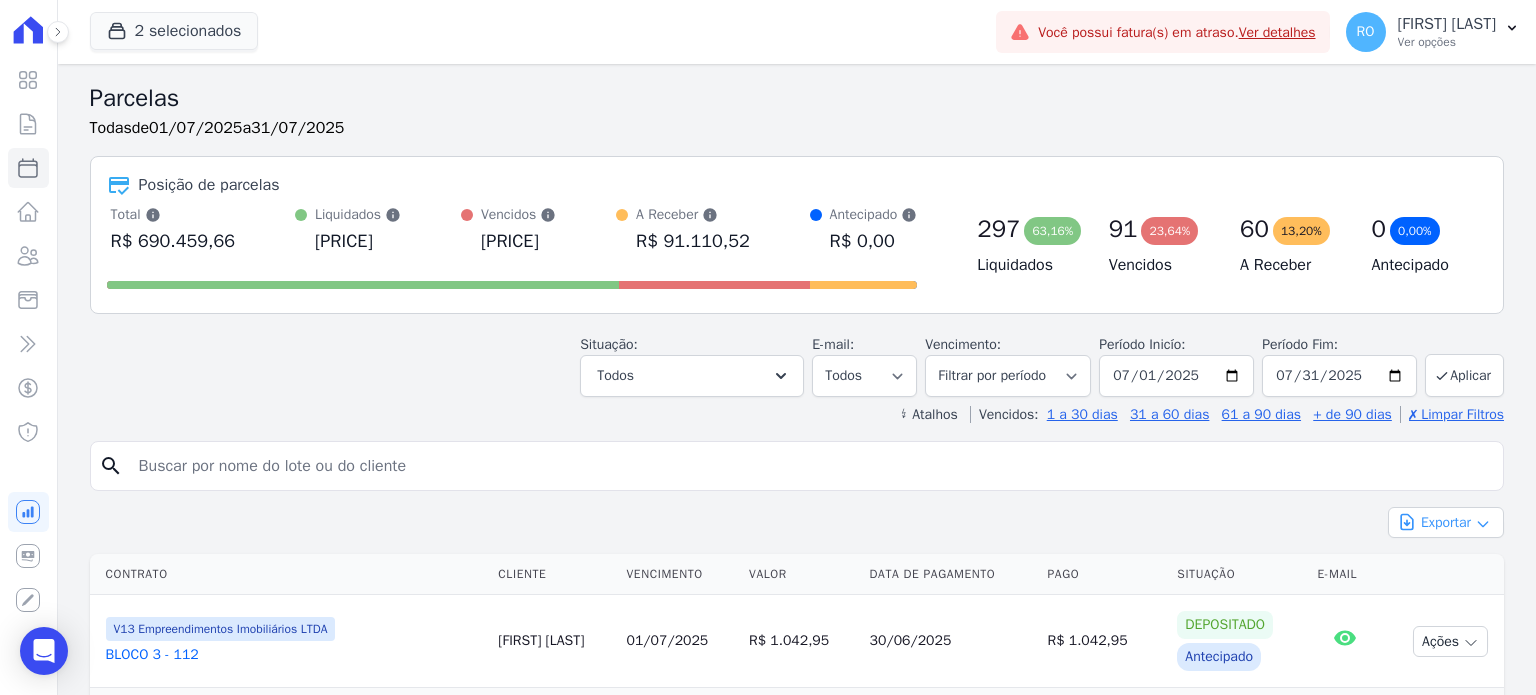 click 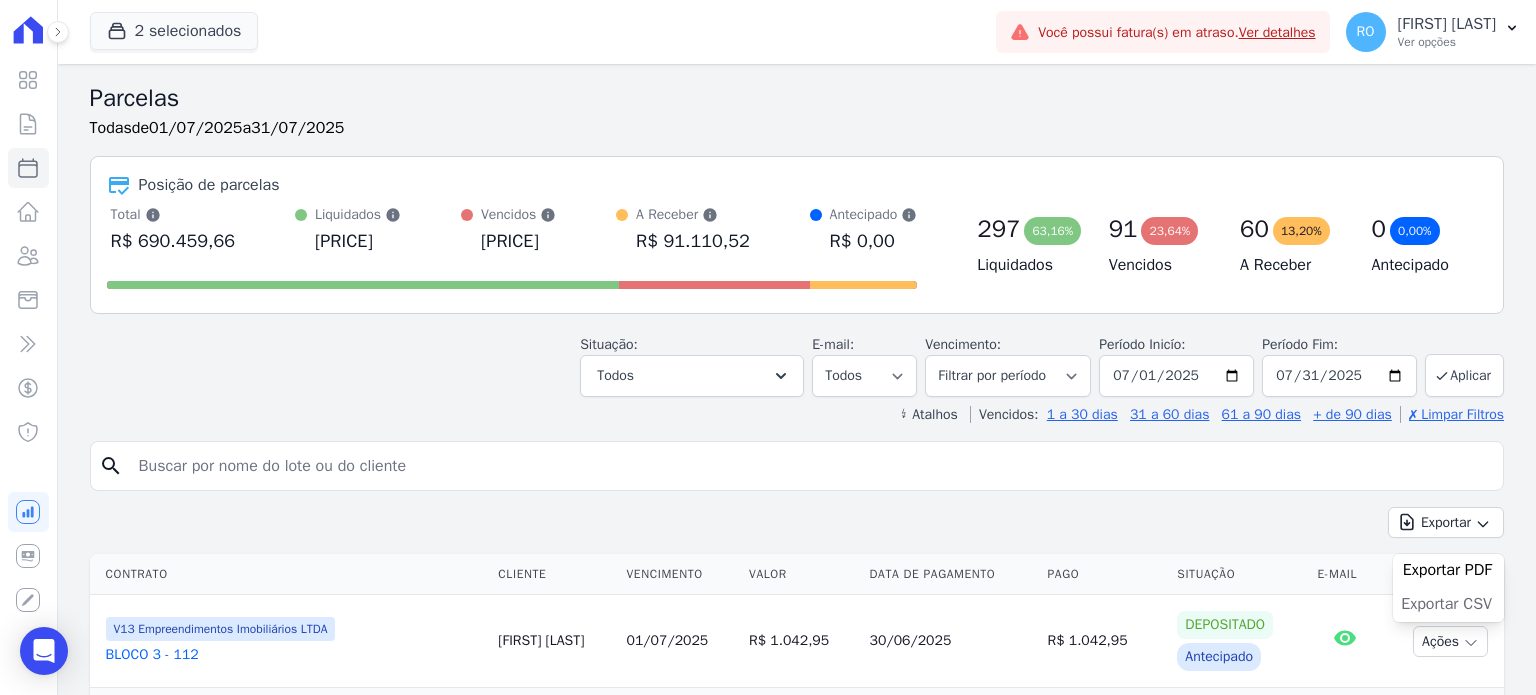 click on "Exportar CSV" at bounding box center [1446, 604] 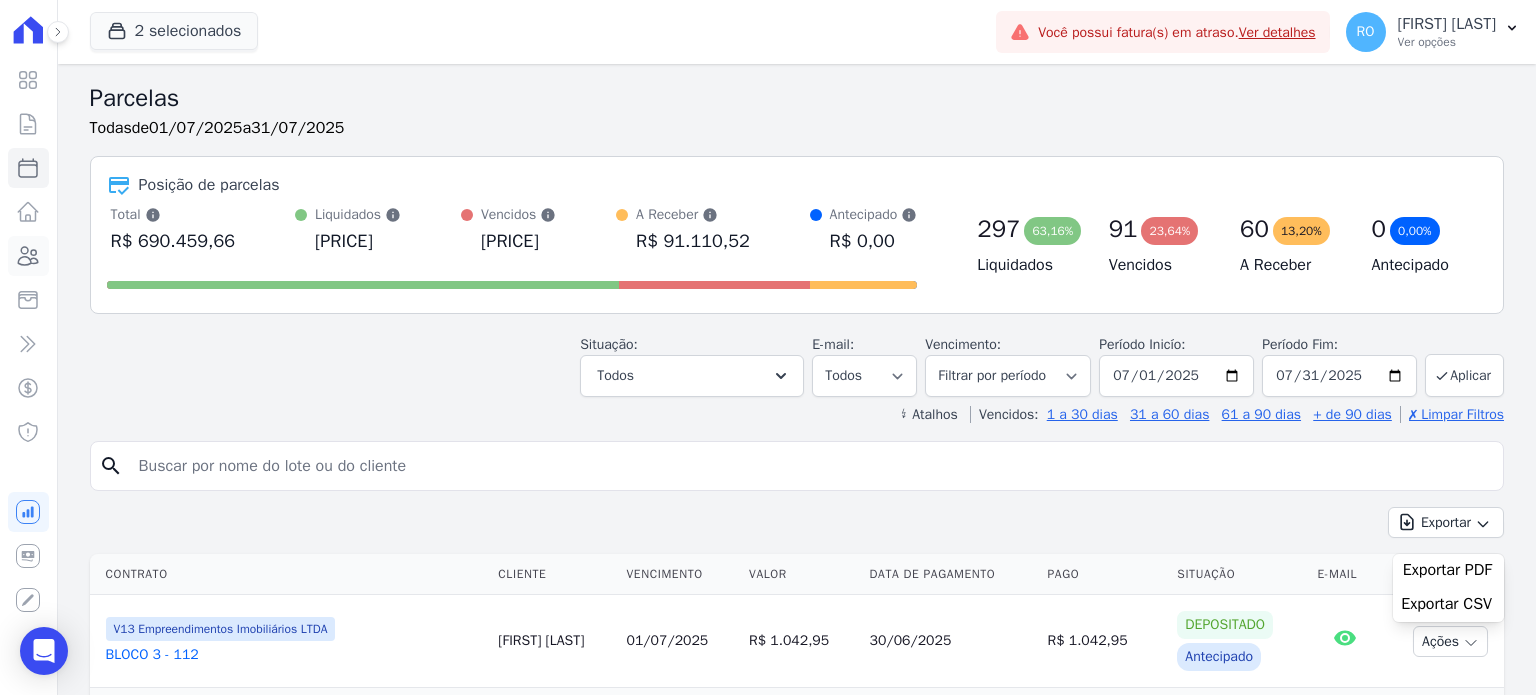 click 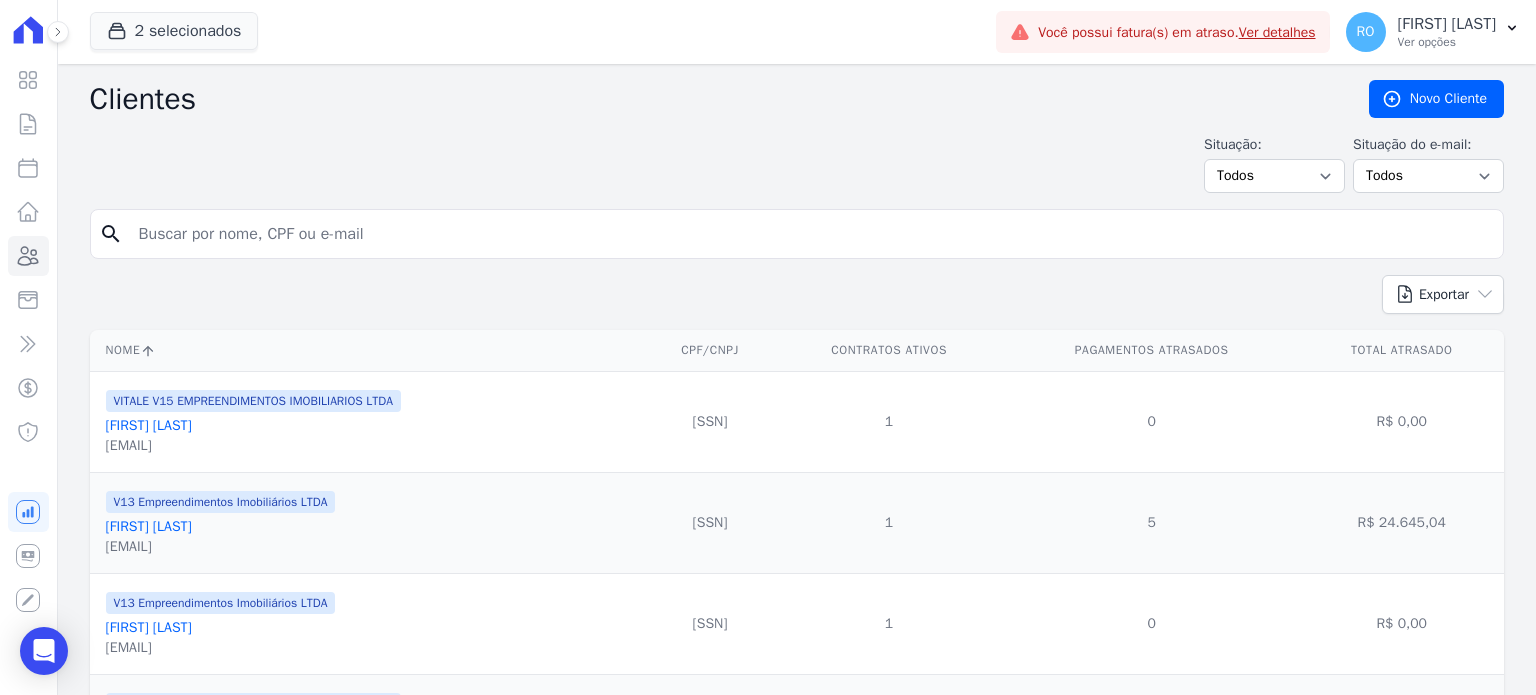 click at bounding box center (811, 234) 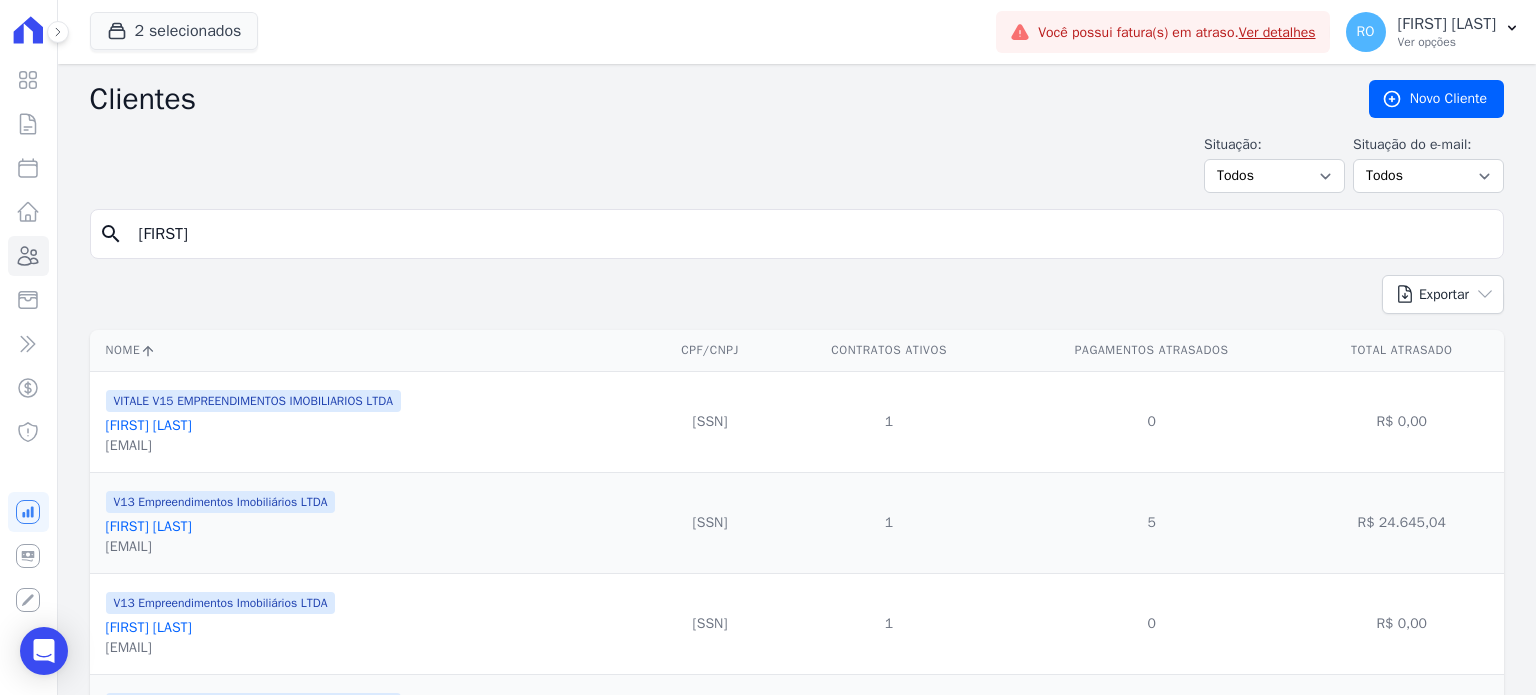 type on "Nadia" 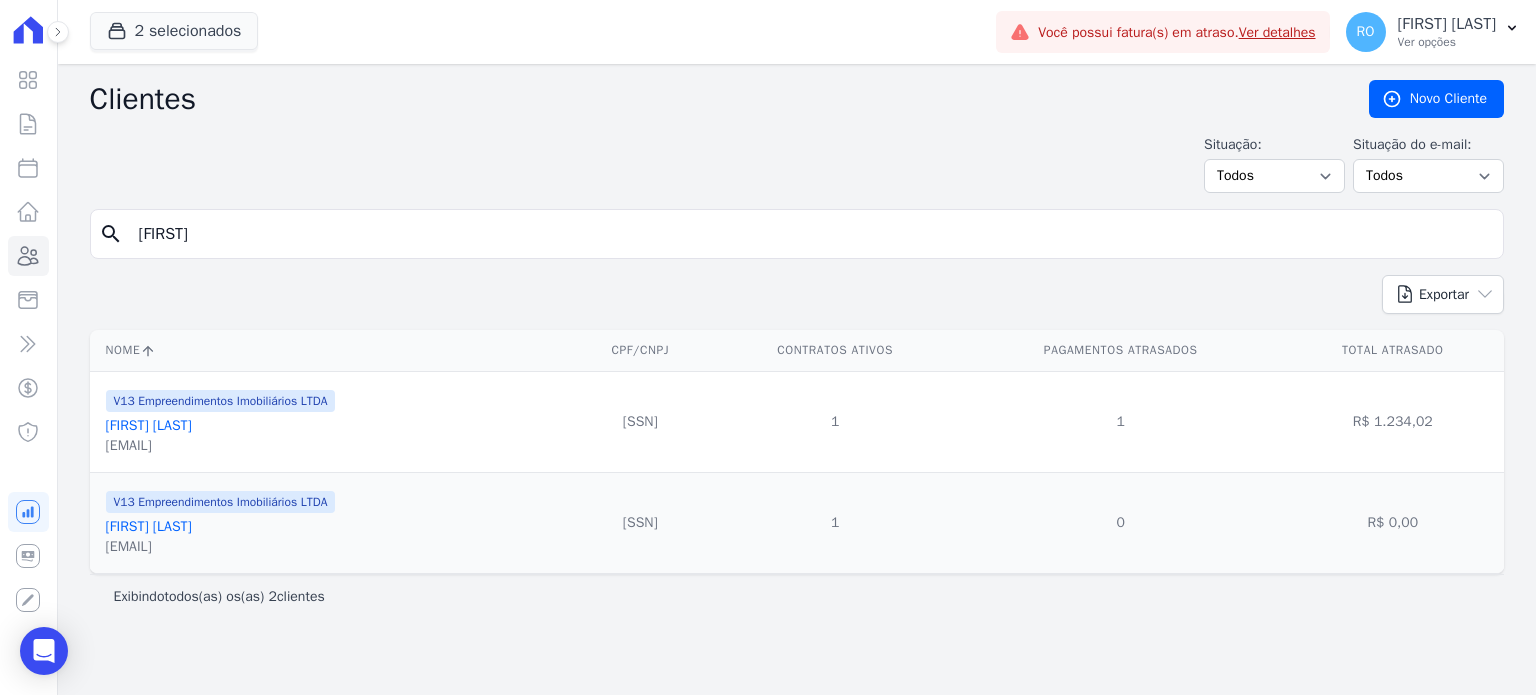 click on "Nadia Regina Sampaio" at bounding box center (149, 526) 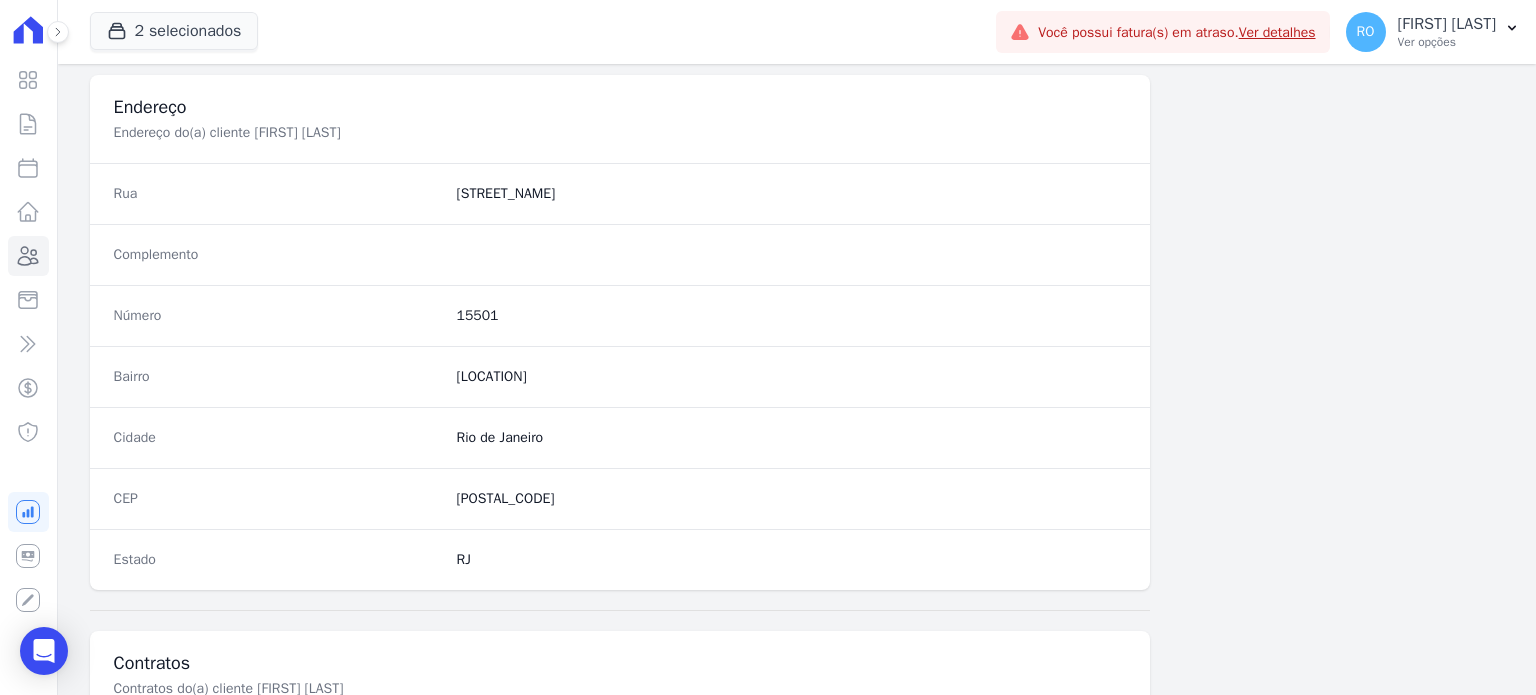 scroll, scrollTop: 1169, scrollLeft: 0, axis: vertical 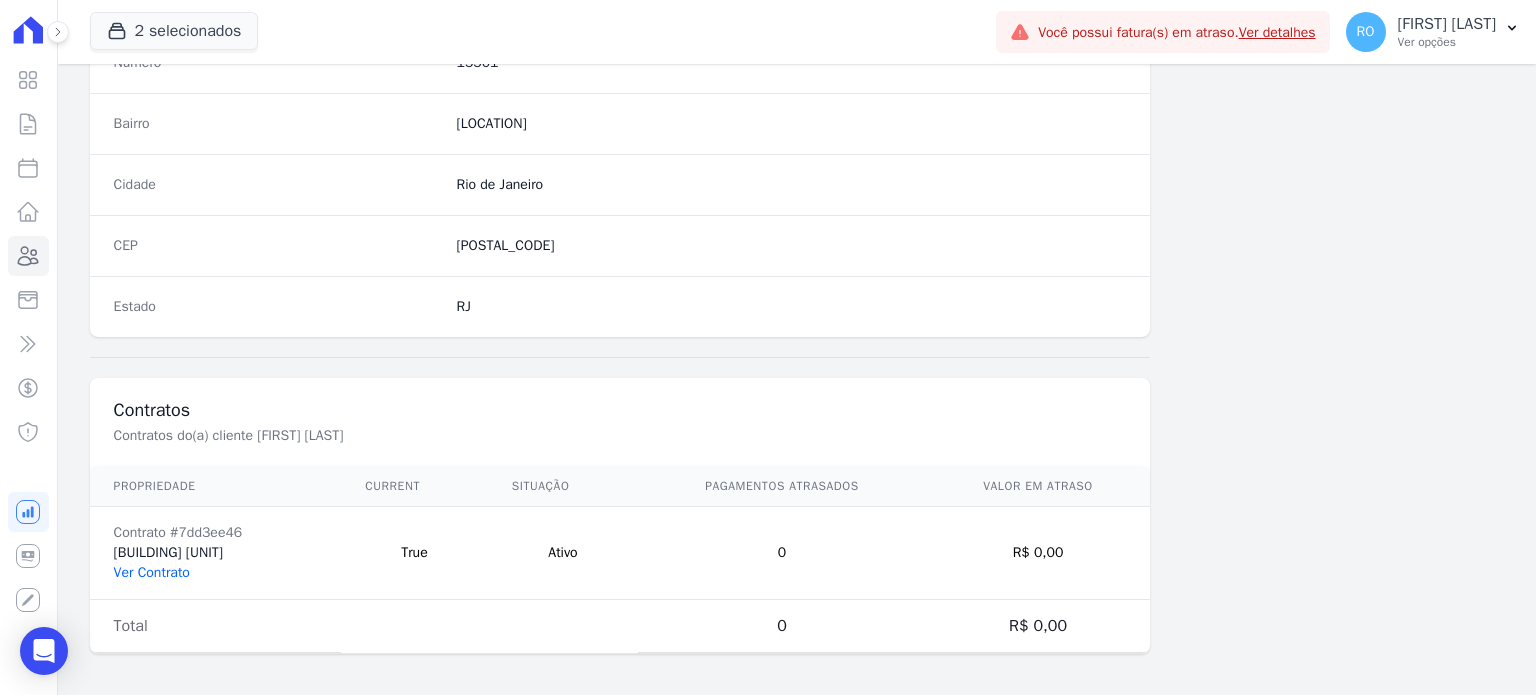 click on "Ver Contrato" at bounding box center [152, 572] 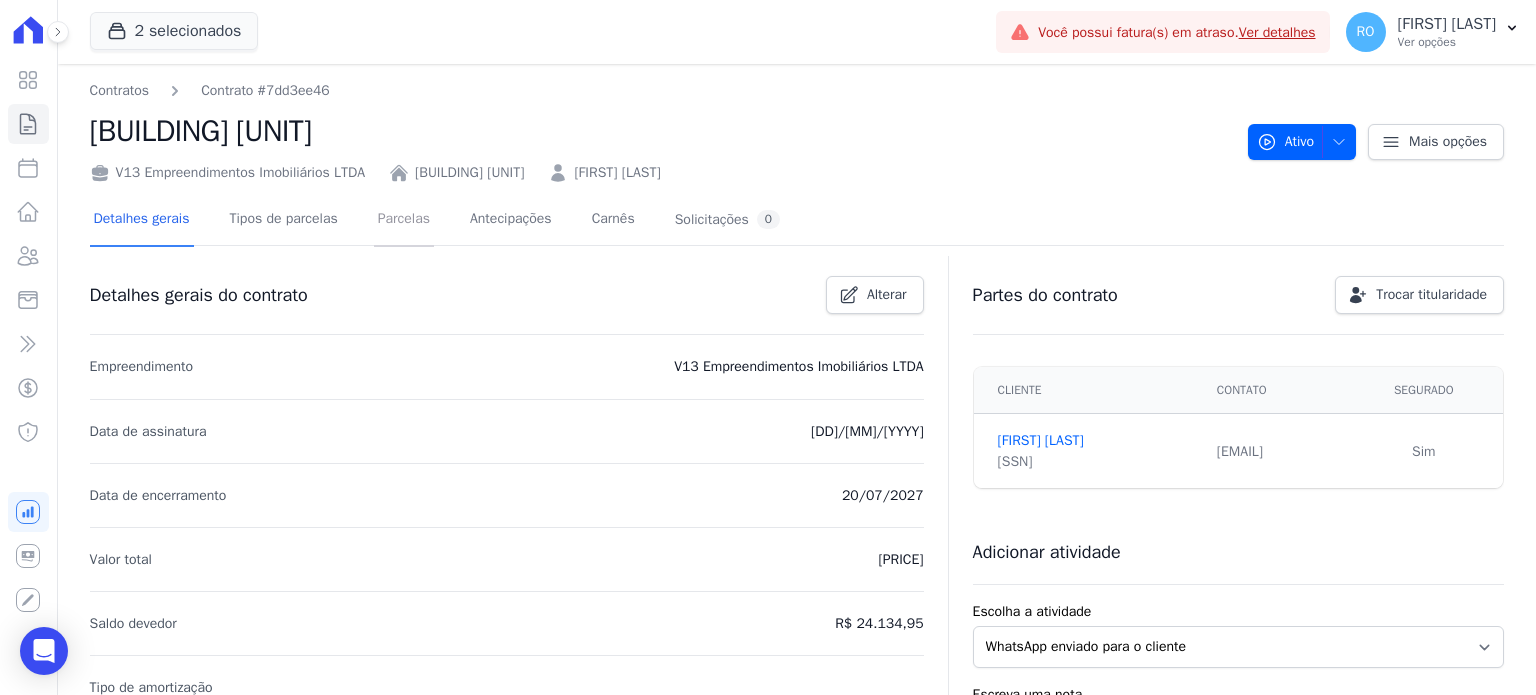 click on "Parcelas" at bounding box center [404, 220] 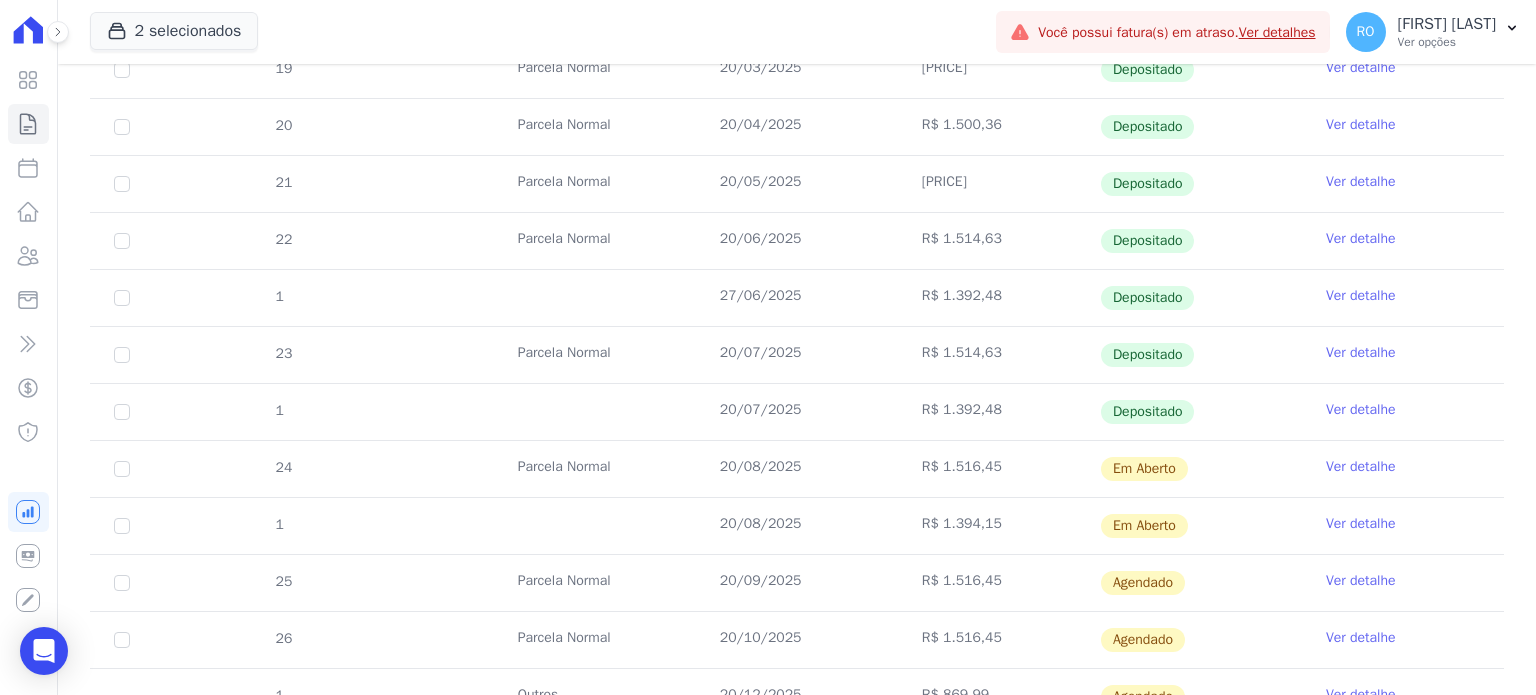 scroll, scrollTop: 600, scrollLeft: 0, axis: vertical 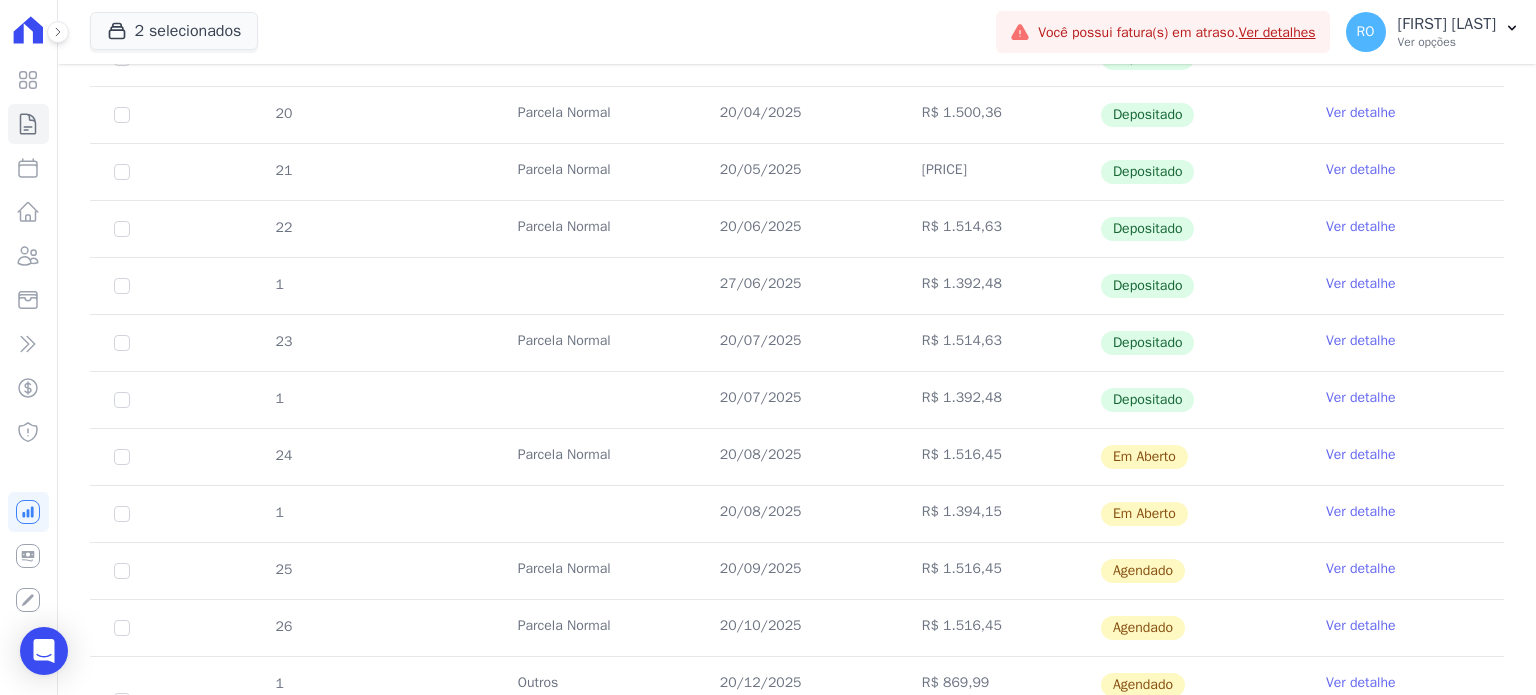 click on "Ver detalhe" at bounding box center (1361, 341) 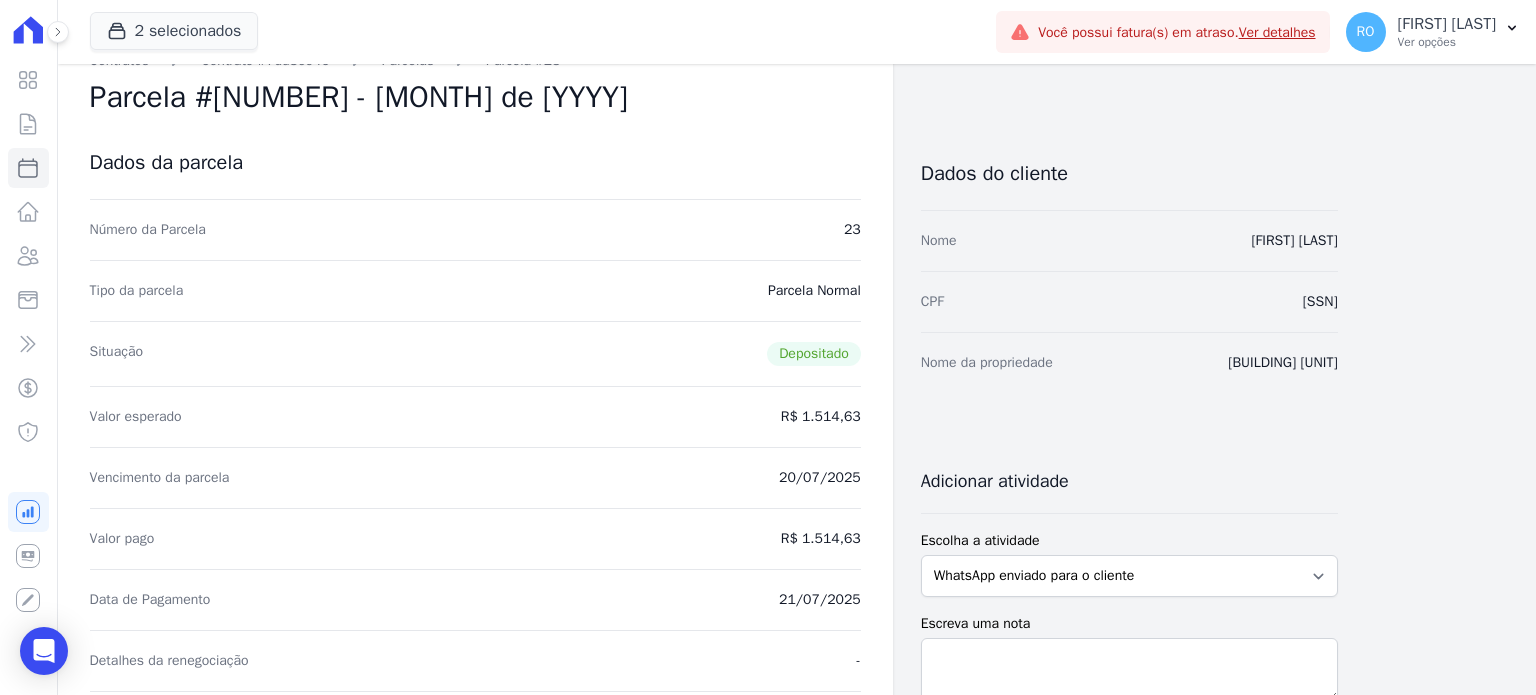 scroll, scrollTop: 0, scrollLeft: 0, axis: both 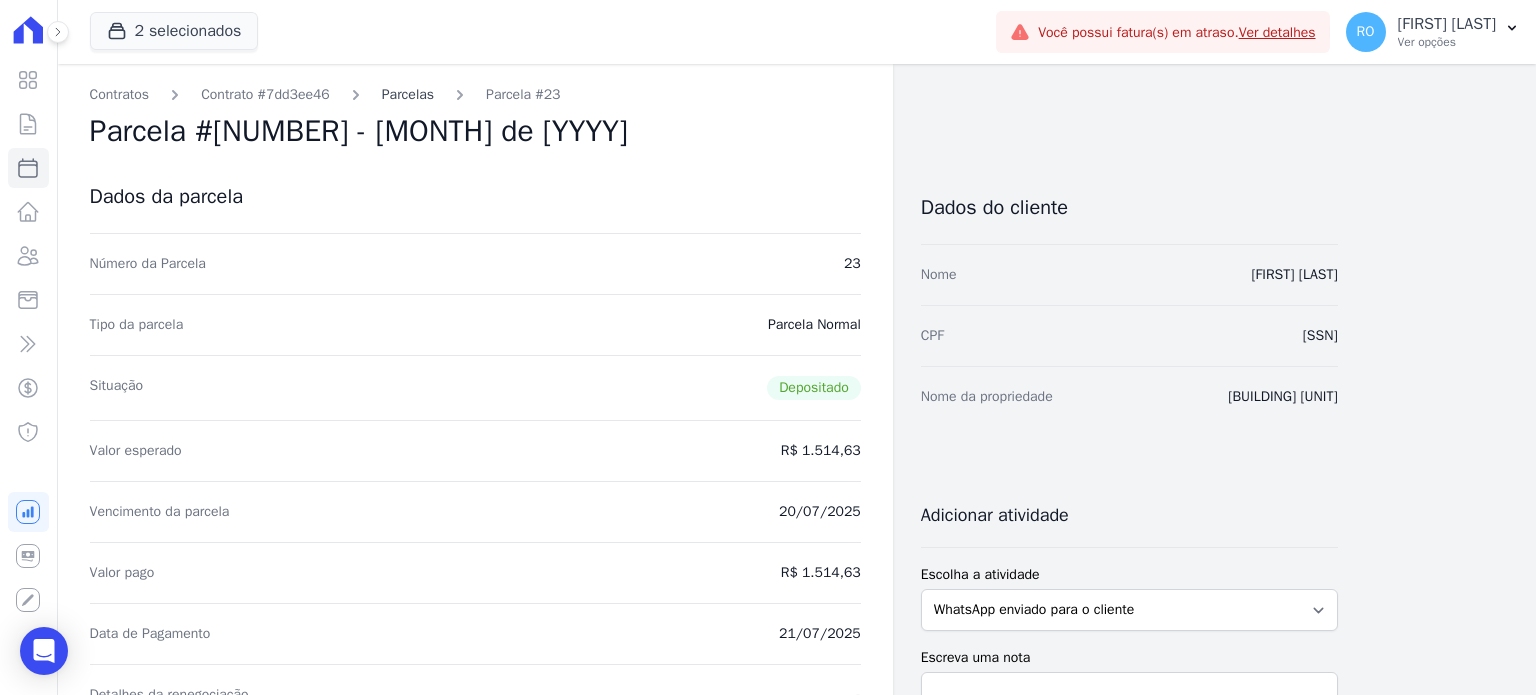 click on "Parcelas" at bounding box center [408, 94] 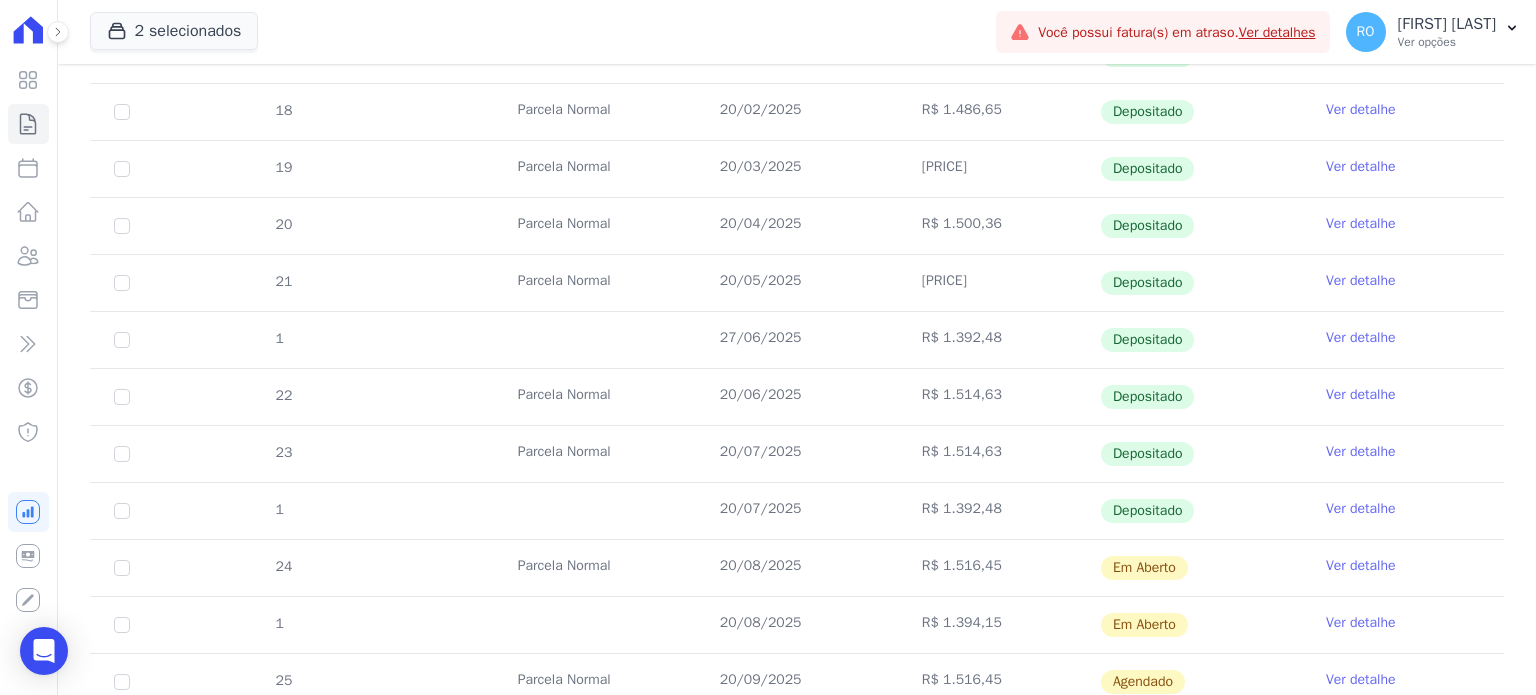 scroll, scrollTop: 500, scrollLeft: 0, axis: vertical 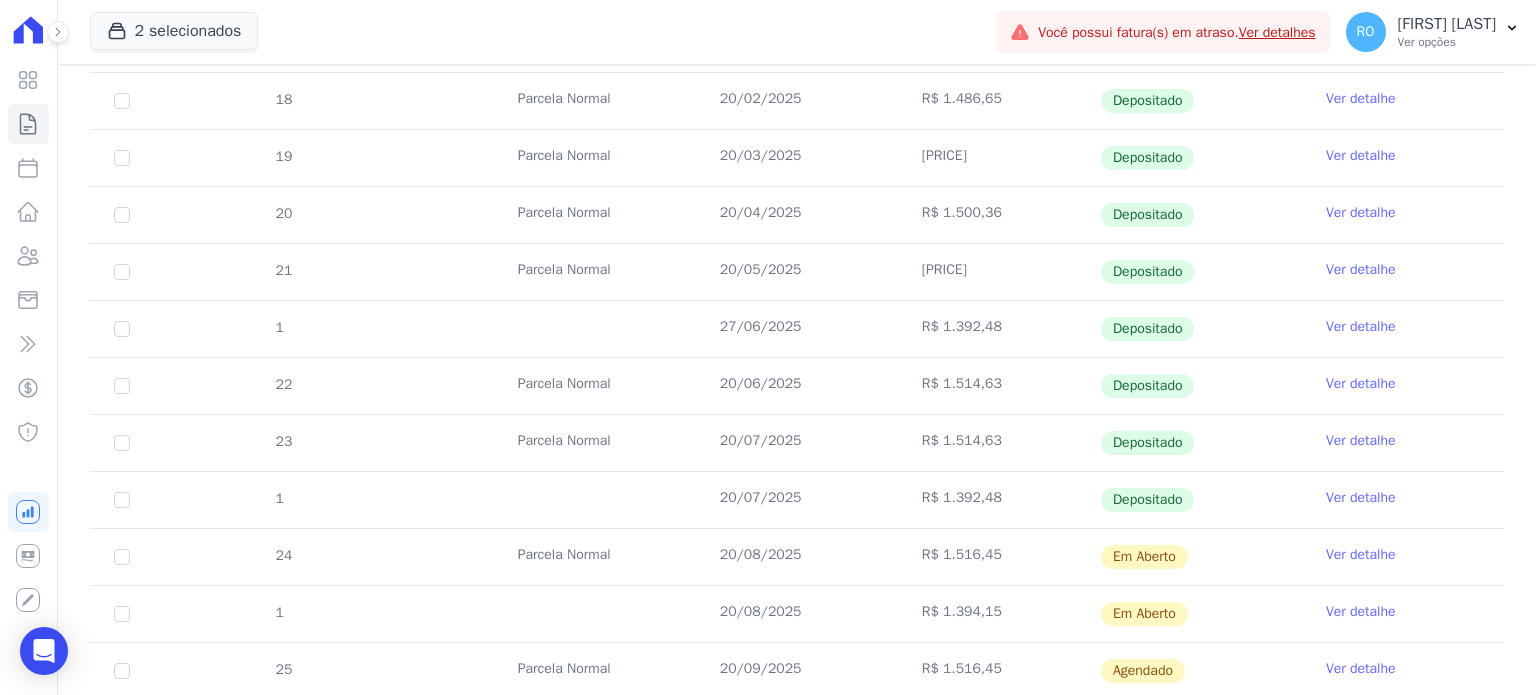 click on "Ver detalhe" at bounding box center (1361, 498) 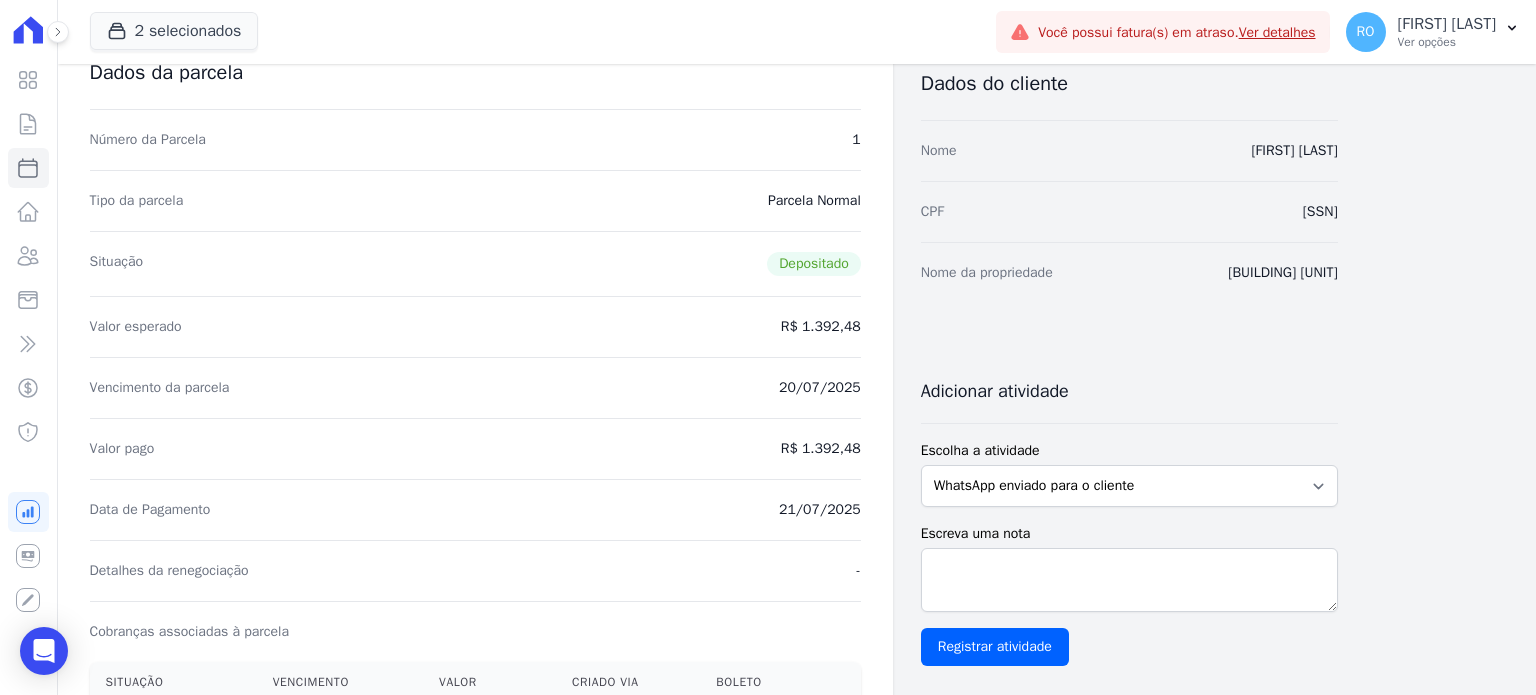 scroll, scrollTop: 0, scrollLeft: 0, axis: both 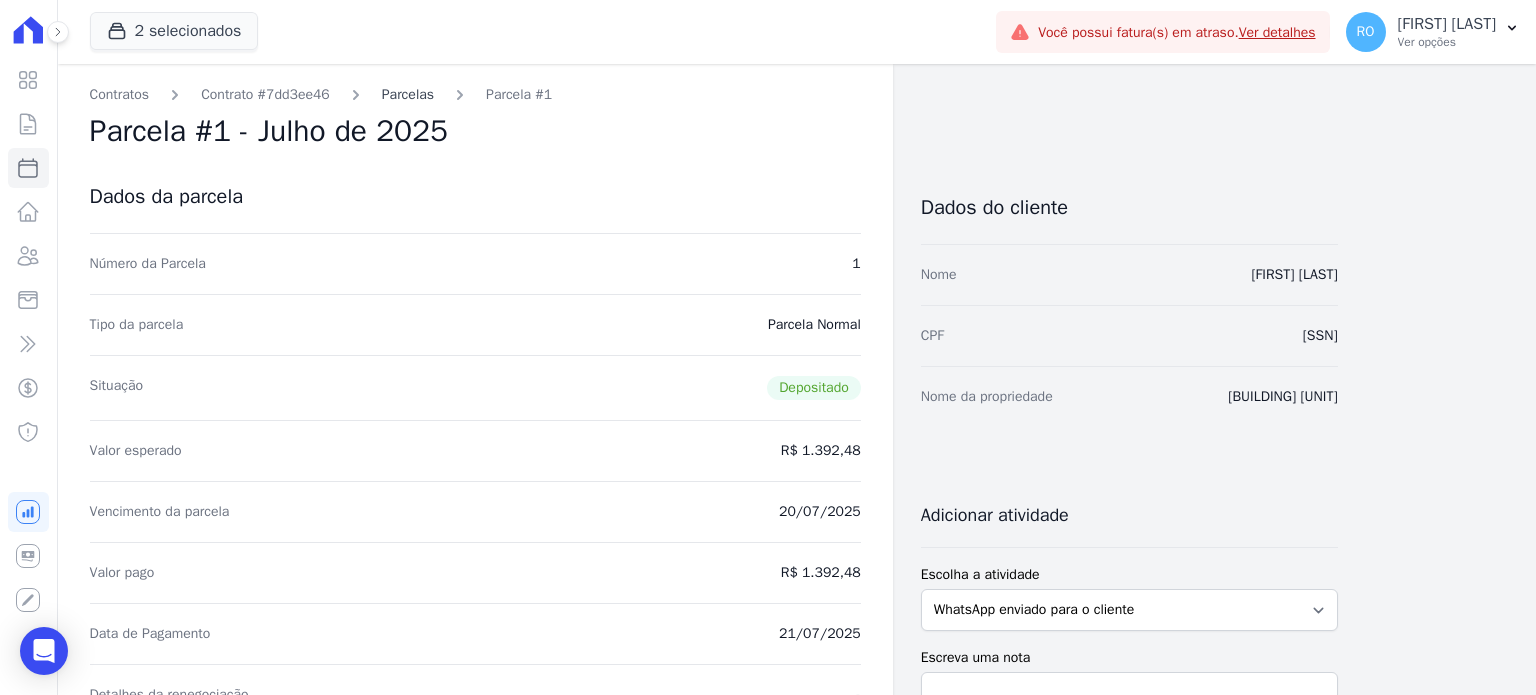 click on "Parcelas" at bounding box center (408, 94) 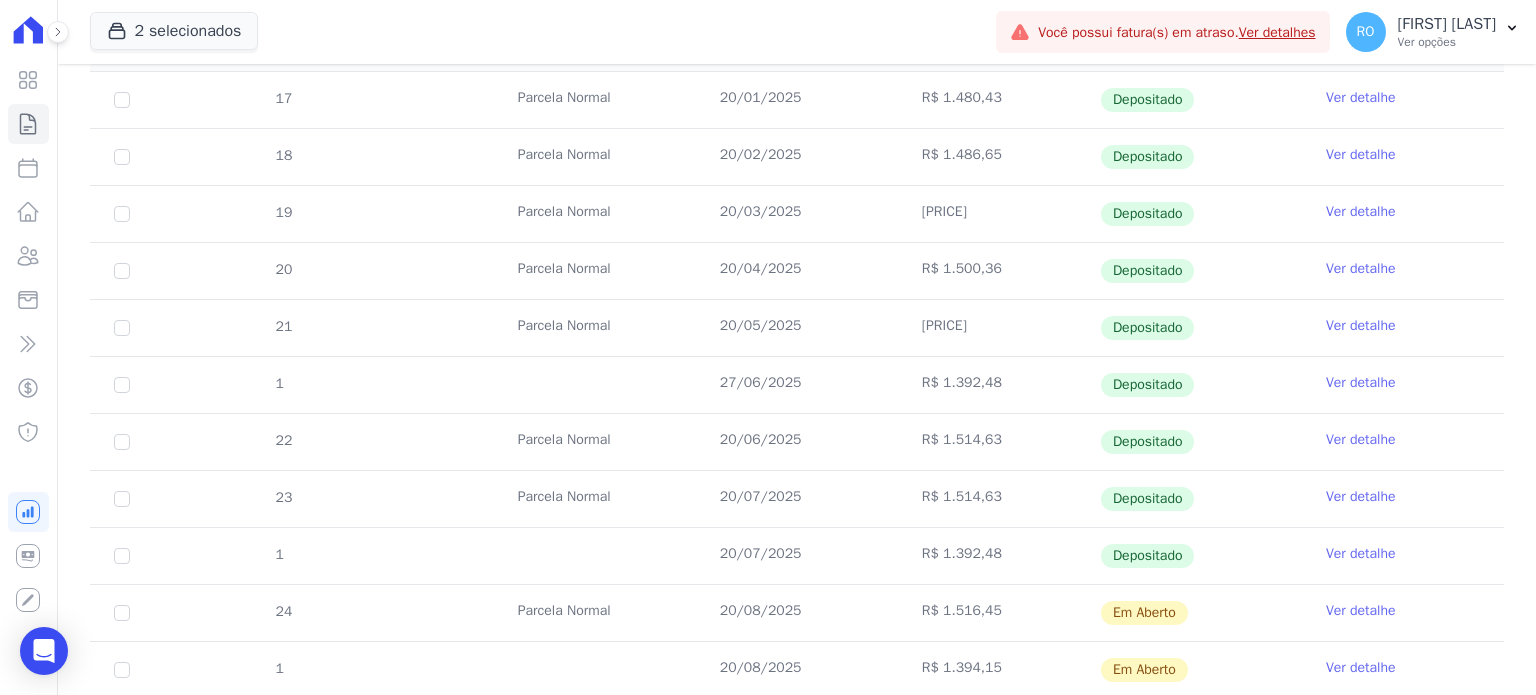 scroll, scrollTop: 600, scrollLeft: 0, axis: vertical 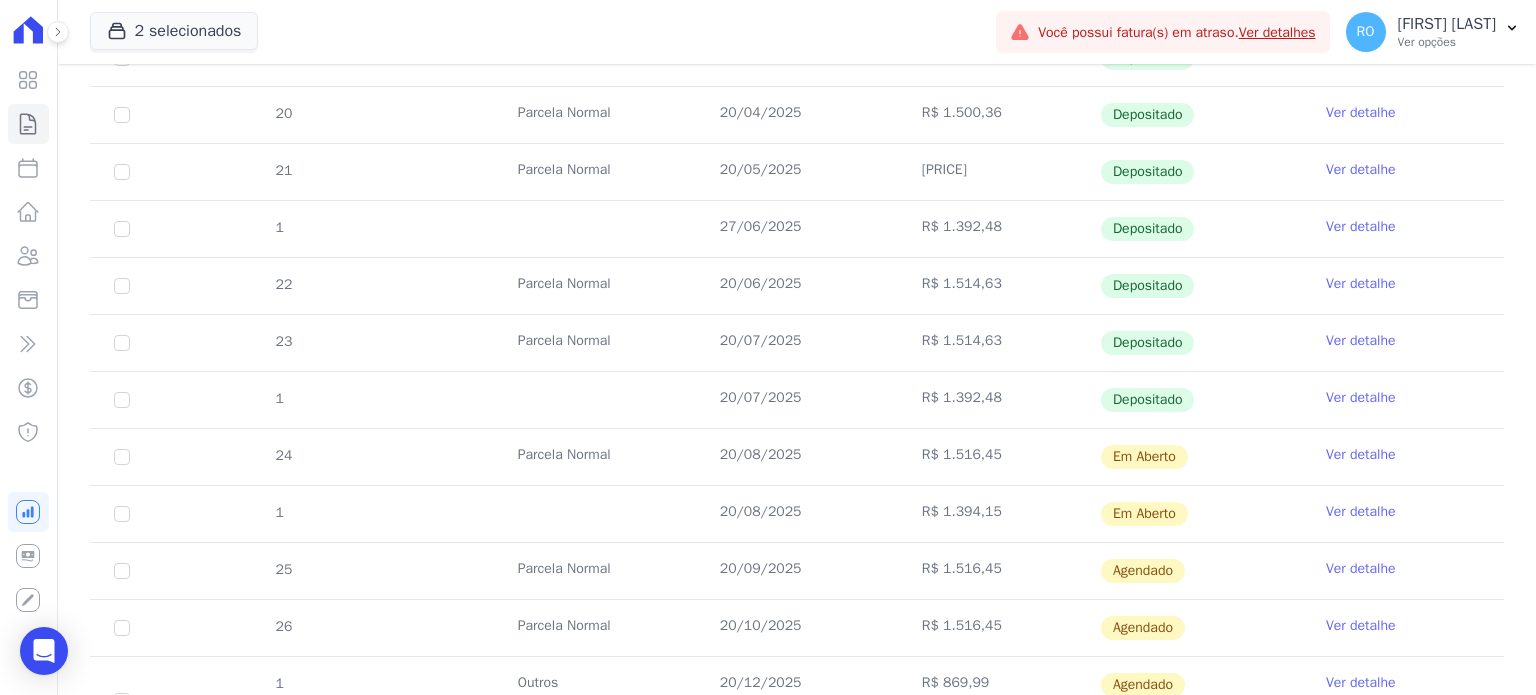click on "Ver detalhe" at bounding box center [1361, 341] 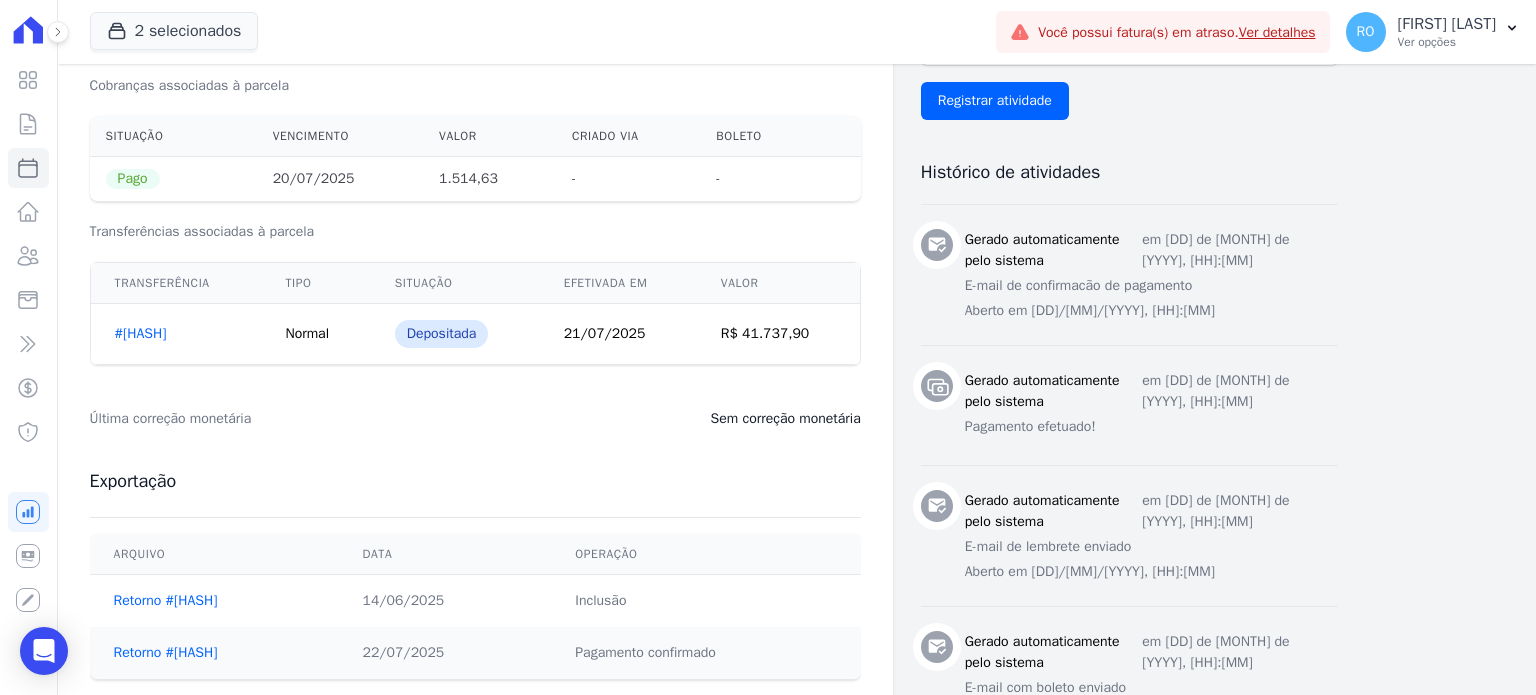 scroll, scrollTop: 700, scrollLeft: 0, axis: vertical 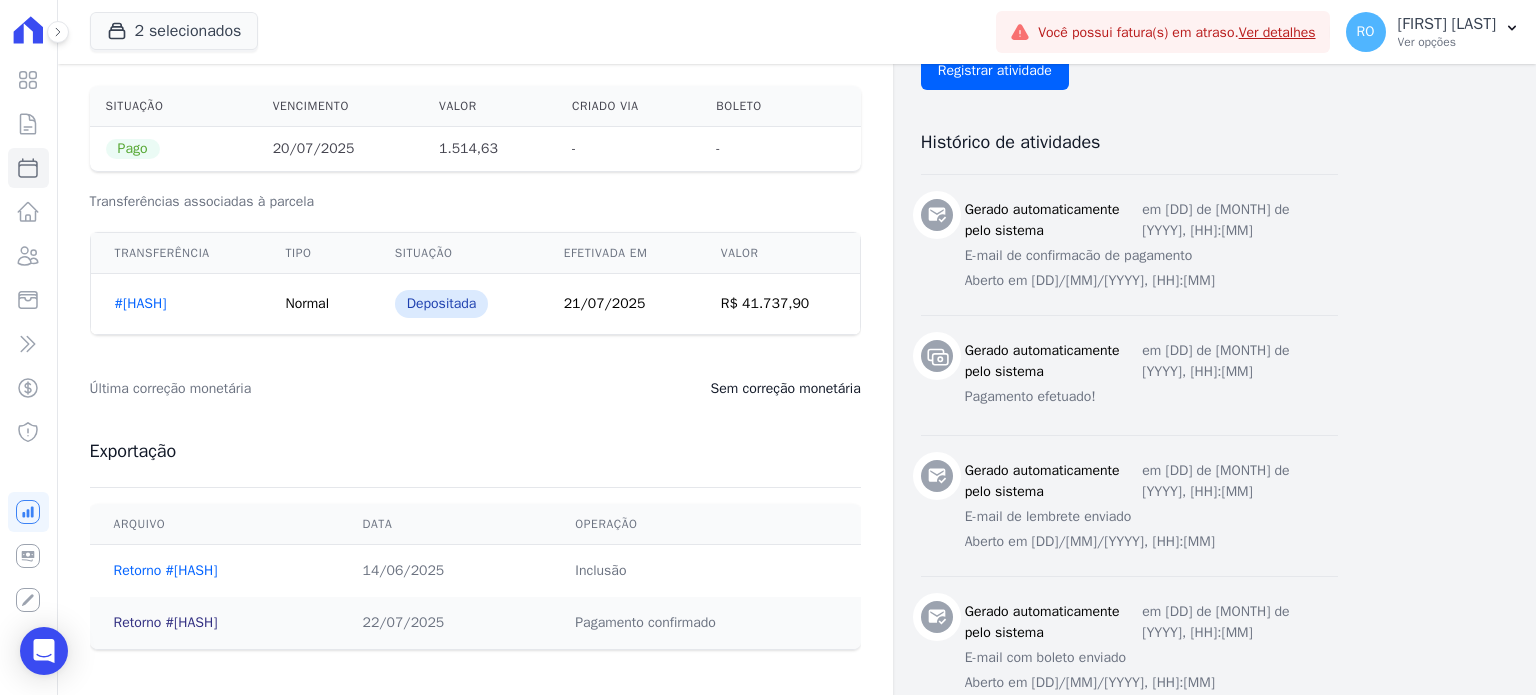 click on "Retorno #044804f7" at bounding box center [166, 622] 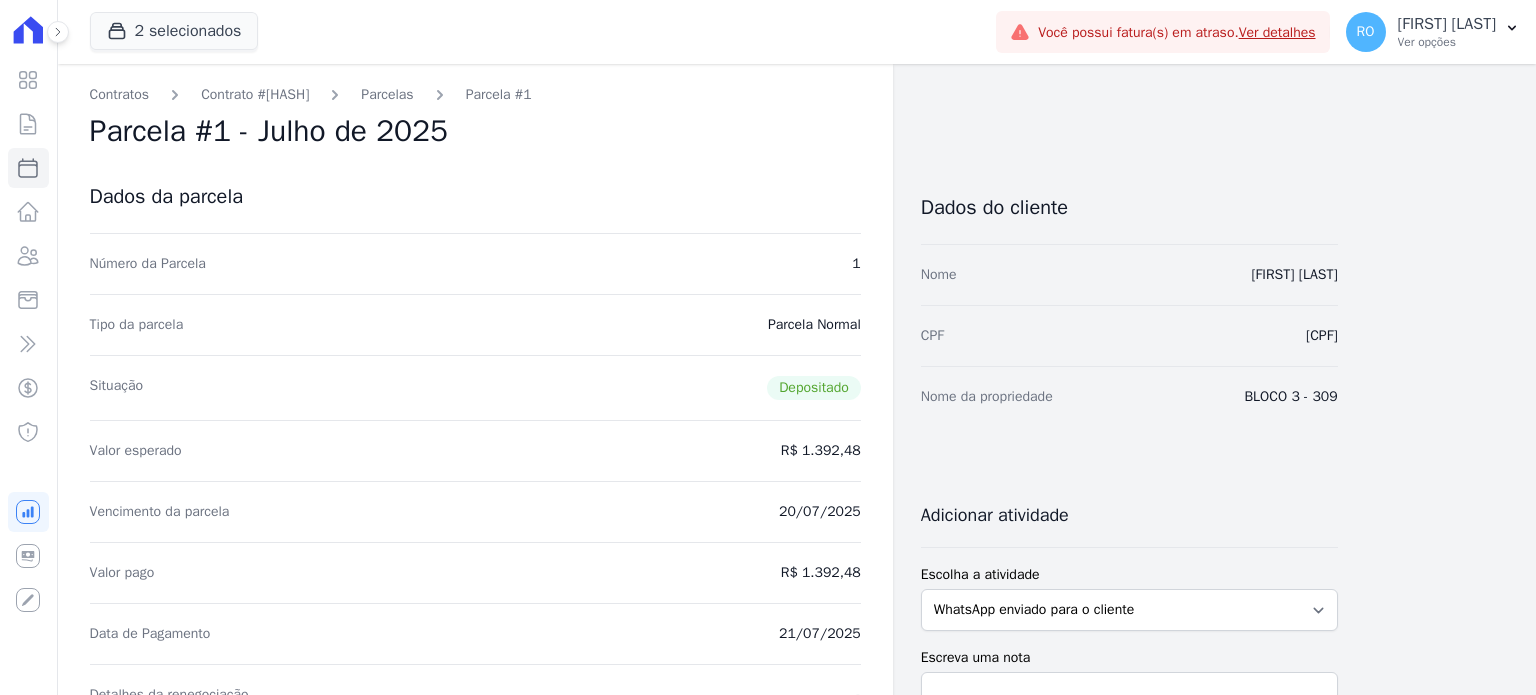 scroll, scrollTop: 0, scrollLeft: 0, axis: both 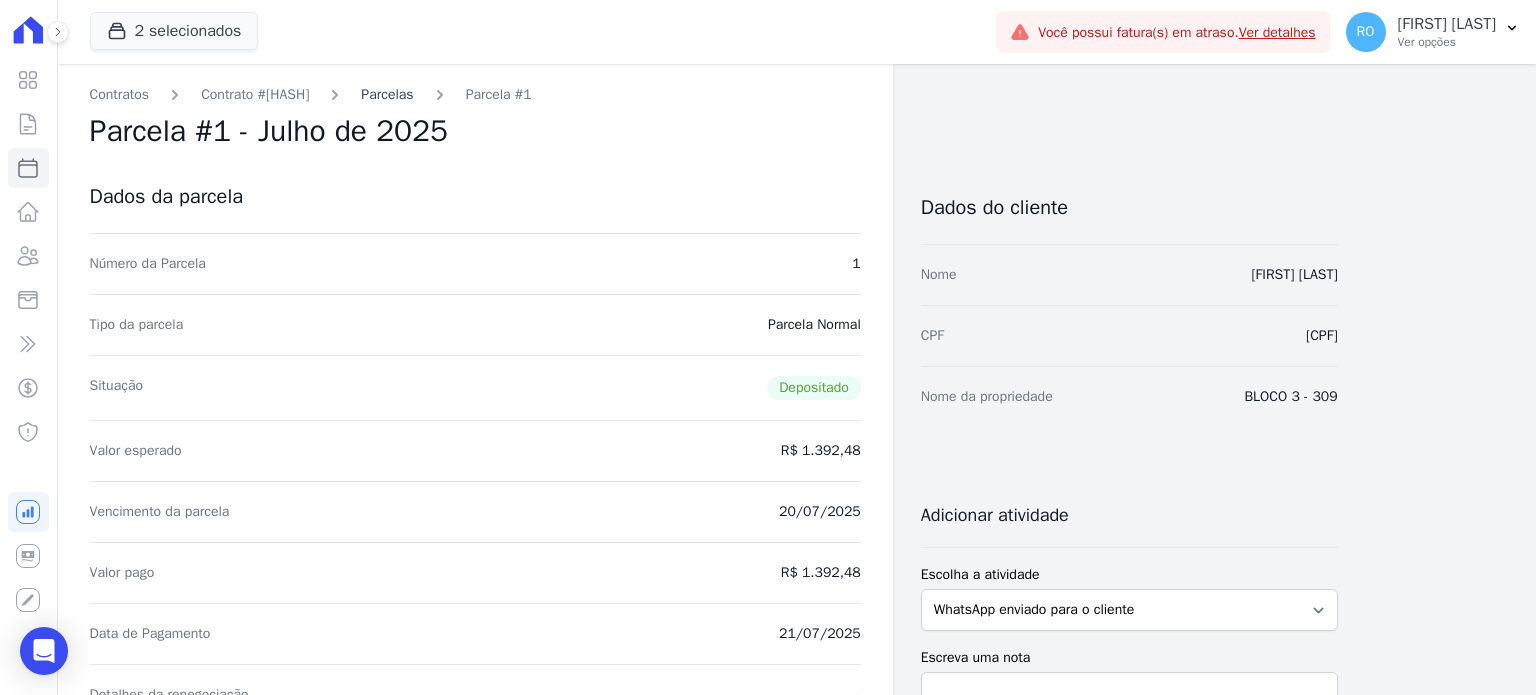 click on "Parcelas" at bounding box center [387, 94] 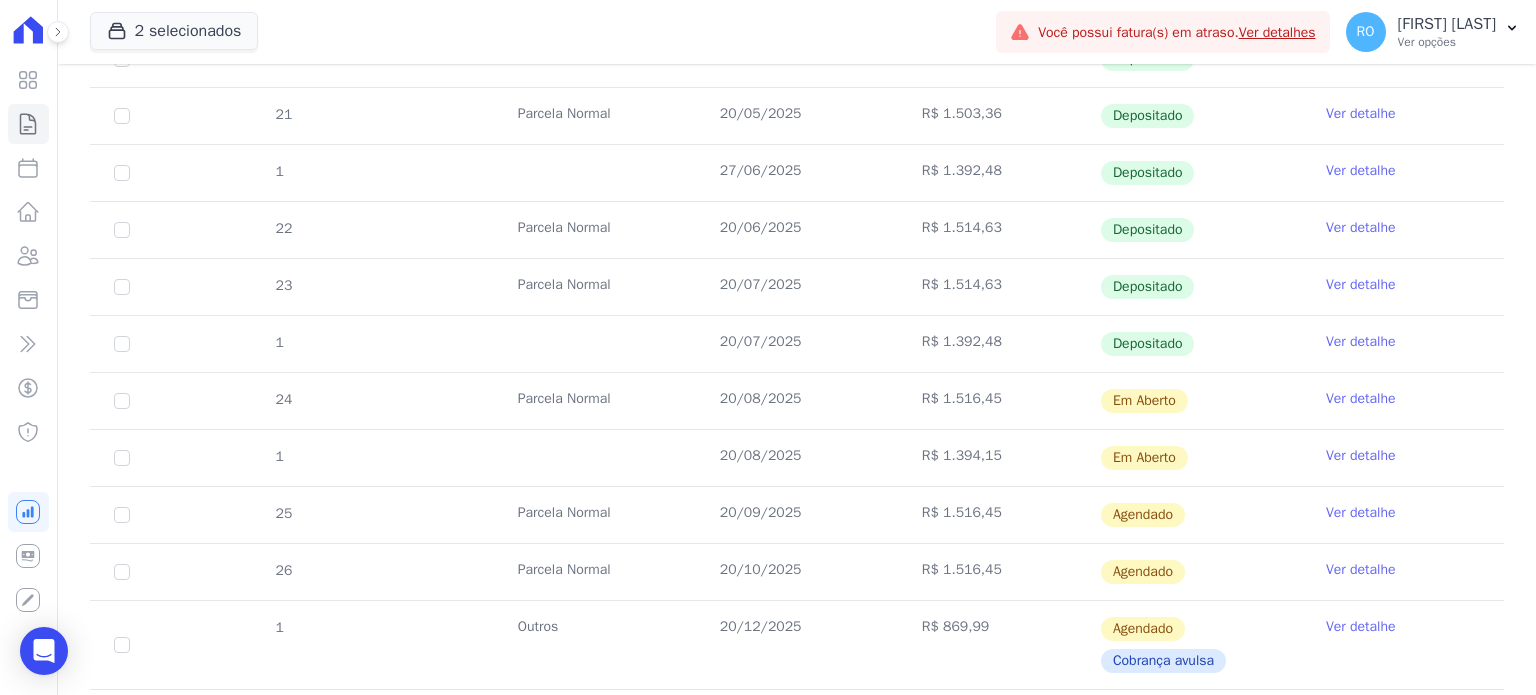 scroll, scrollTop: 700, scrollLeft: 0, axis: vertical 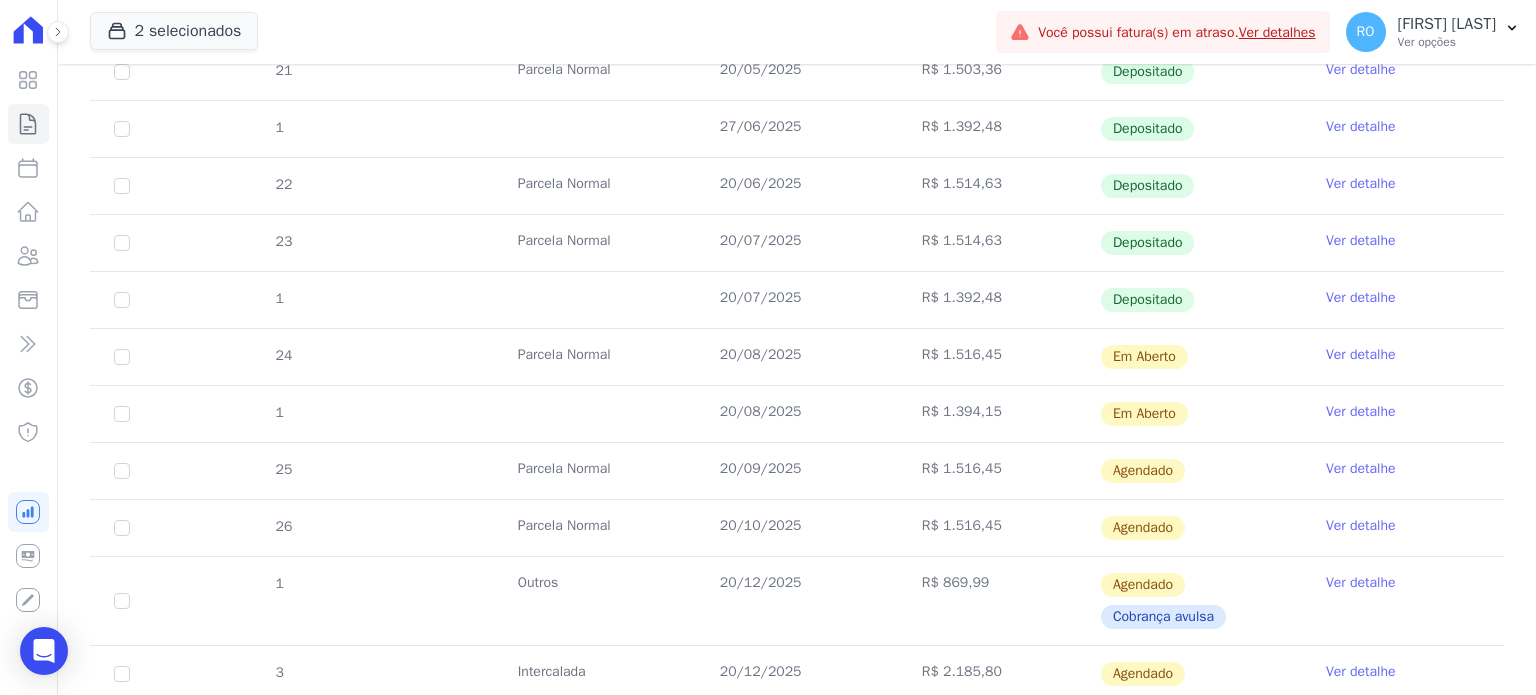 click on "Ver detalhe" at bounding box center (1361, 241) 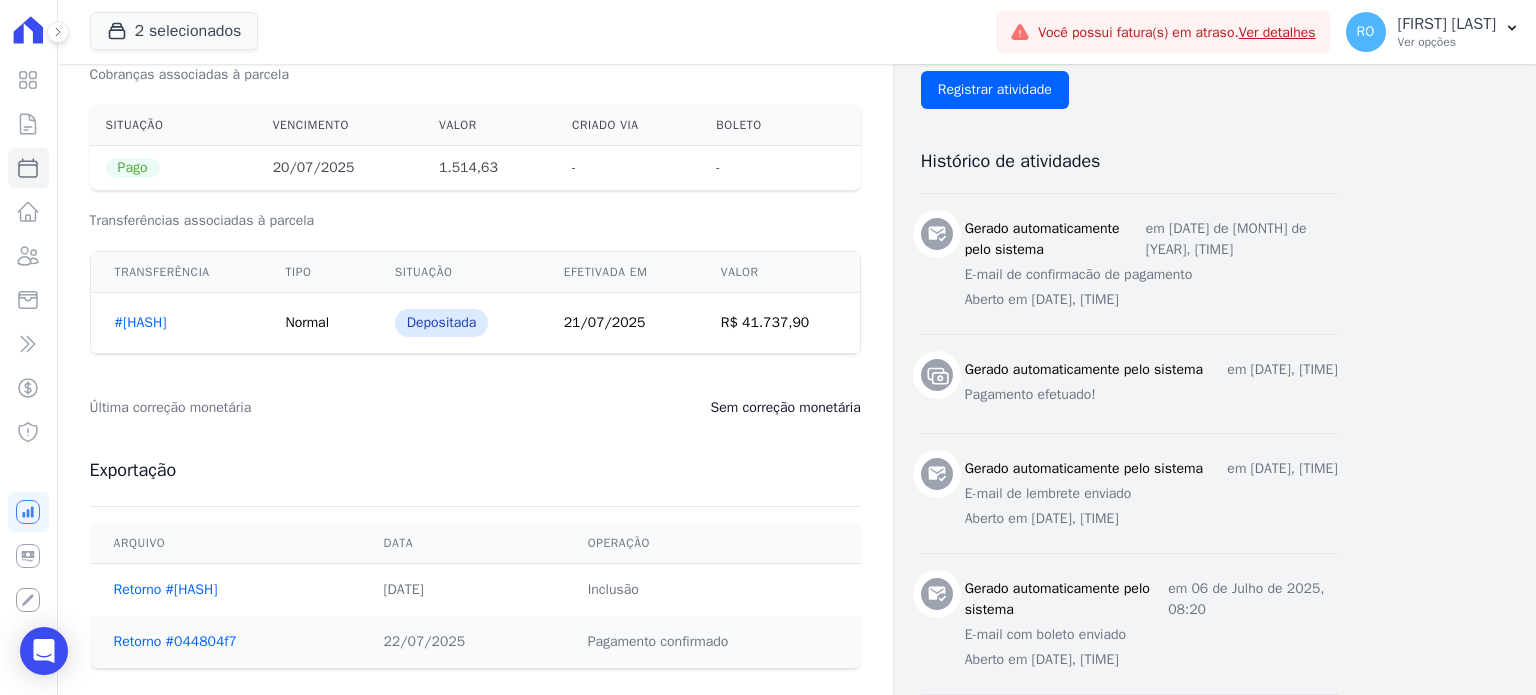 scroll, scrollTop: 800, scrollLeft: 0, axis: vertical 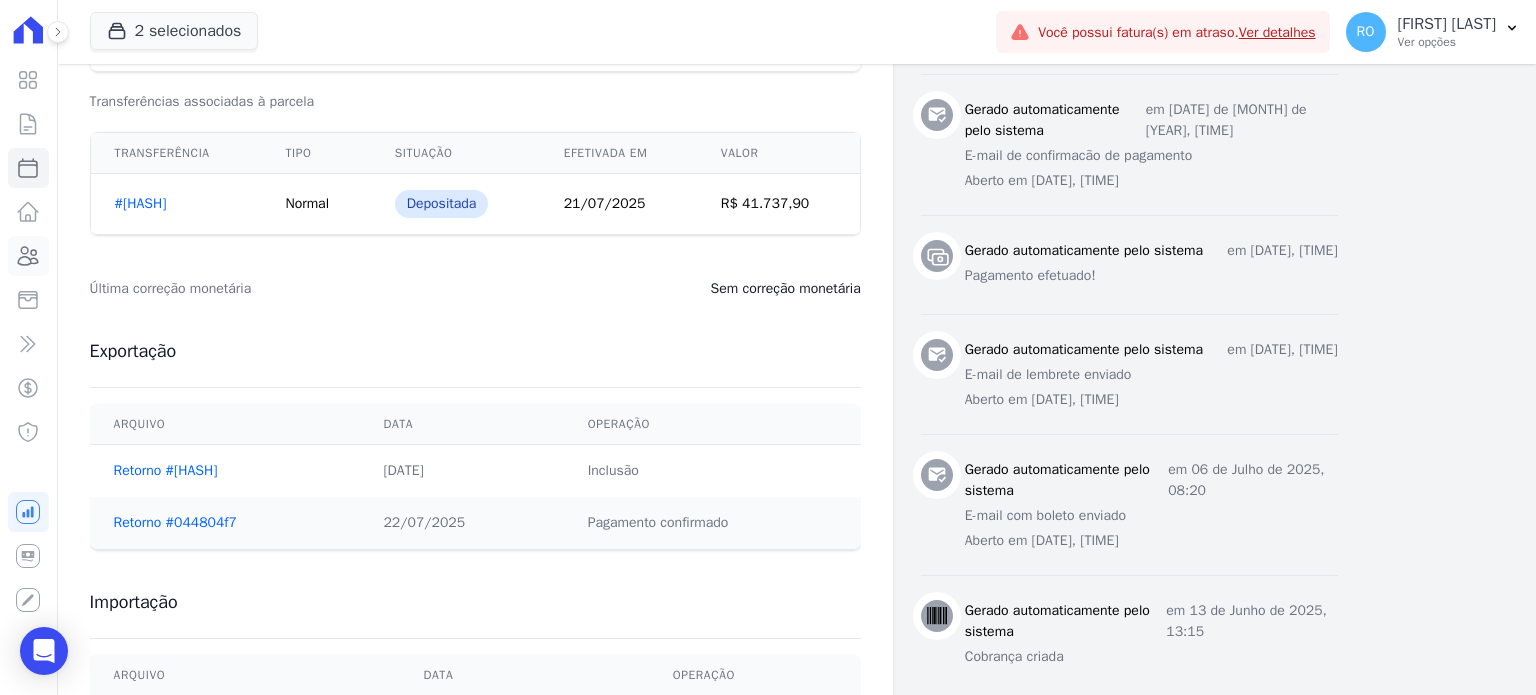 click 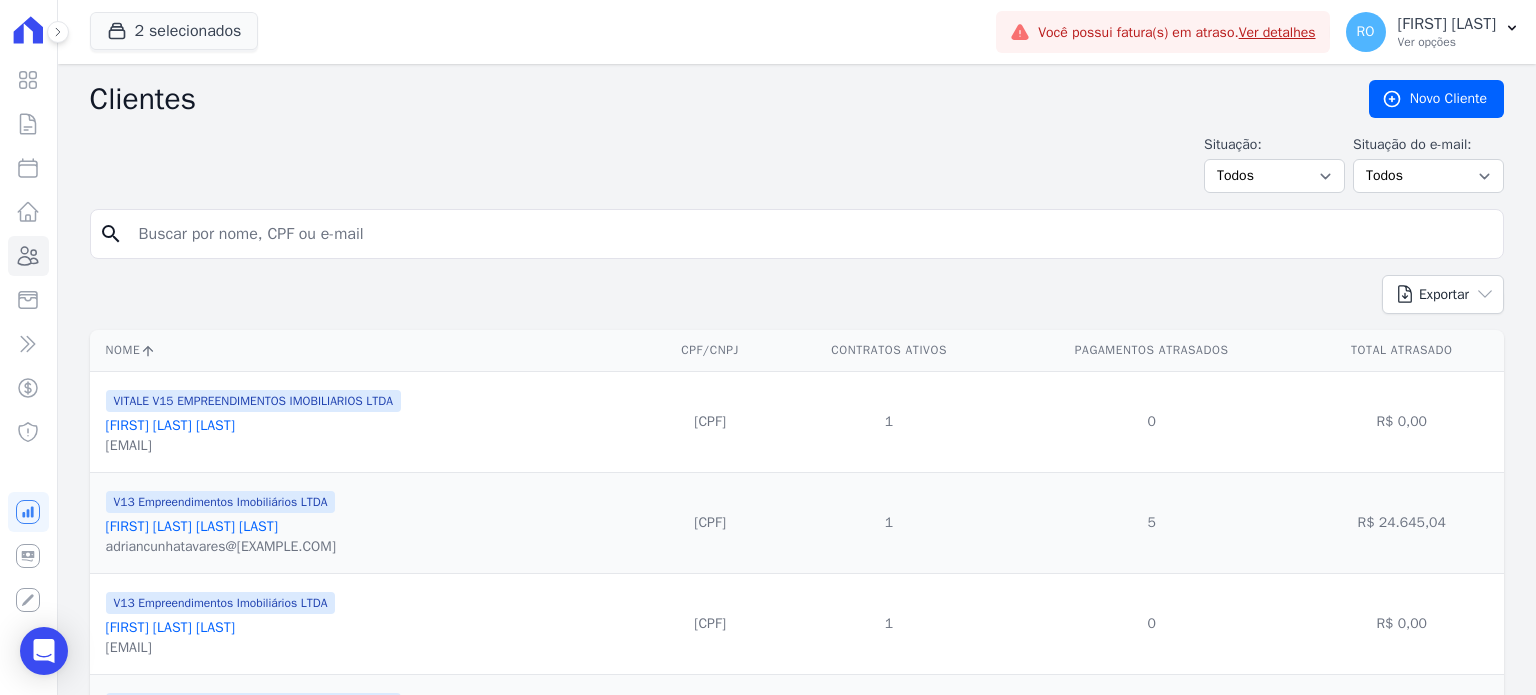 click at bounding box center (811, 234) 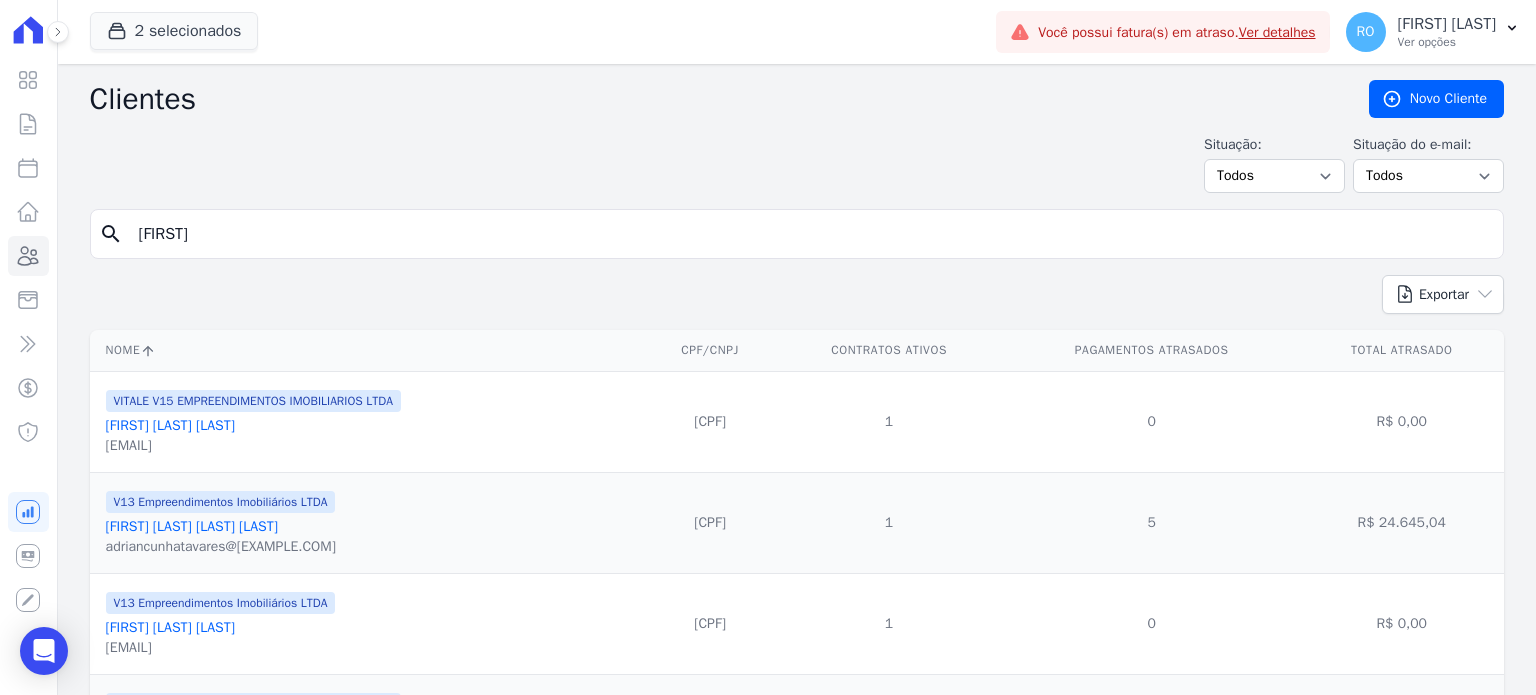 type on "cleber" 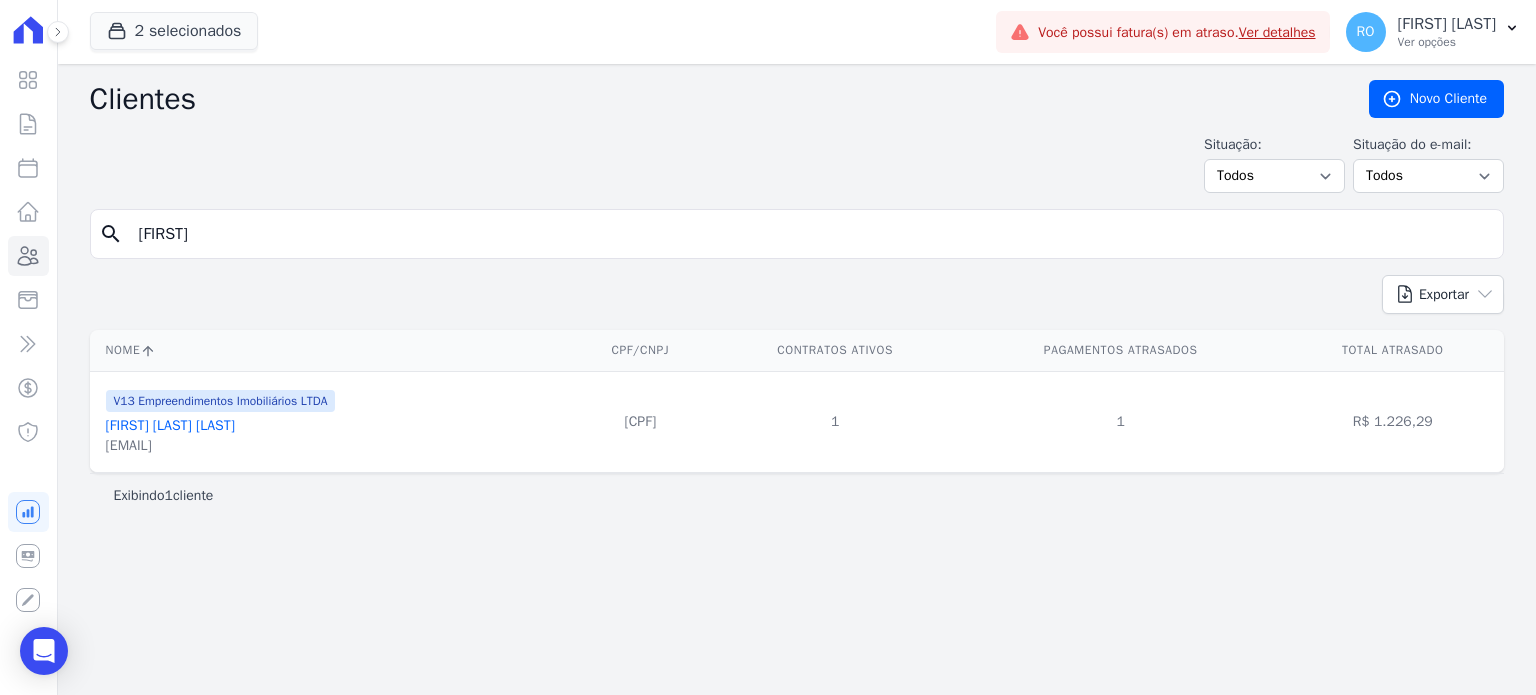 click on "Cleber Pereira Ribeiro" at bounding box center [170, 425] 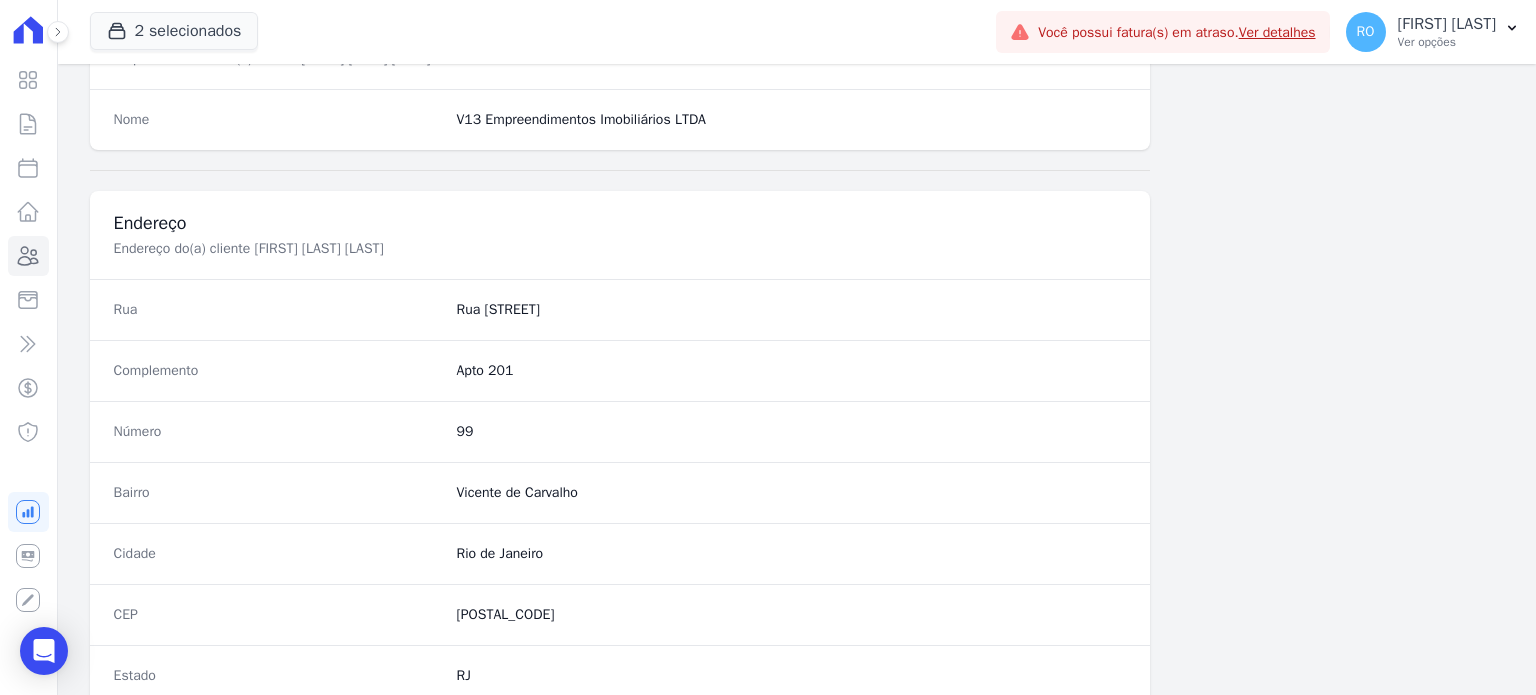 scroll, scrollTop: 1169, scrollLeft: 0, axis: vertical 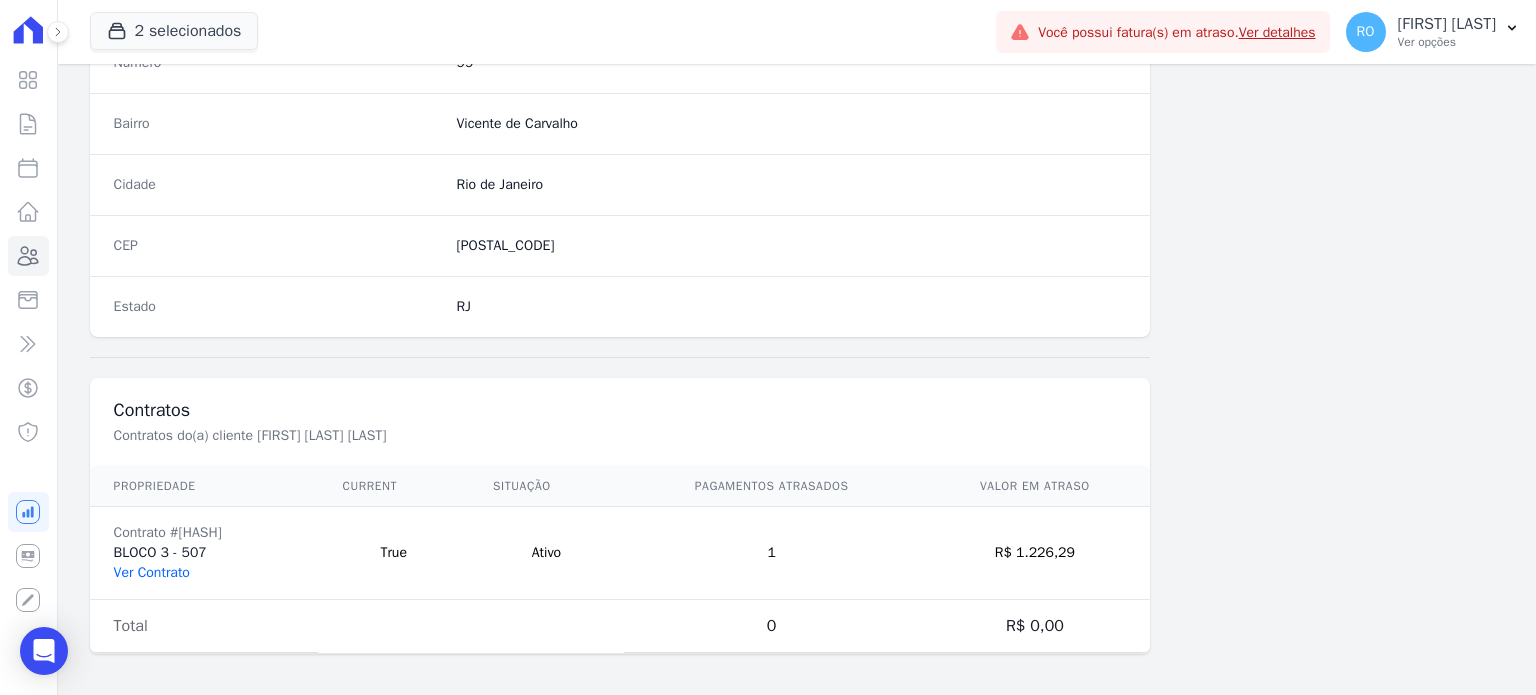 click on "Ver Contrato" at bounding box center (152, 572) 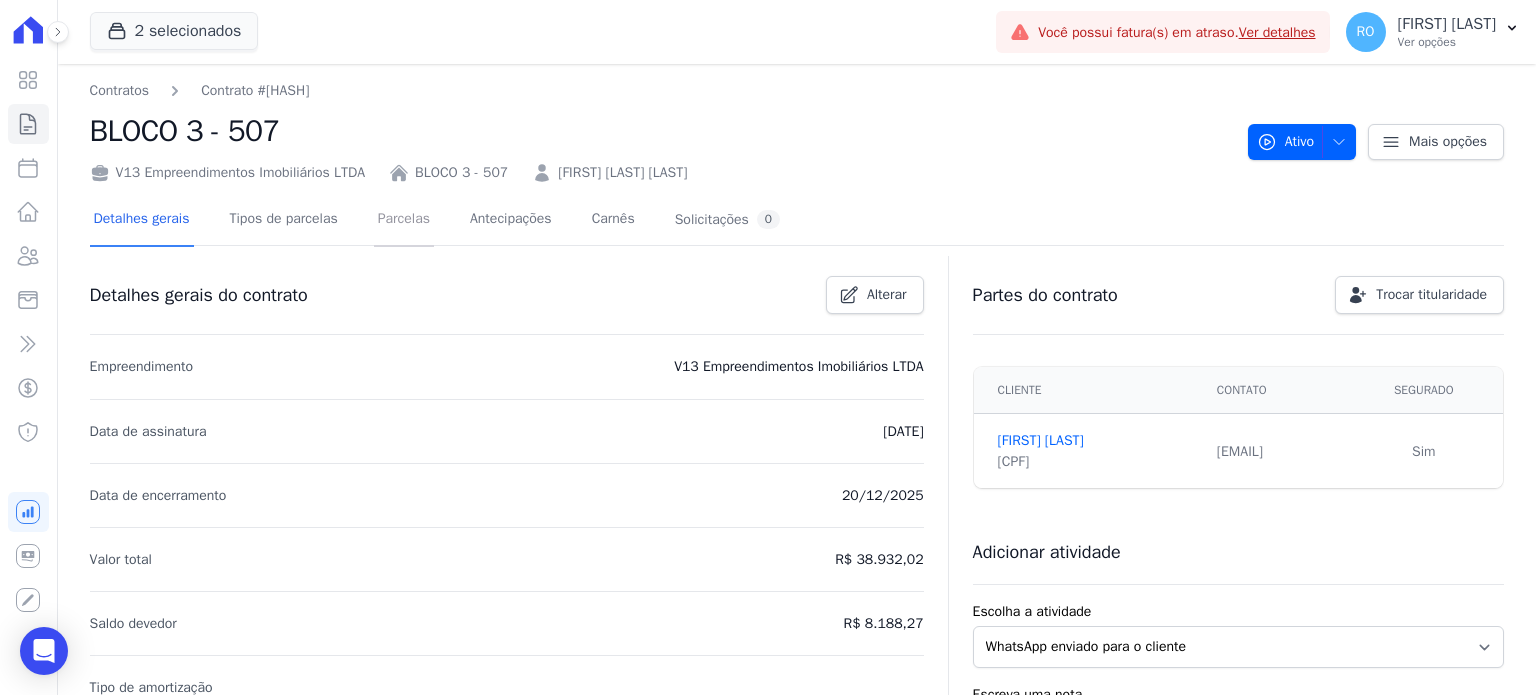 click on "Parcelas" at bounding box center [404, 220] 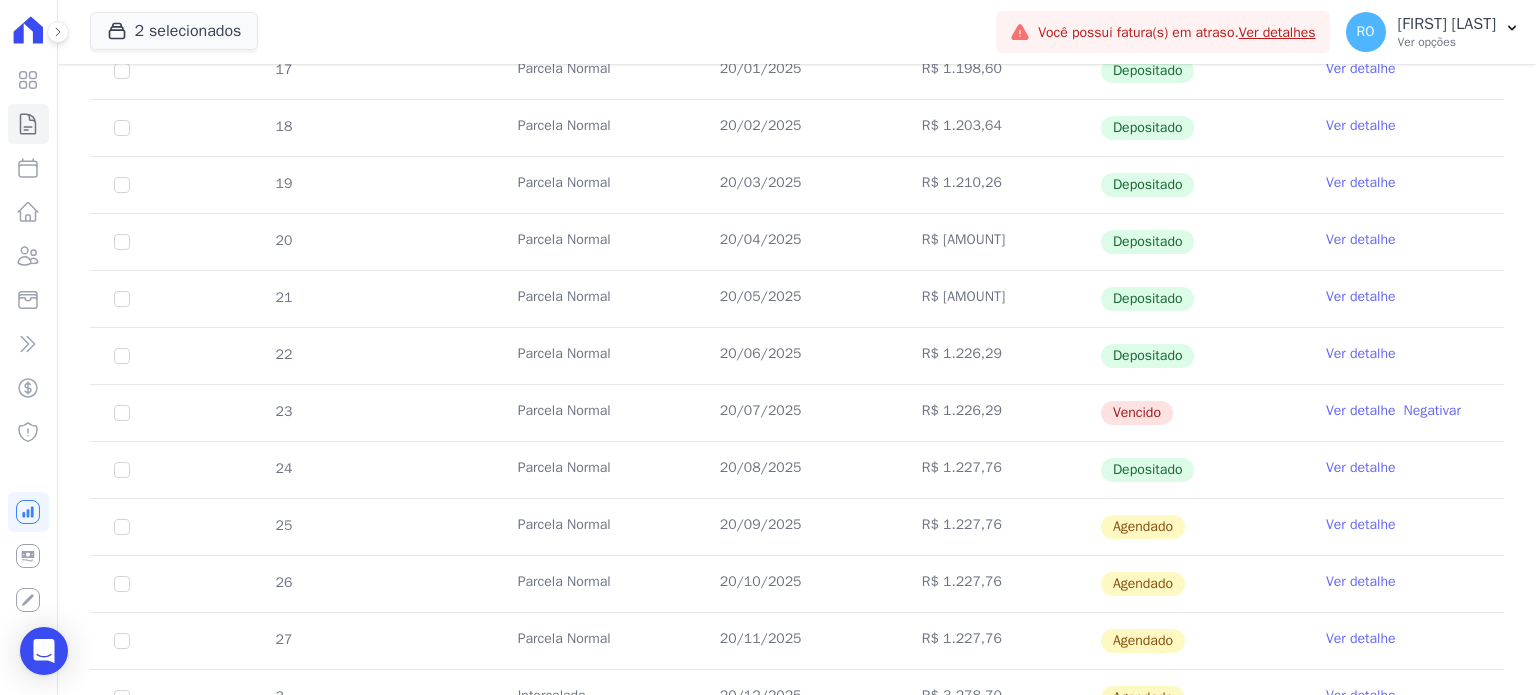 scroll, scrollTop: 560, scrollLeft: 0, axis: vertical 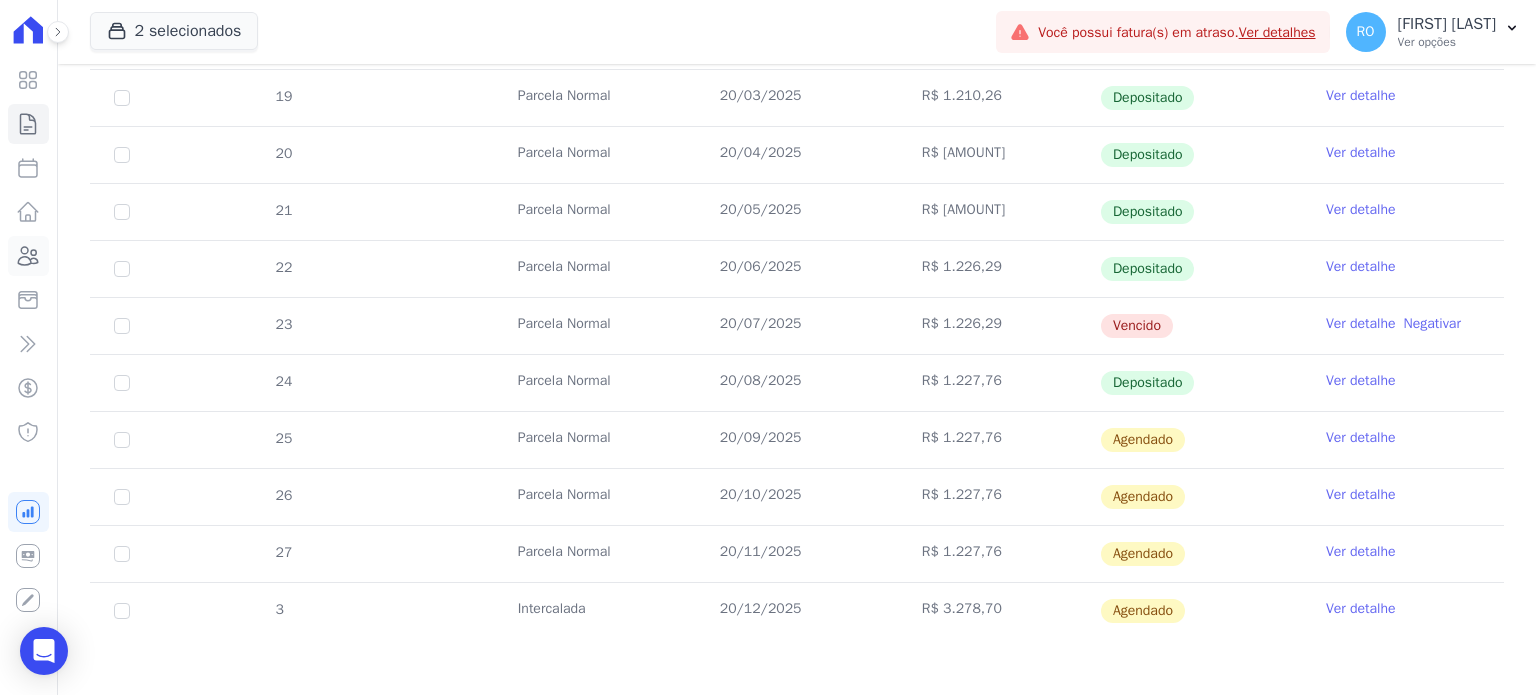 click 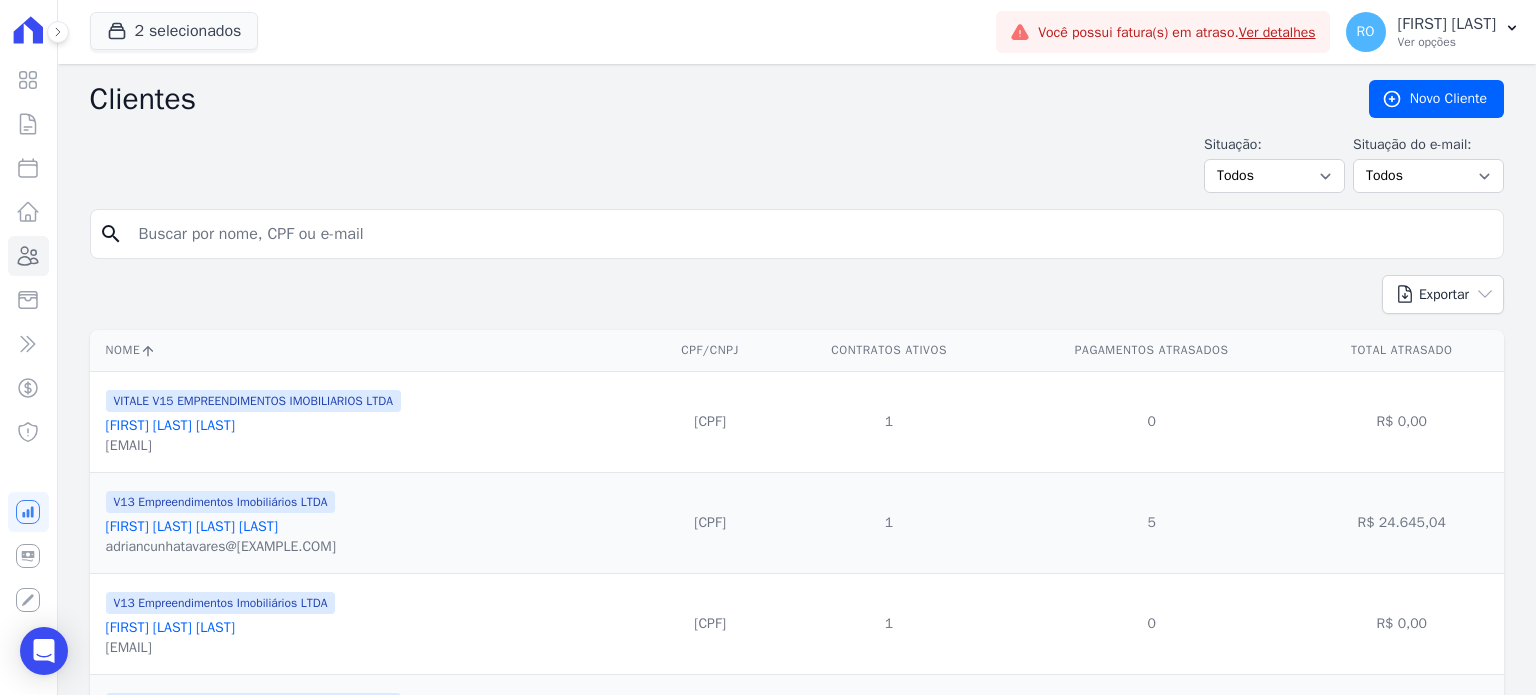 click at bounding box center (811, 234) 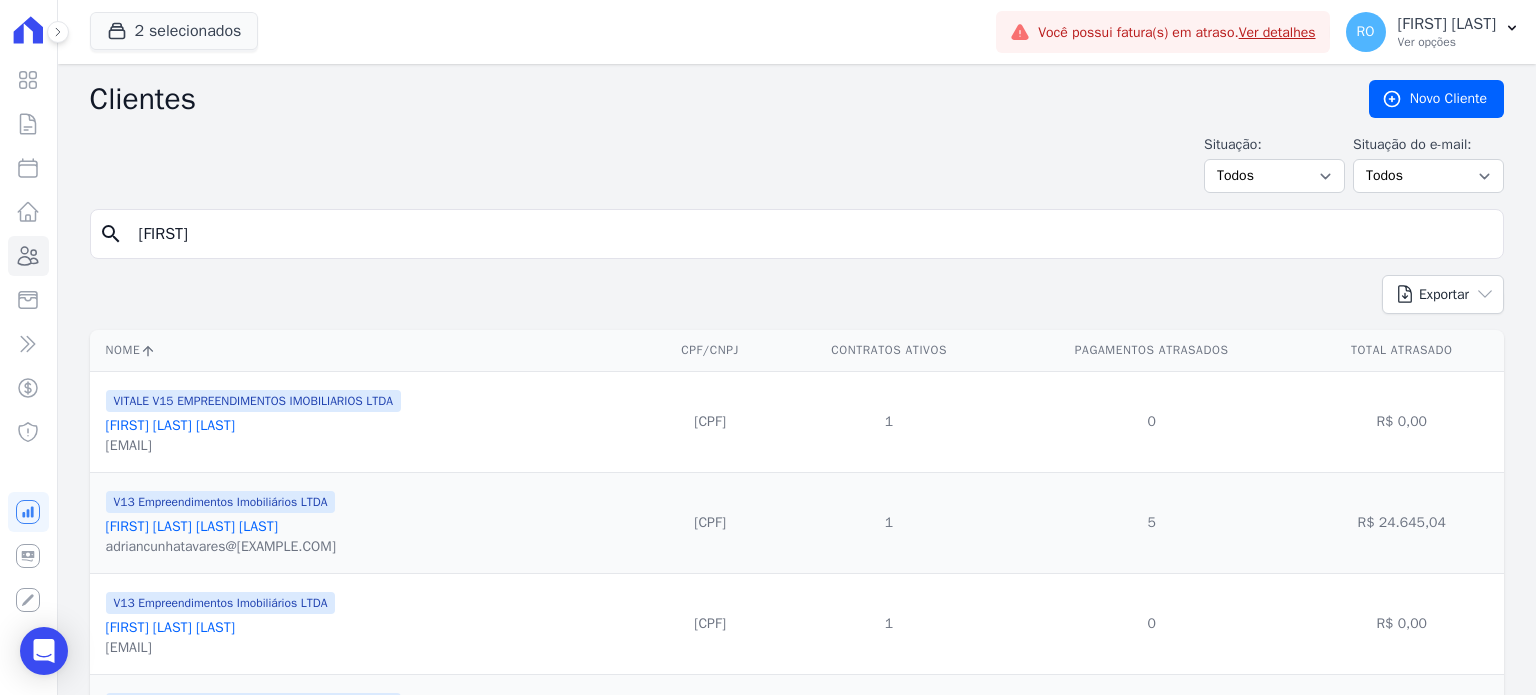 type on "JOSUE" 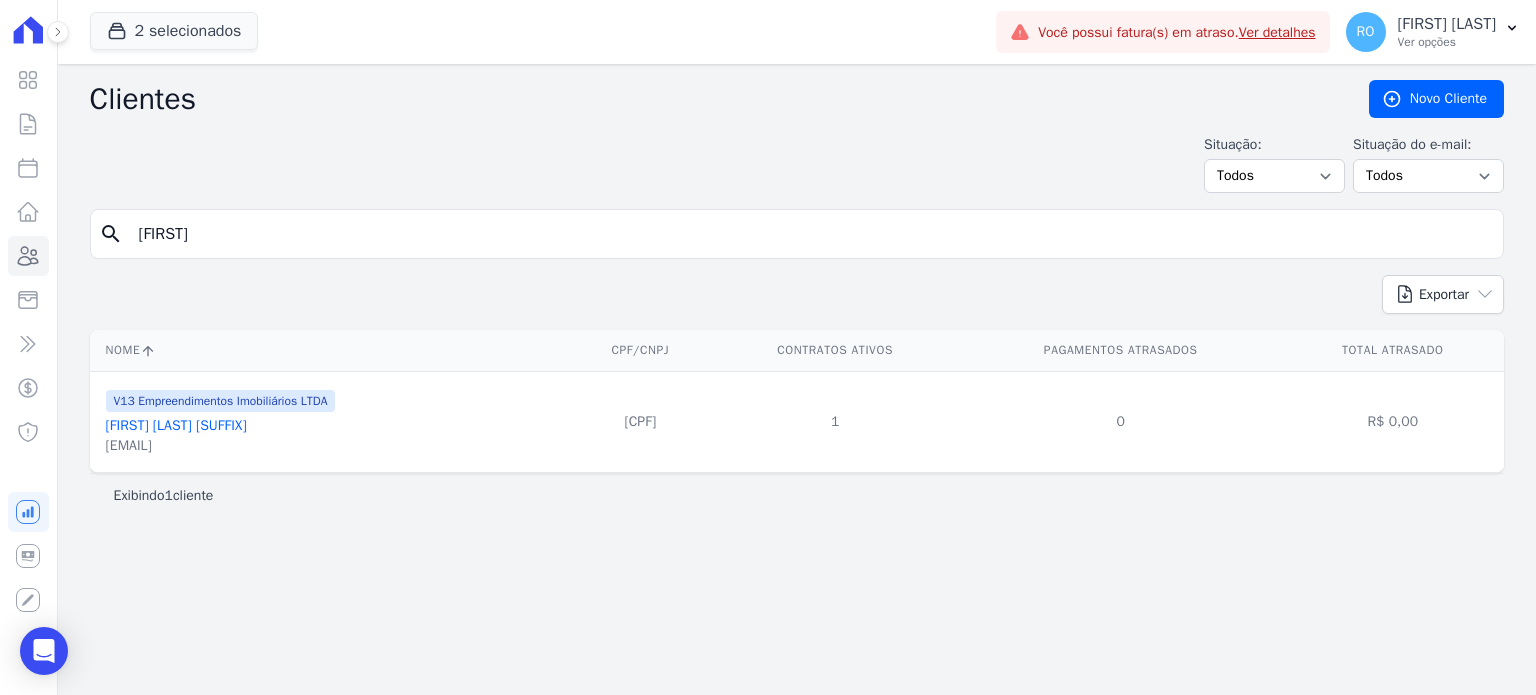 click on "Josue Pereira De Carvalho Junior" at bounding box center [176, 425] 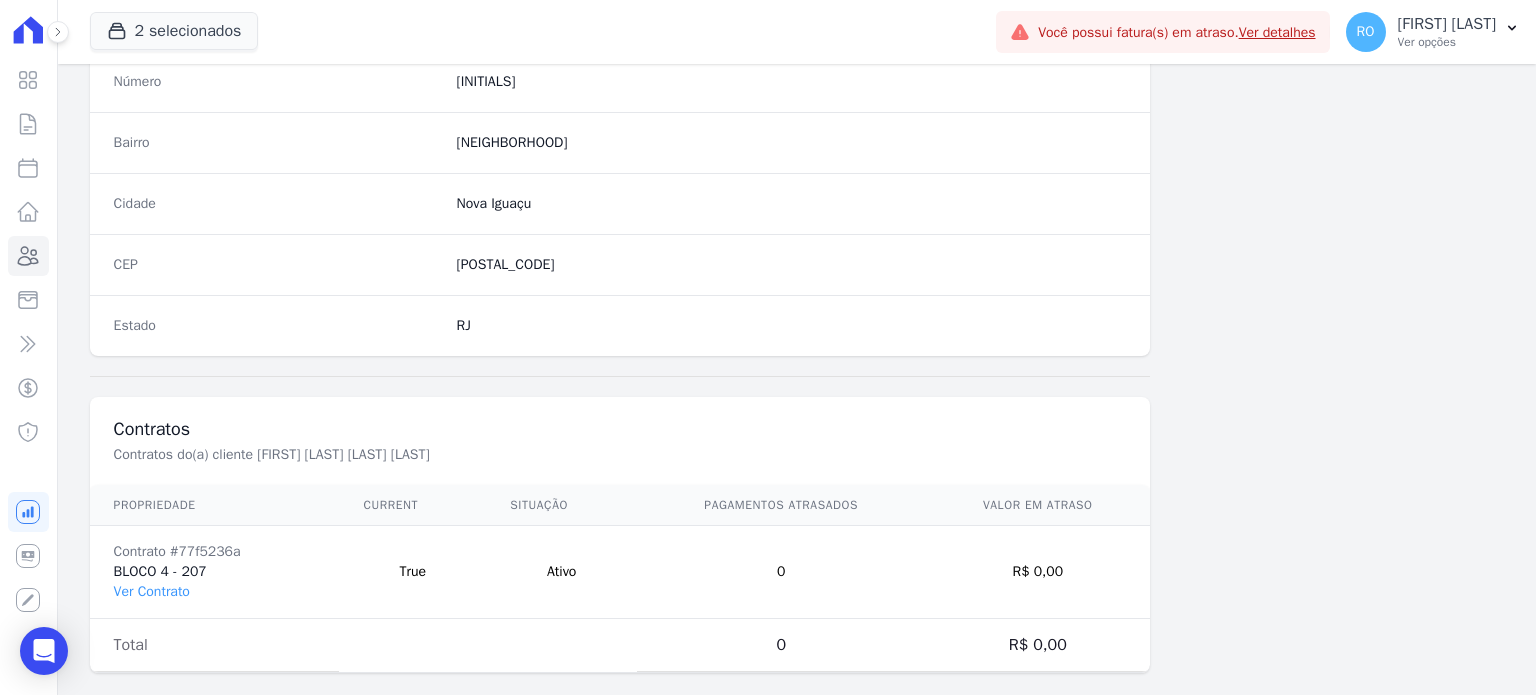 scroll, scrollTop: 1169, scrollLeft: 0, axis: vertical 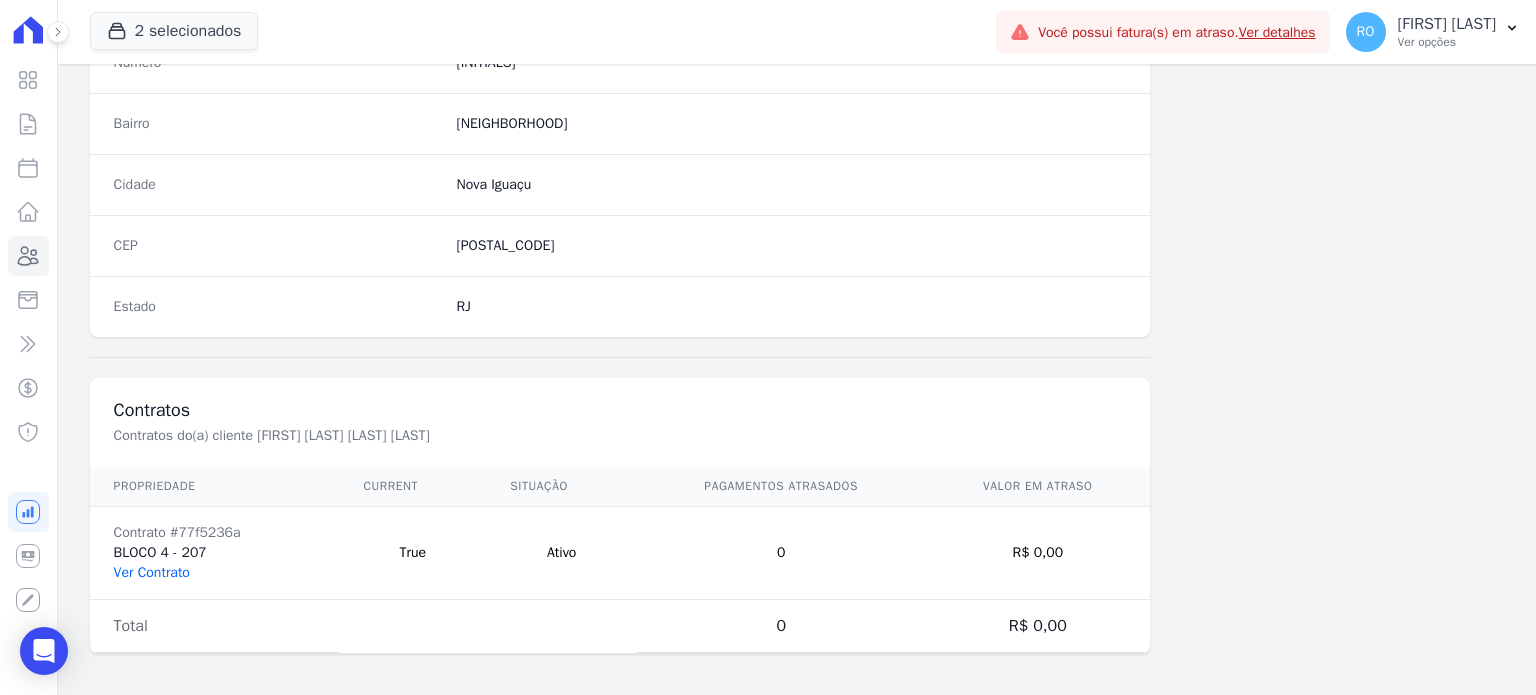 click on "Ver Contrato" at bounding box center [152, 572] 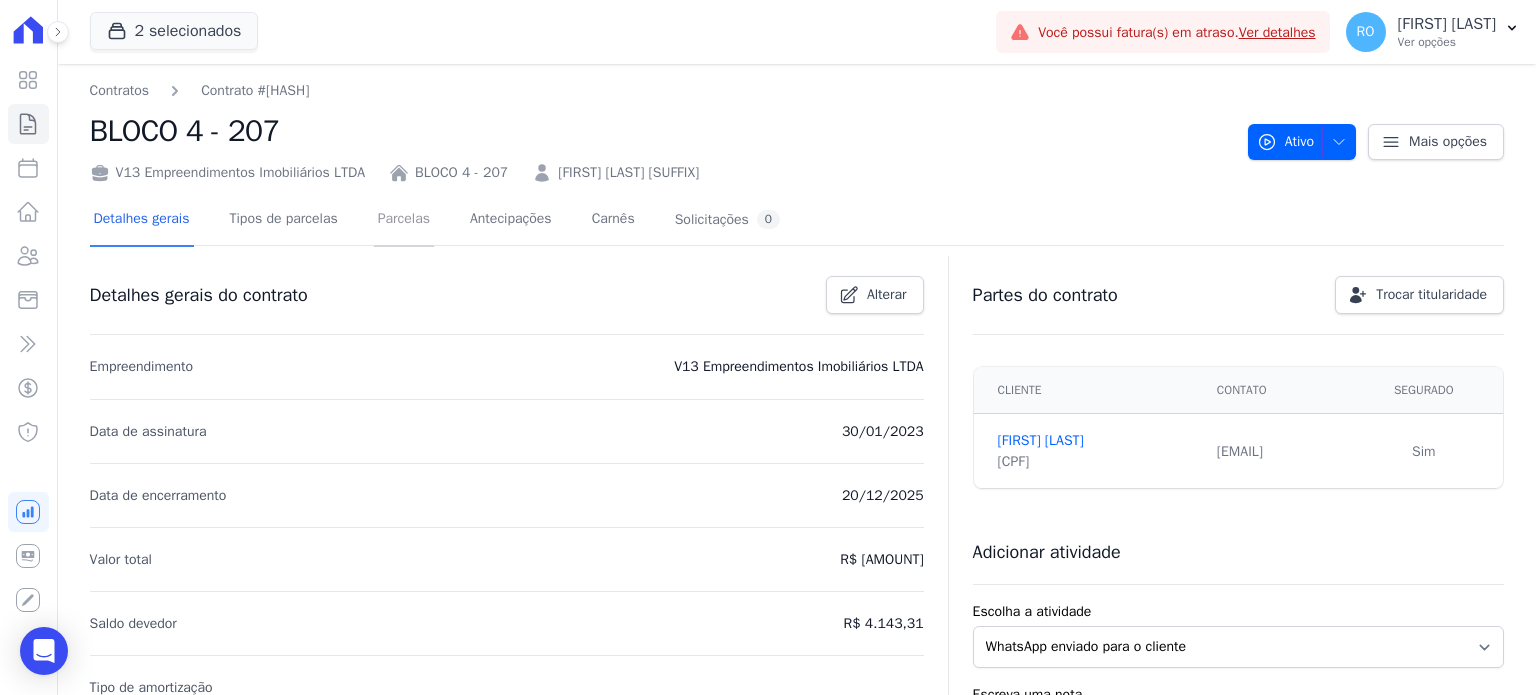 click on "Parcelas" at bounding box center (404, 220) 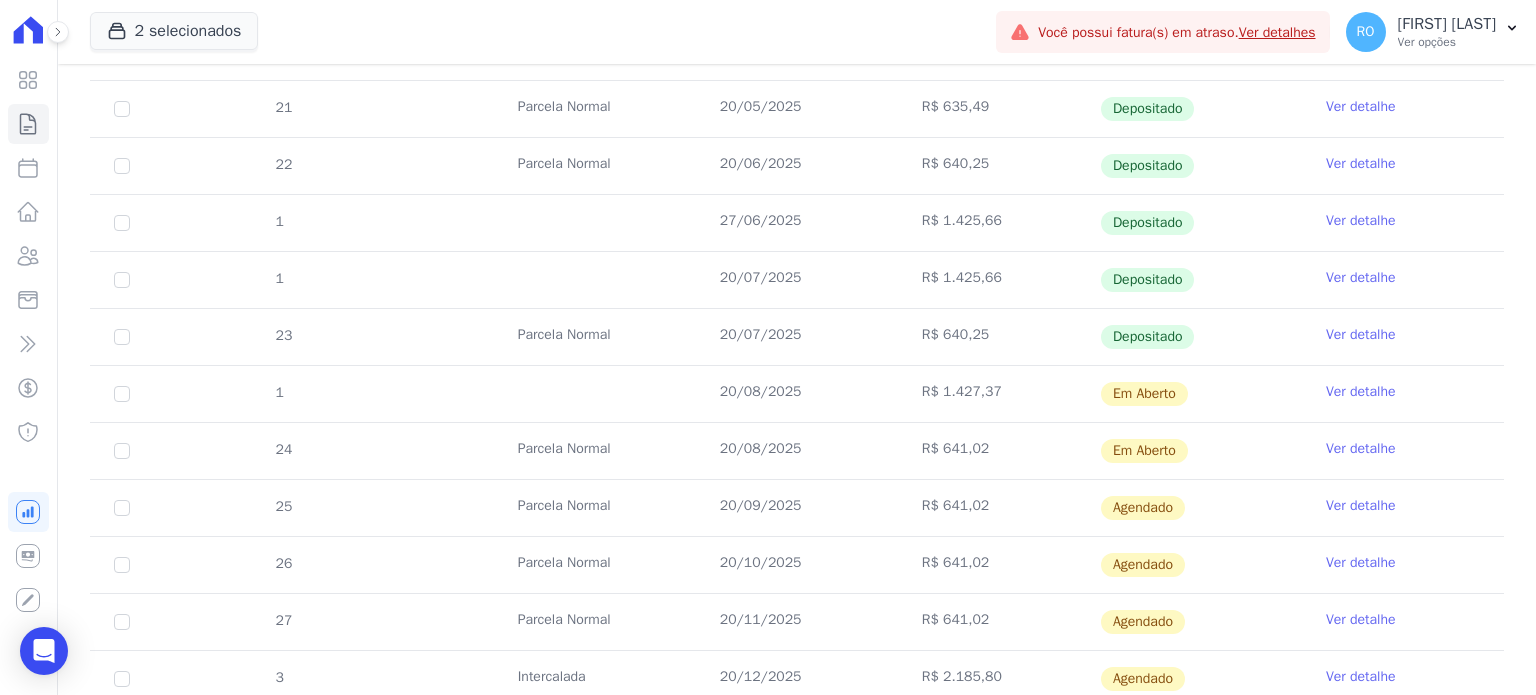 scroll, scrollTop: 800, scrollLeft: 0, axis: vertical 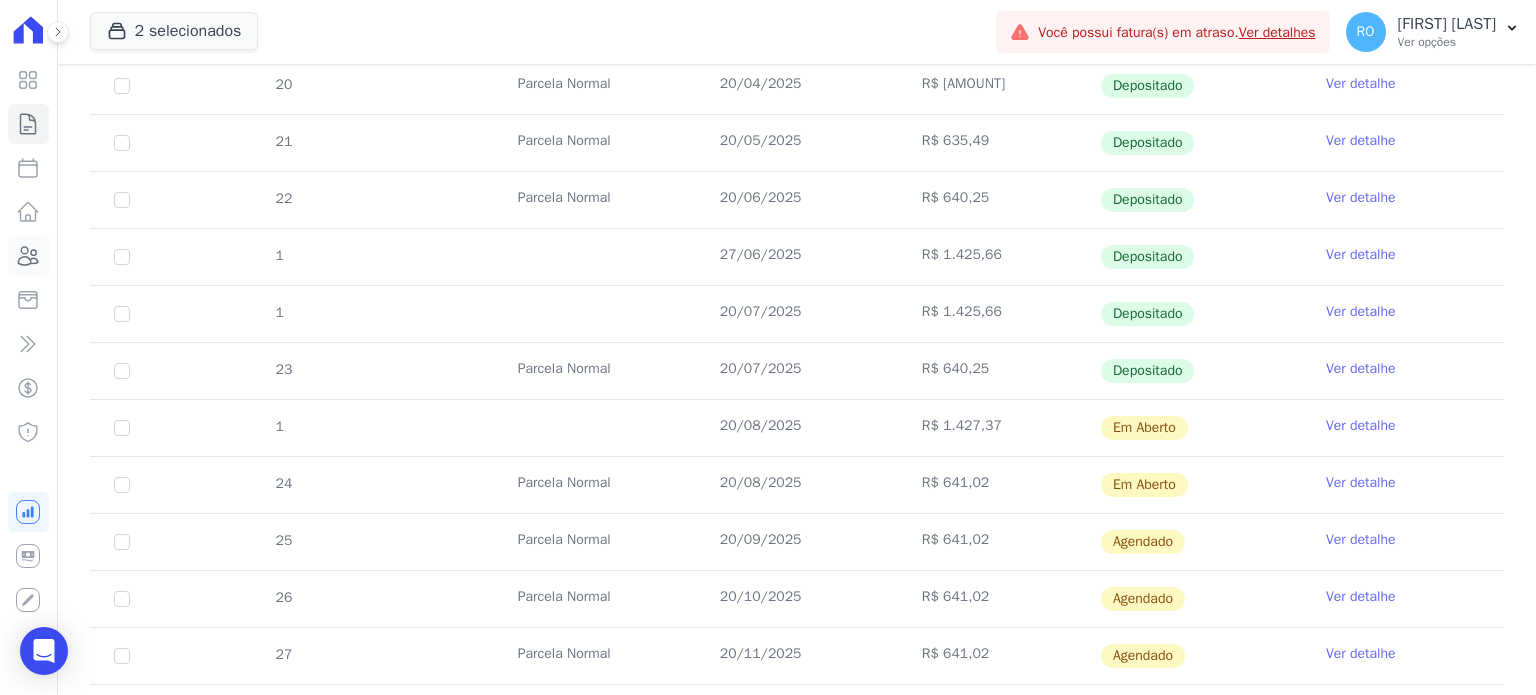 click 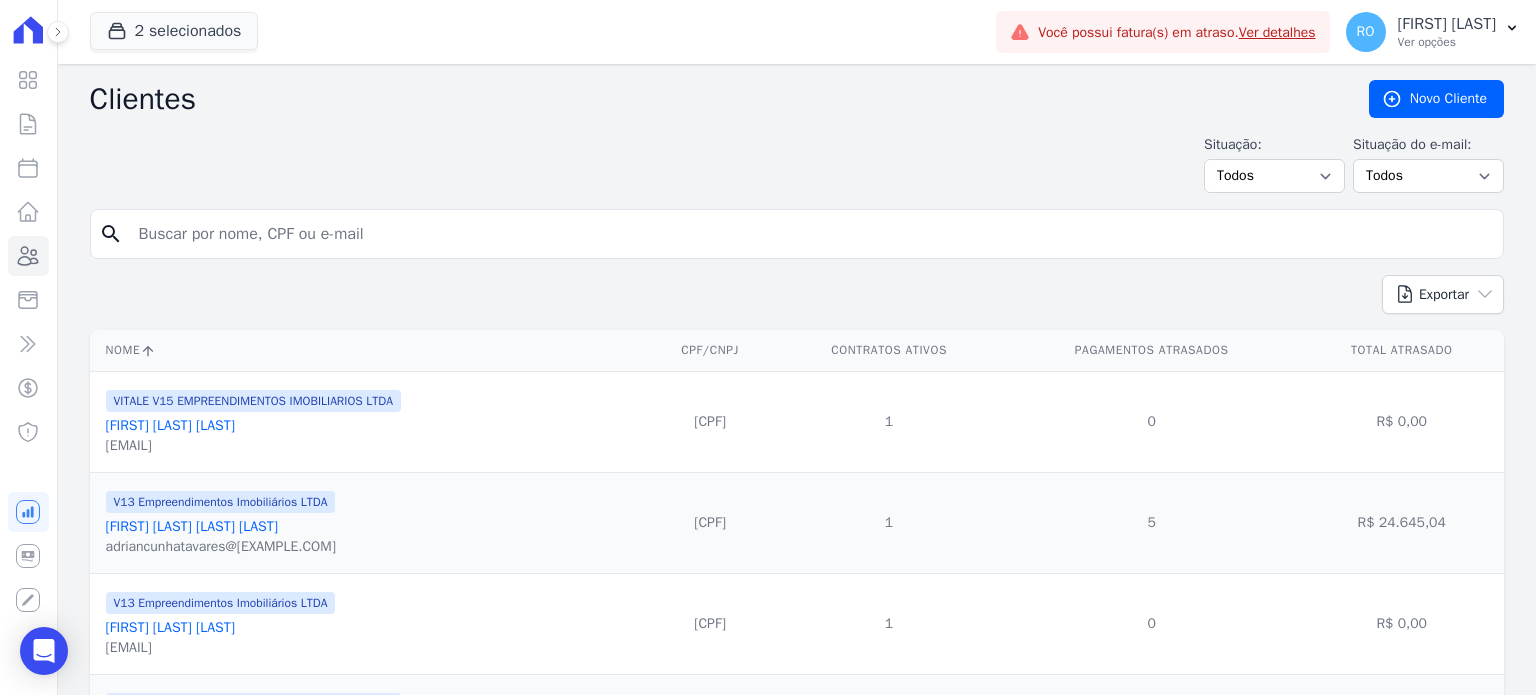 click at bounding box center (811, 234) 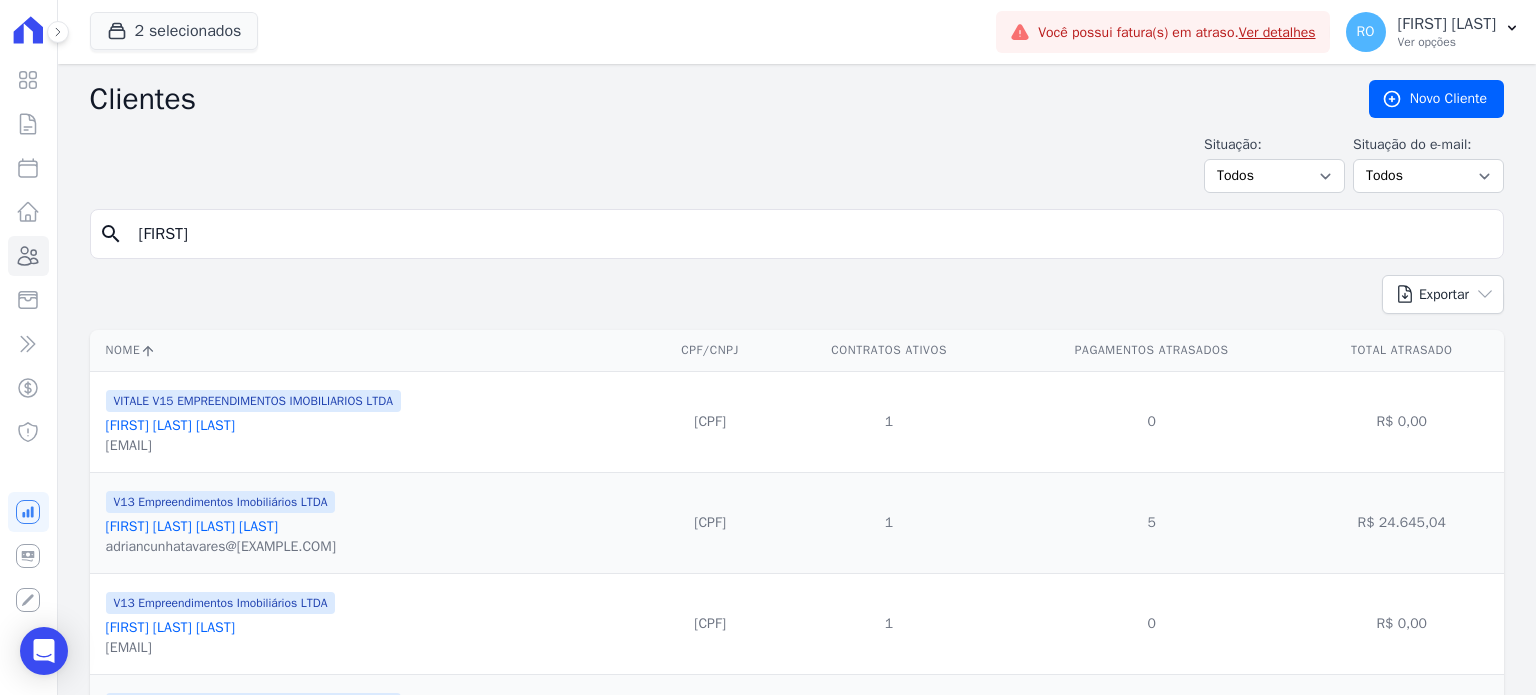 type on "eliane" 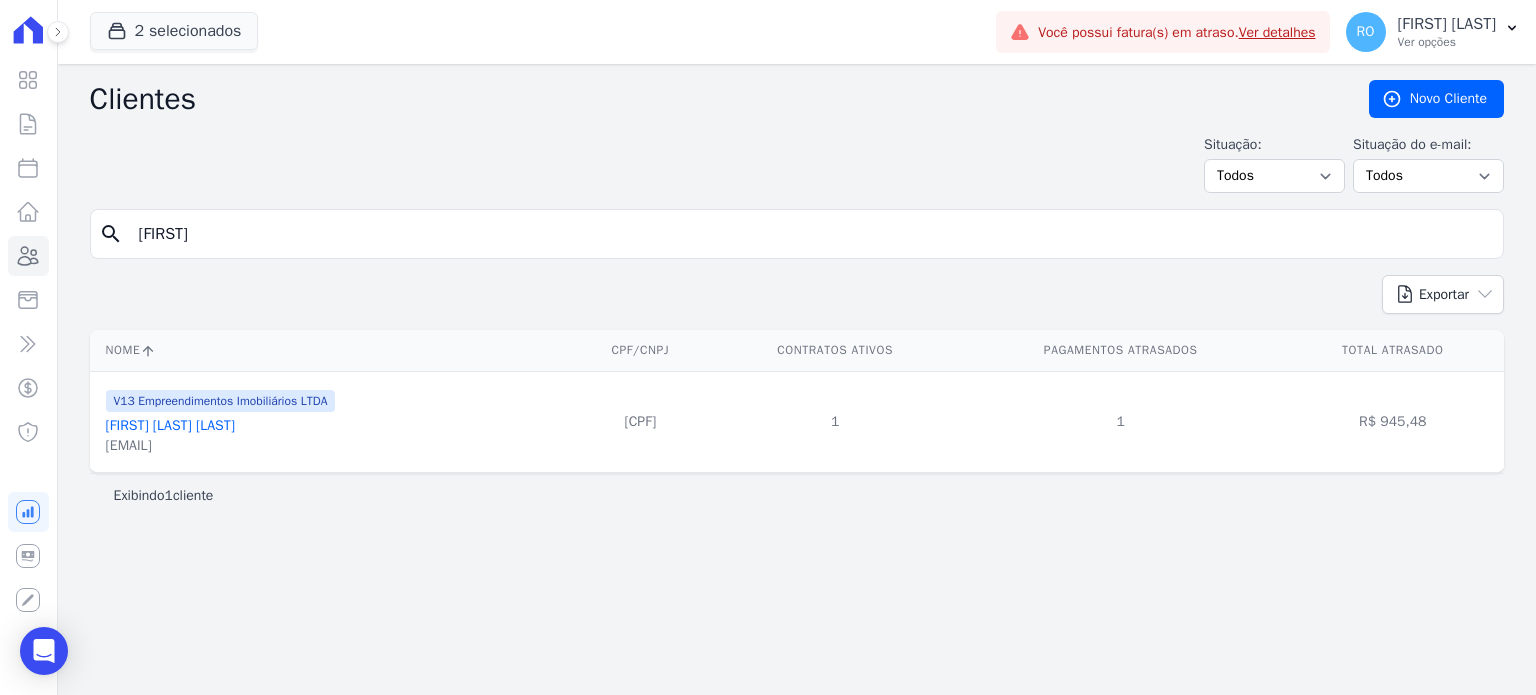 click on "Eliane Cristina Da Silva" at bounding box center (170, 425) 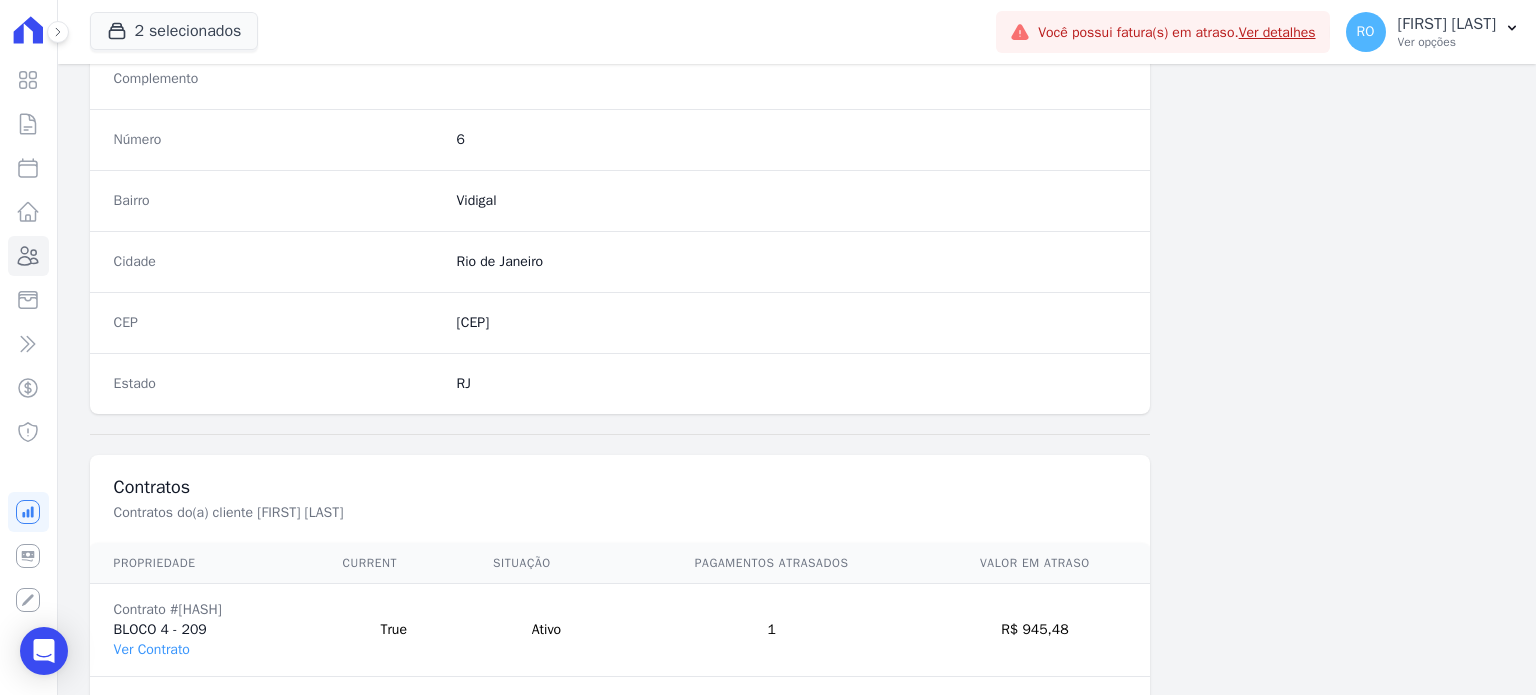 scroll, scrollTop: 1100, scrollLeft: 0, axis: vertical 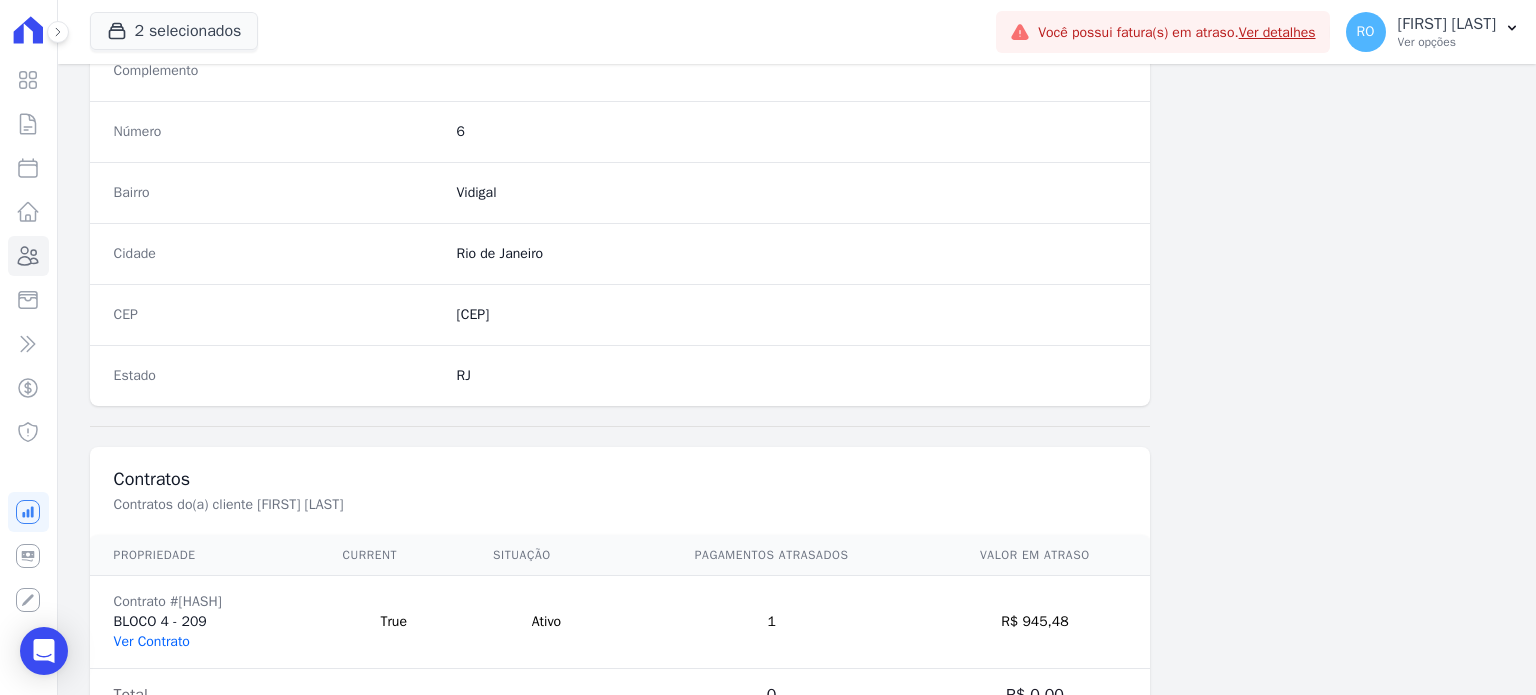 click on "Ver Contrato" at bounding box center [152, 641] 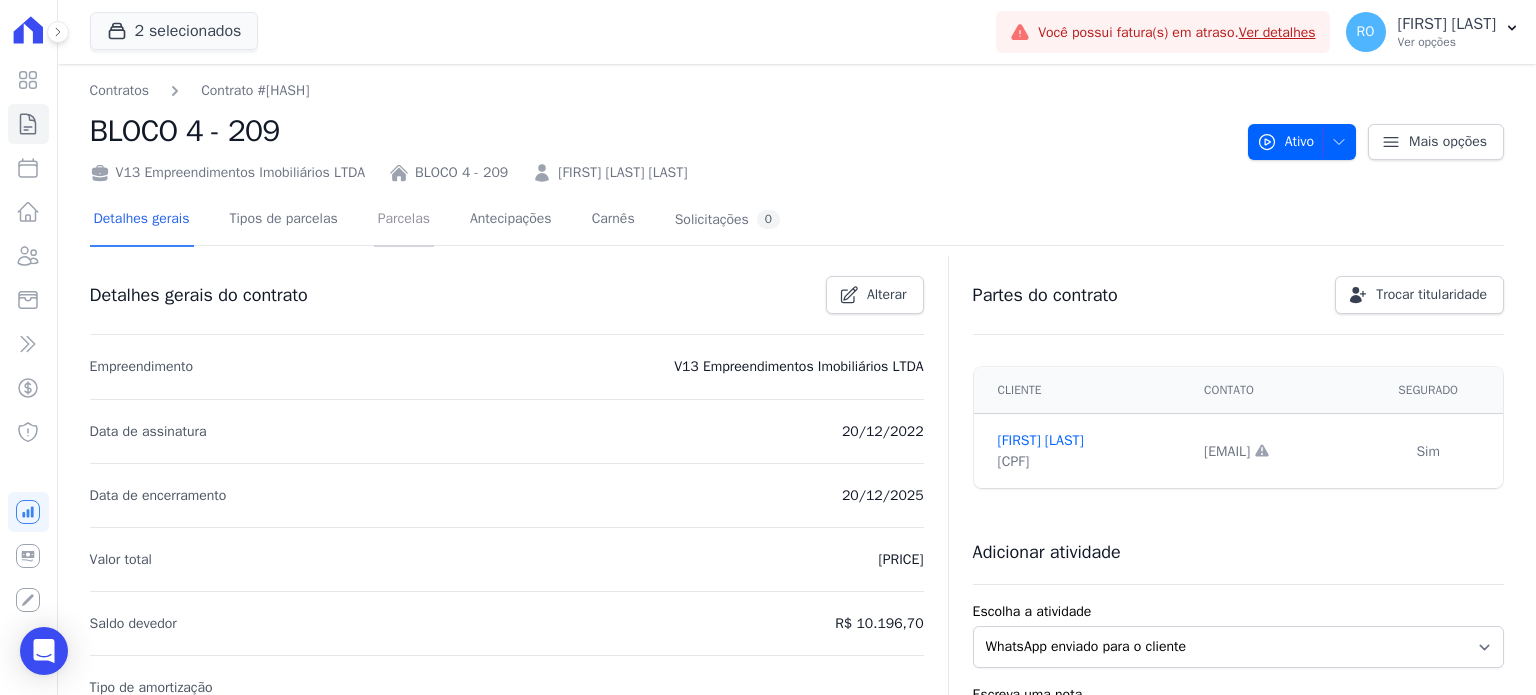 click on "Parcelas" at bounding box center [404, 220] 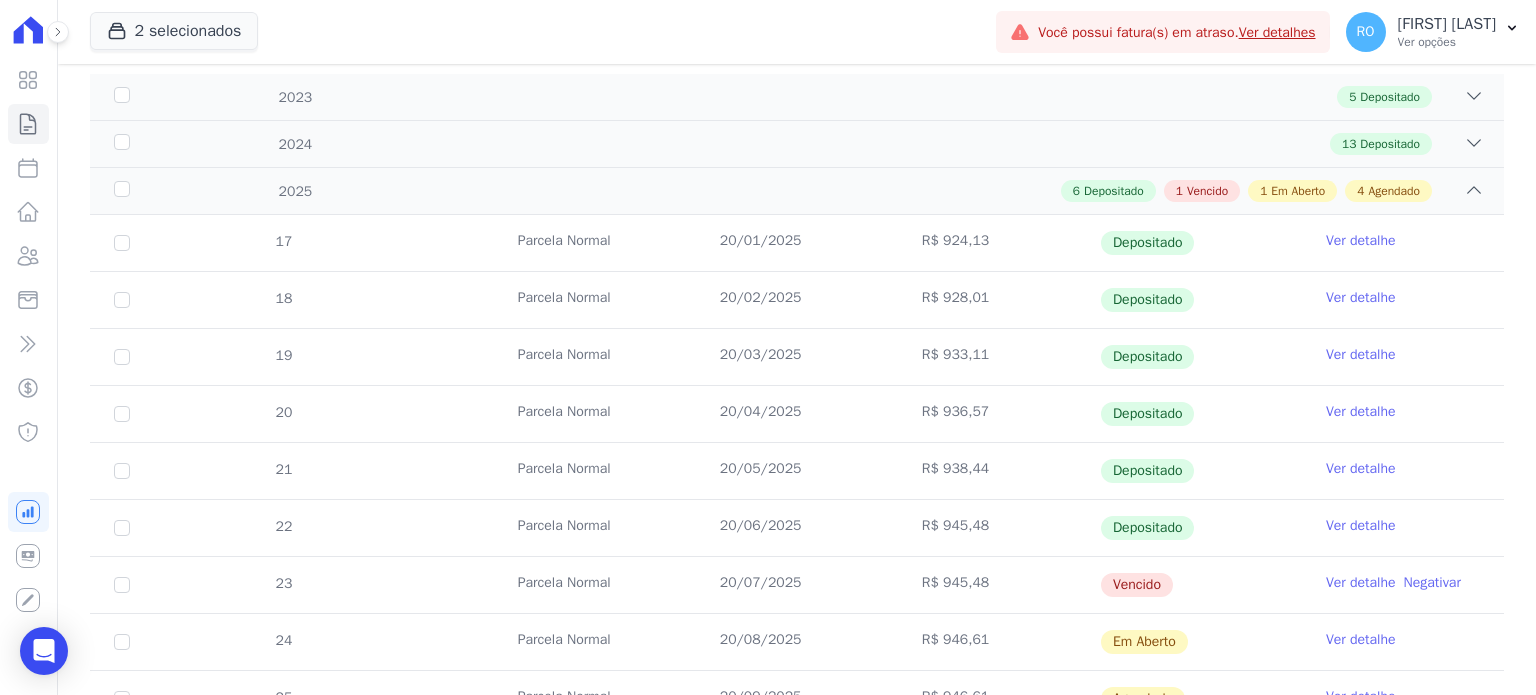scroll, scrollTop: 560, scrollLeft: 0, axis: vertical 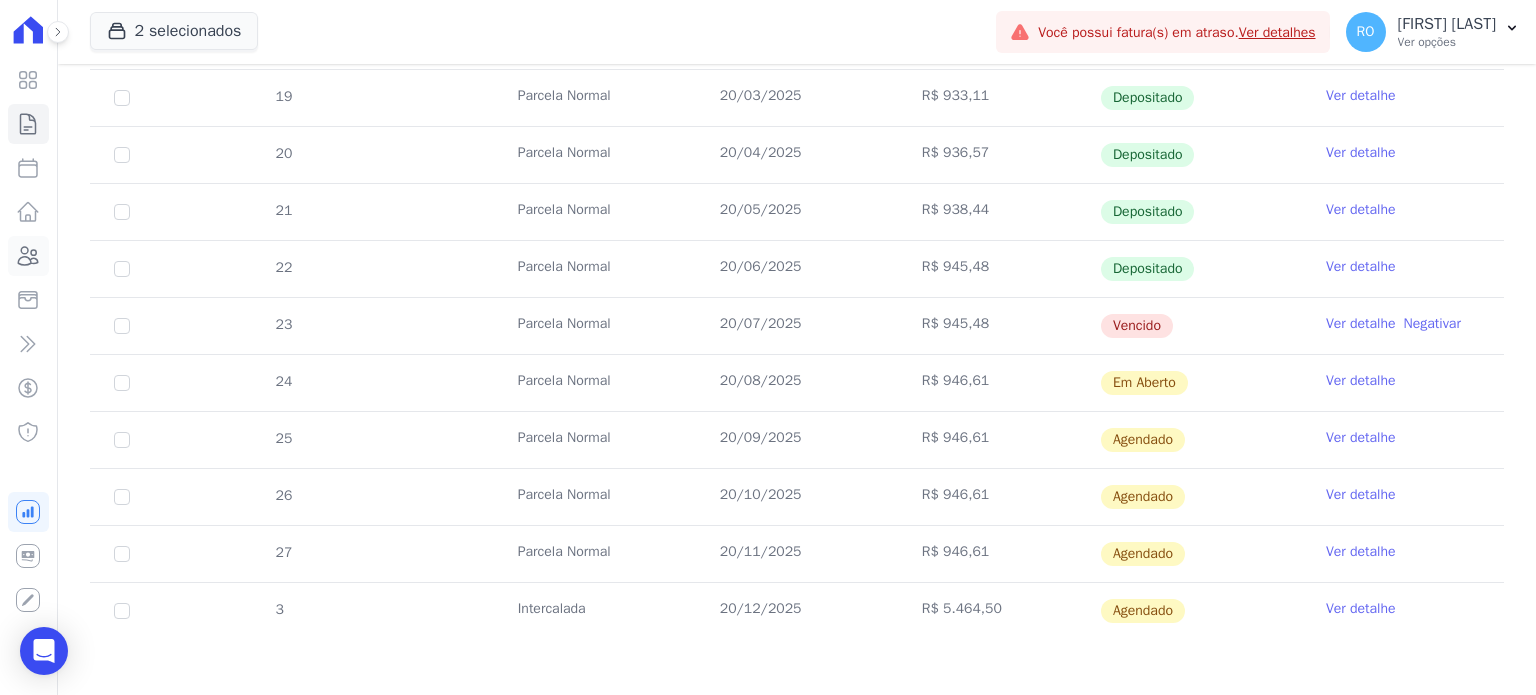 click 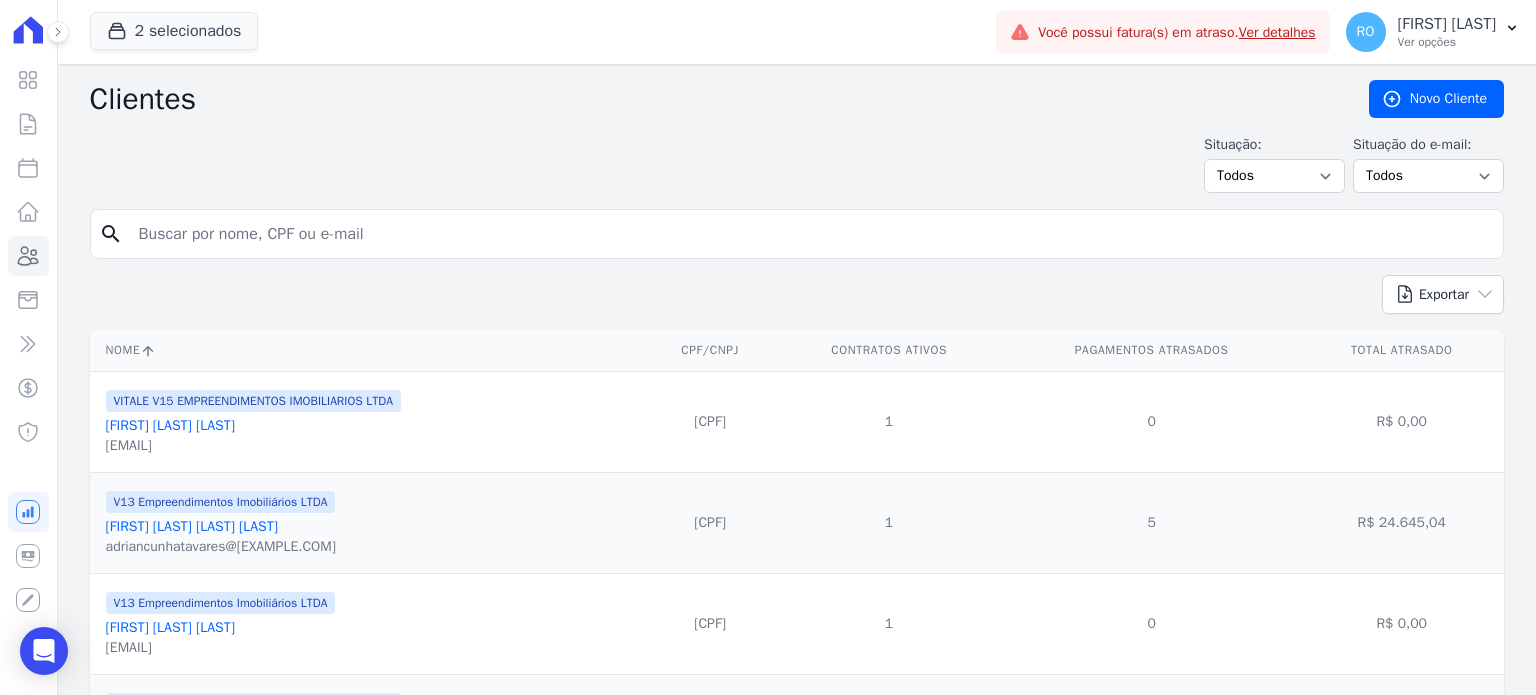 click at bounding box center [811, 234] 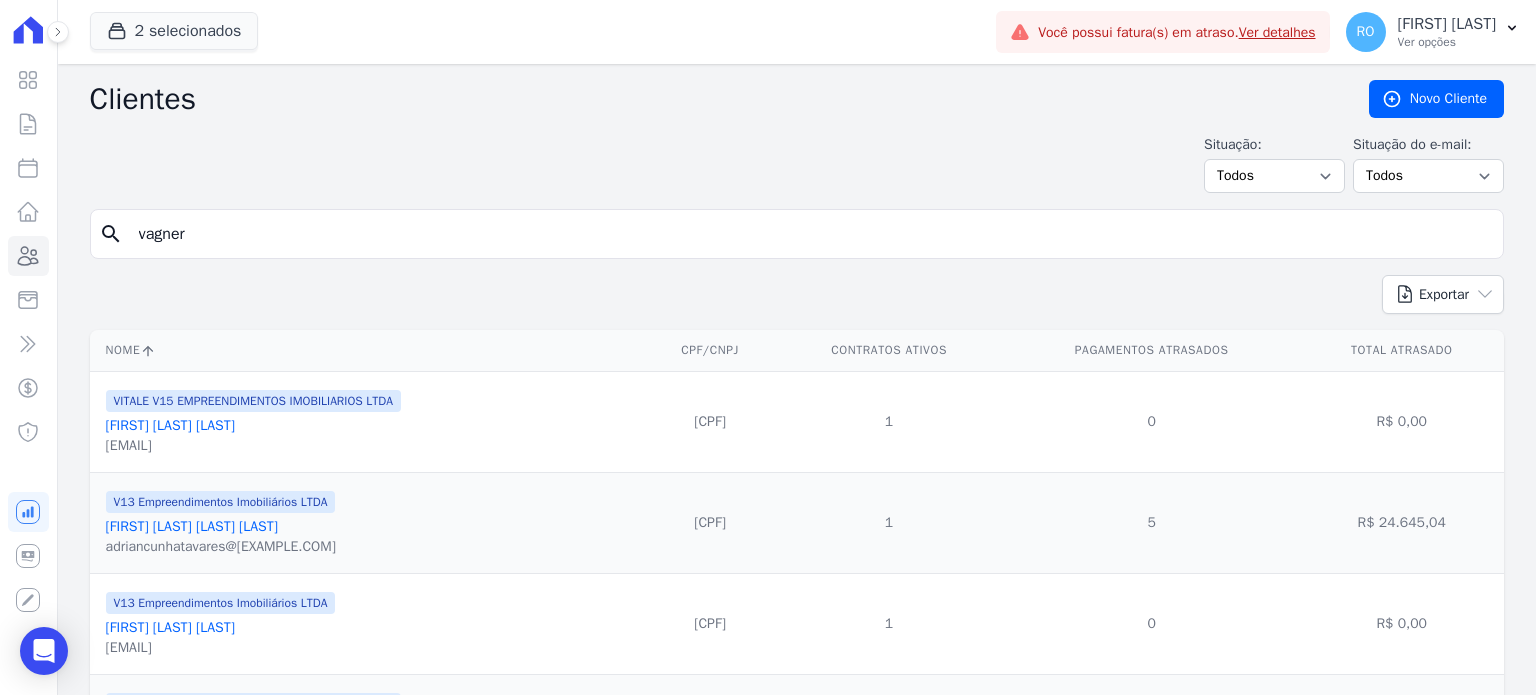 type on "Vagner Candido" 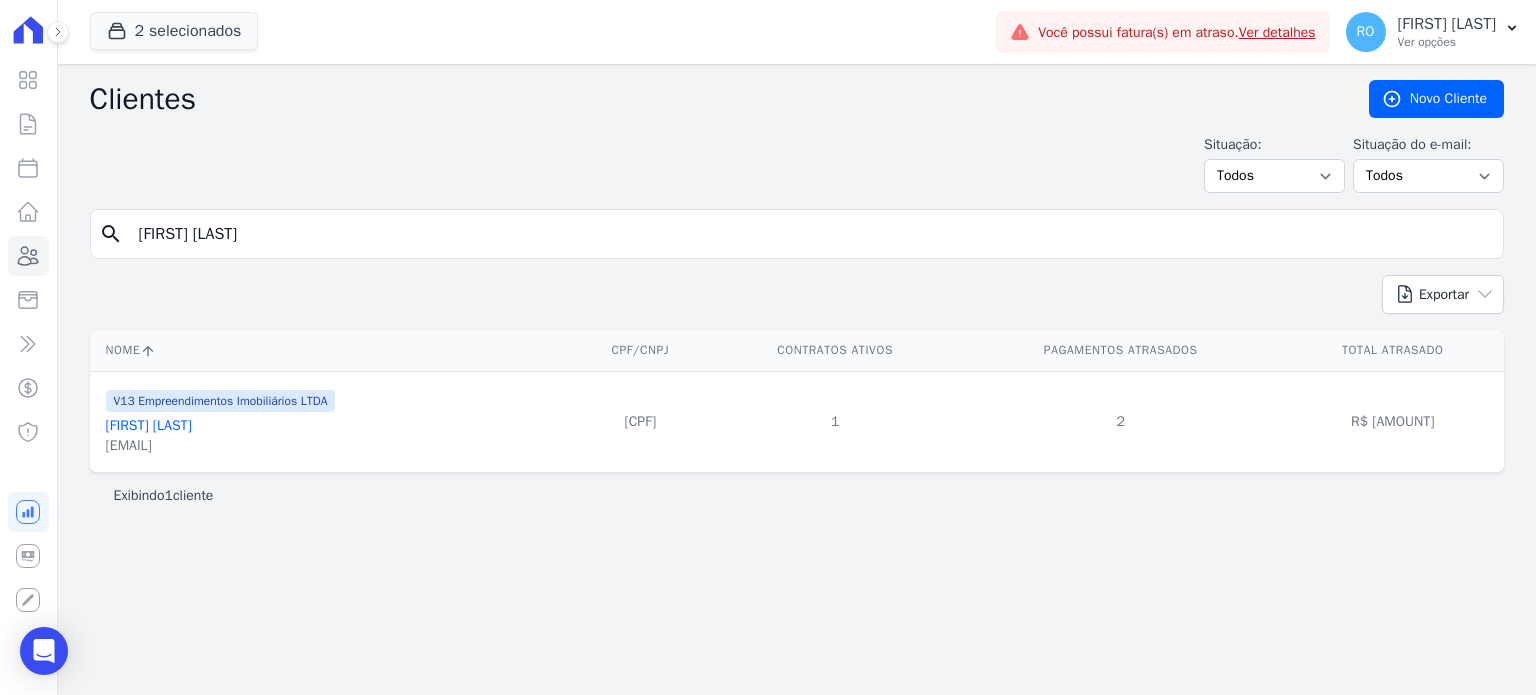 click on "Vagner Candido De Souza" at bounding box center [149, 425] 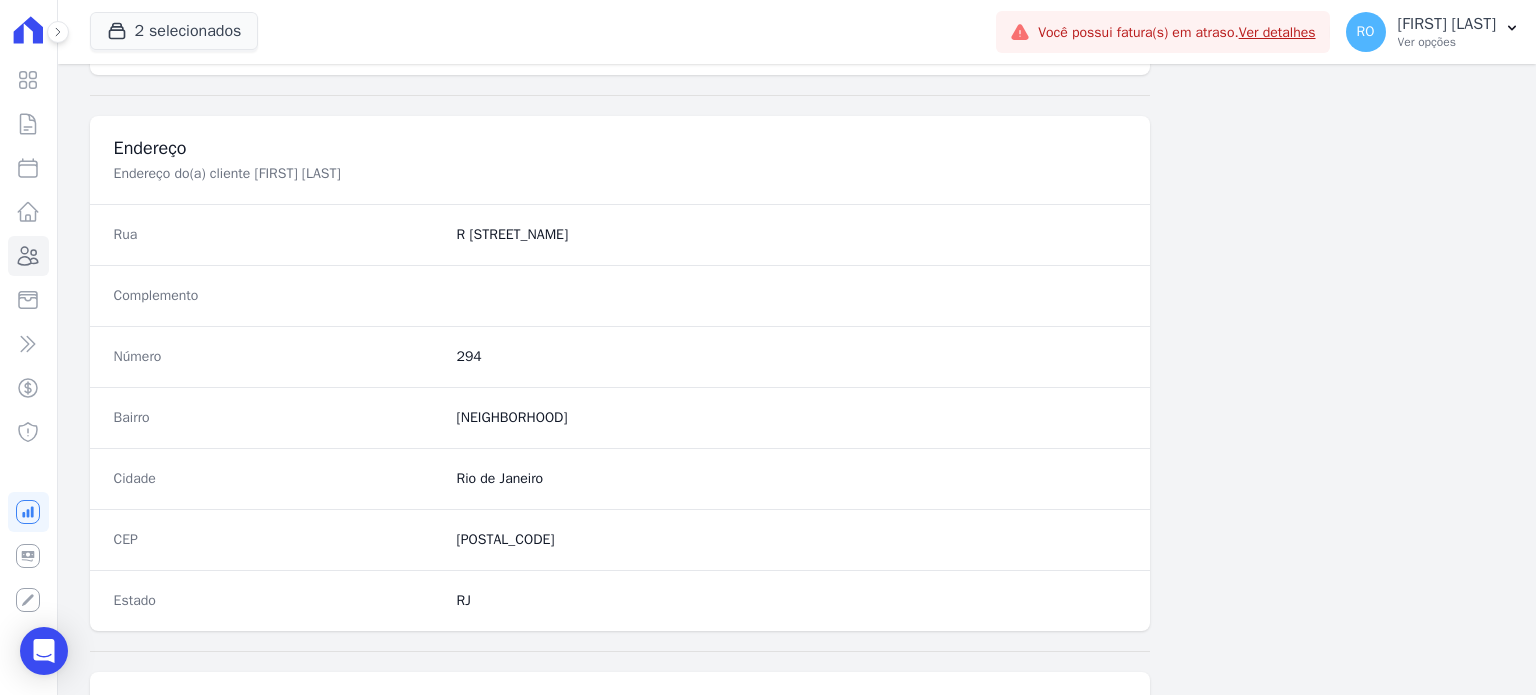 scroll, scrollTop: 1169, scrollLeft: 0, axis: vertical 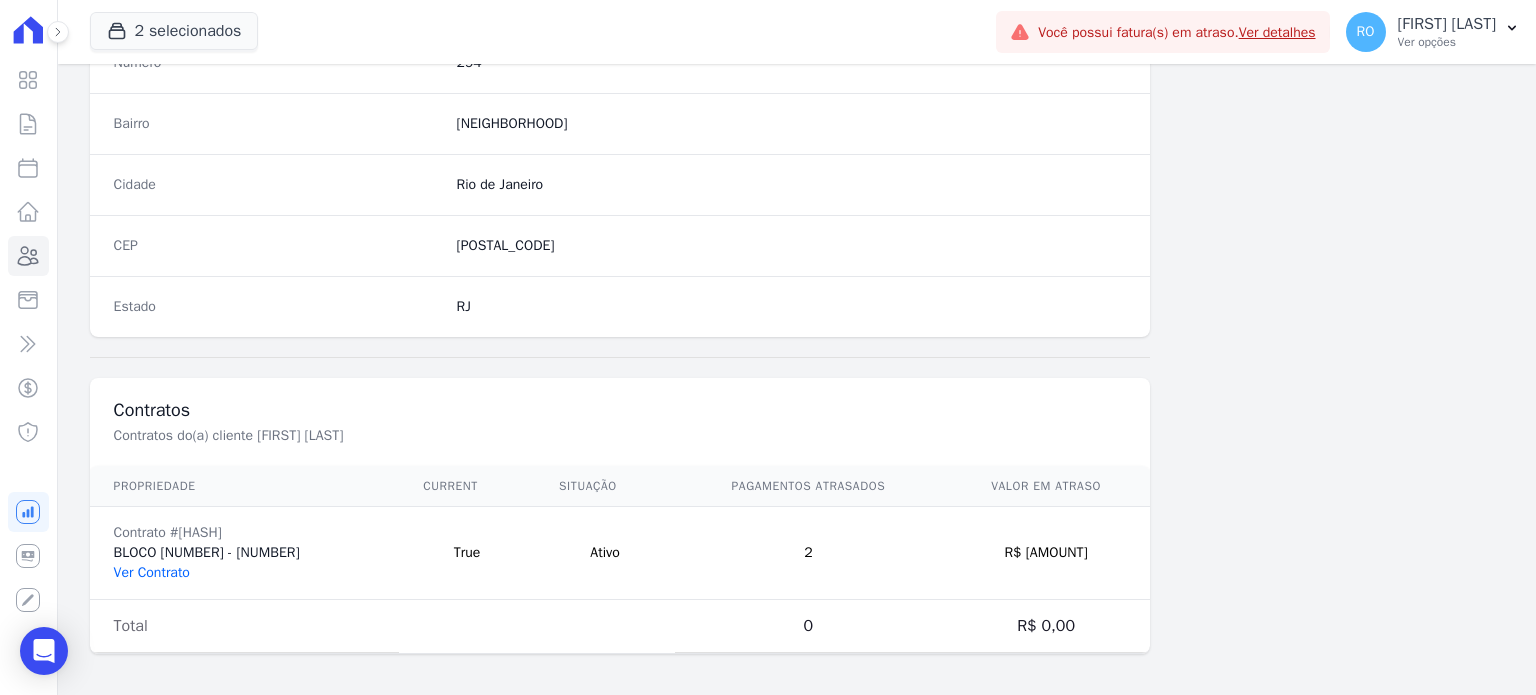 click on "Ver Contrato" at bounding box center (152, 572) 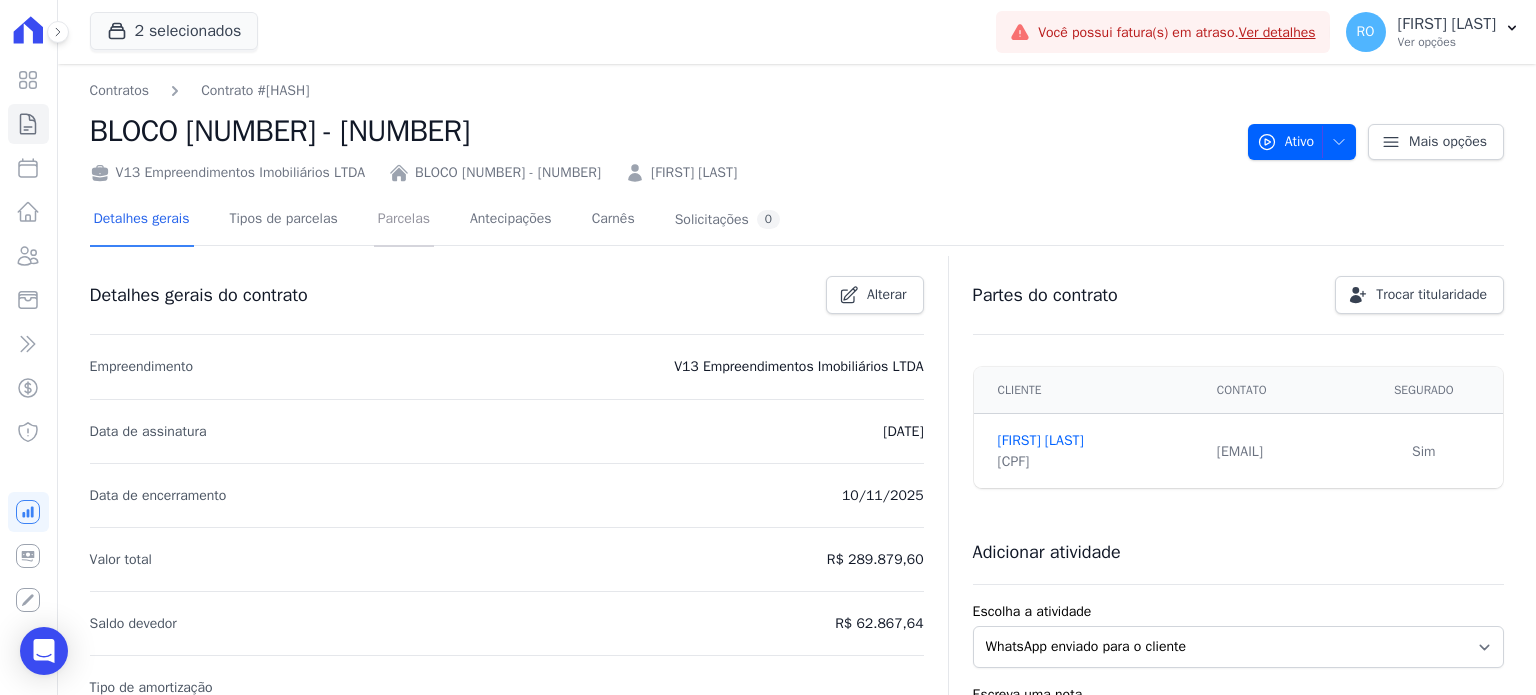 click on "Parcelas" at bounding box center (404, 220) 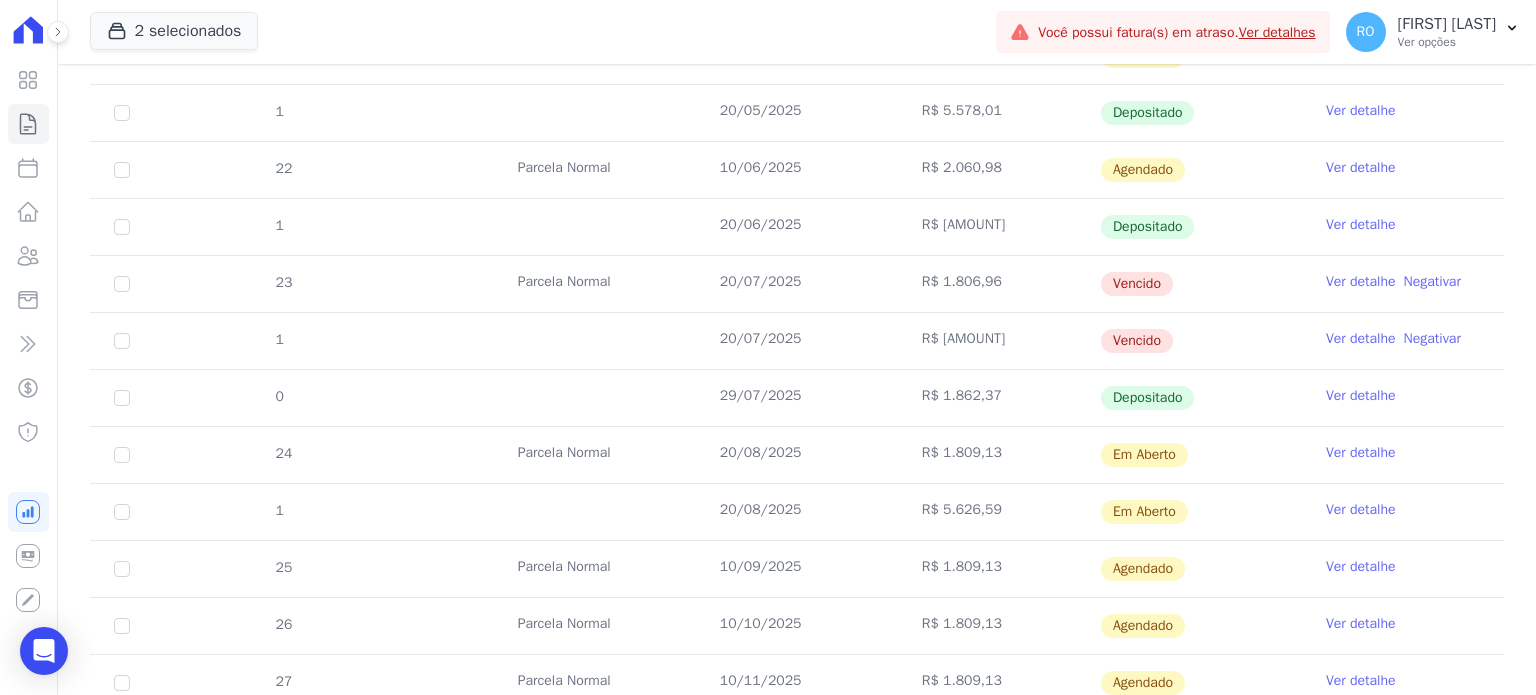 scroll, scrollTop: 1000, scrollLeft: 0, axis: vertical 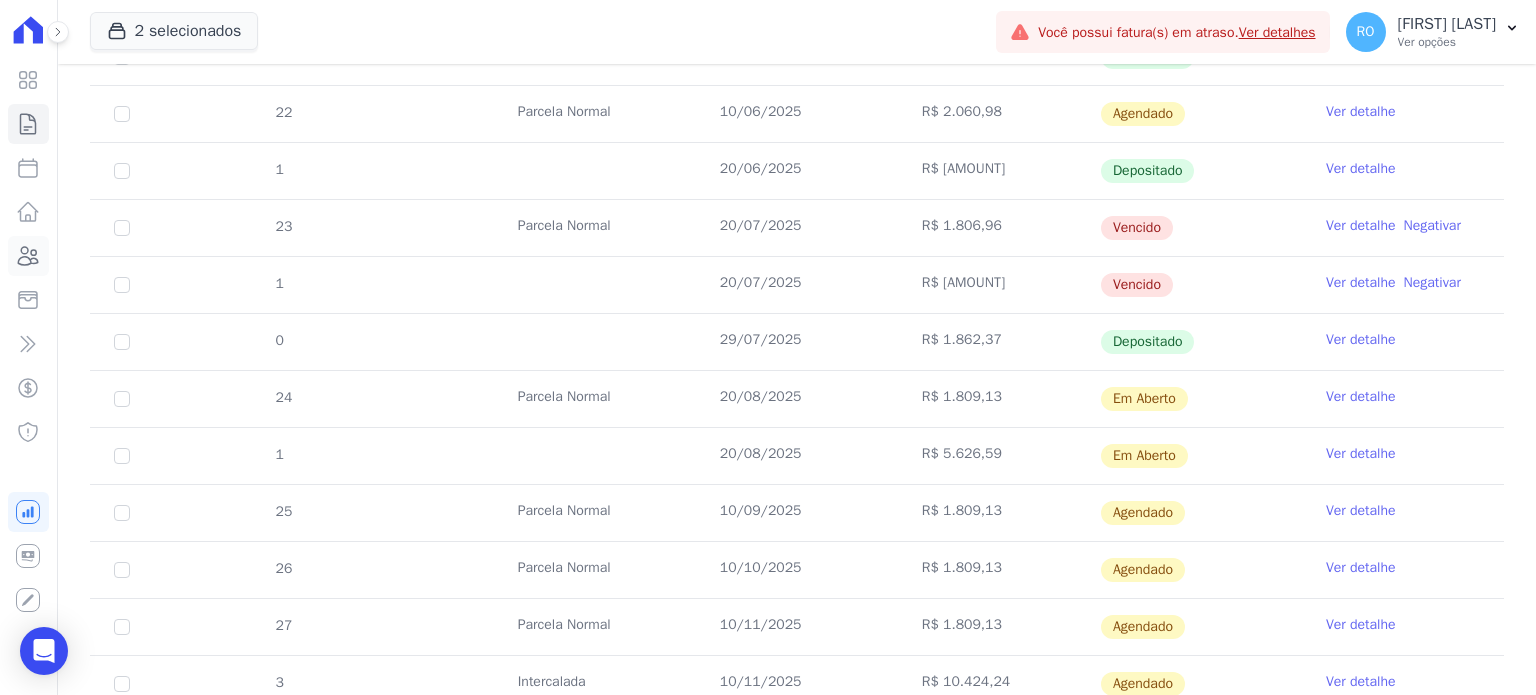 click 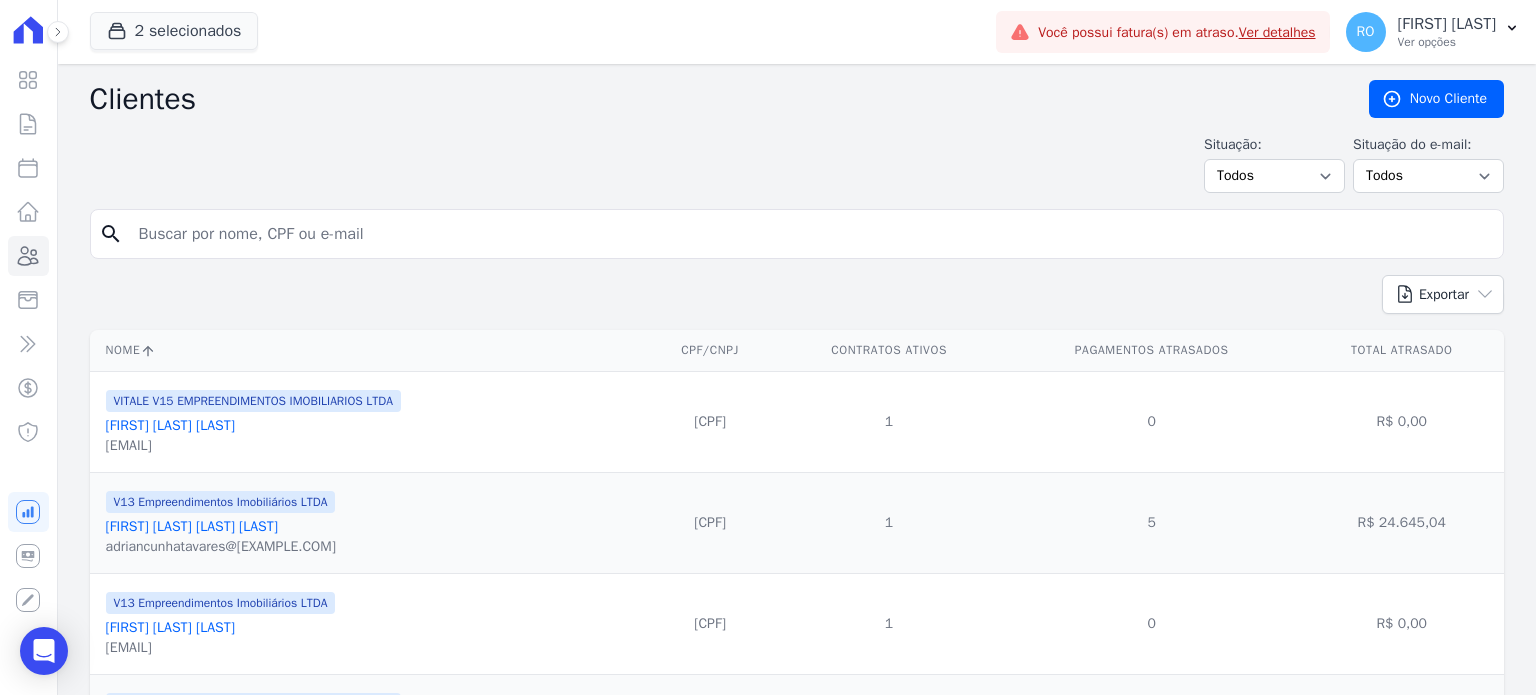 click at bounding box center (811, 234) 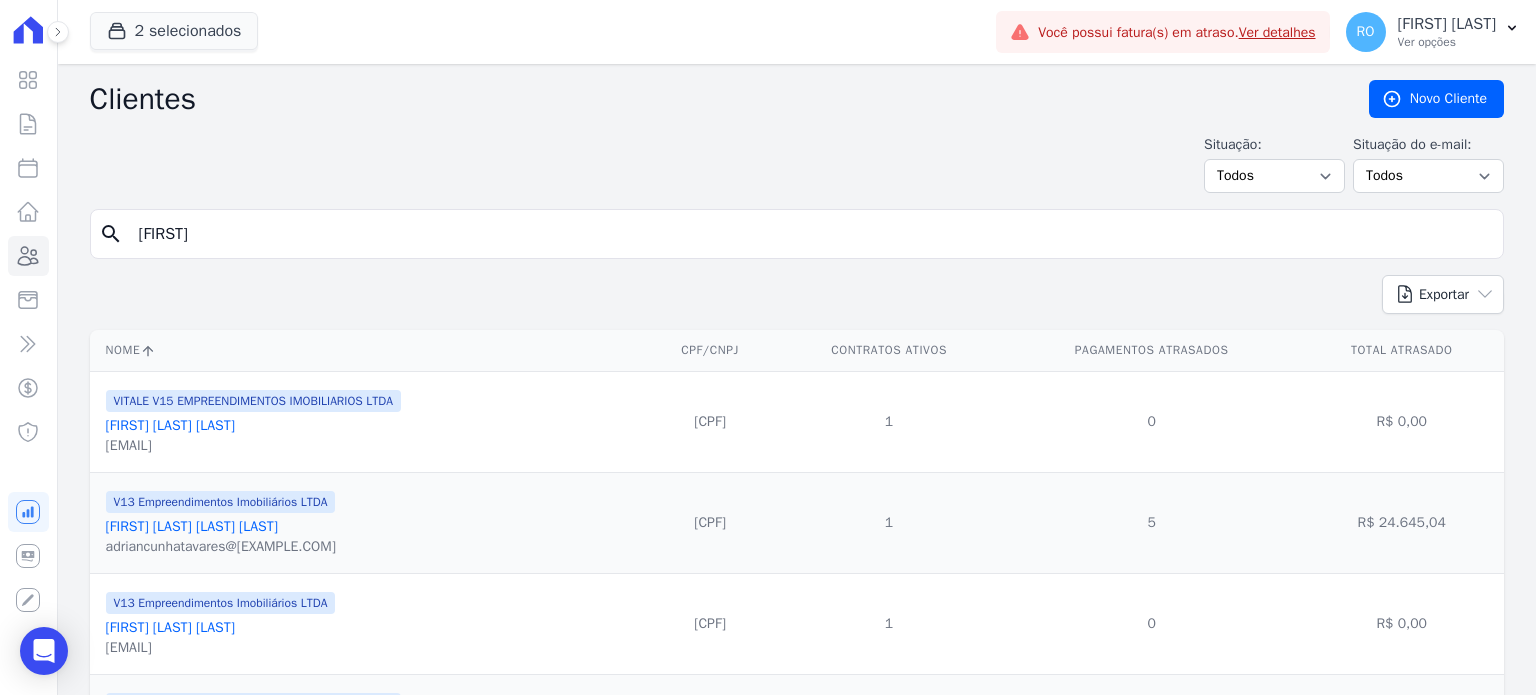 type on "Cleber" 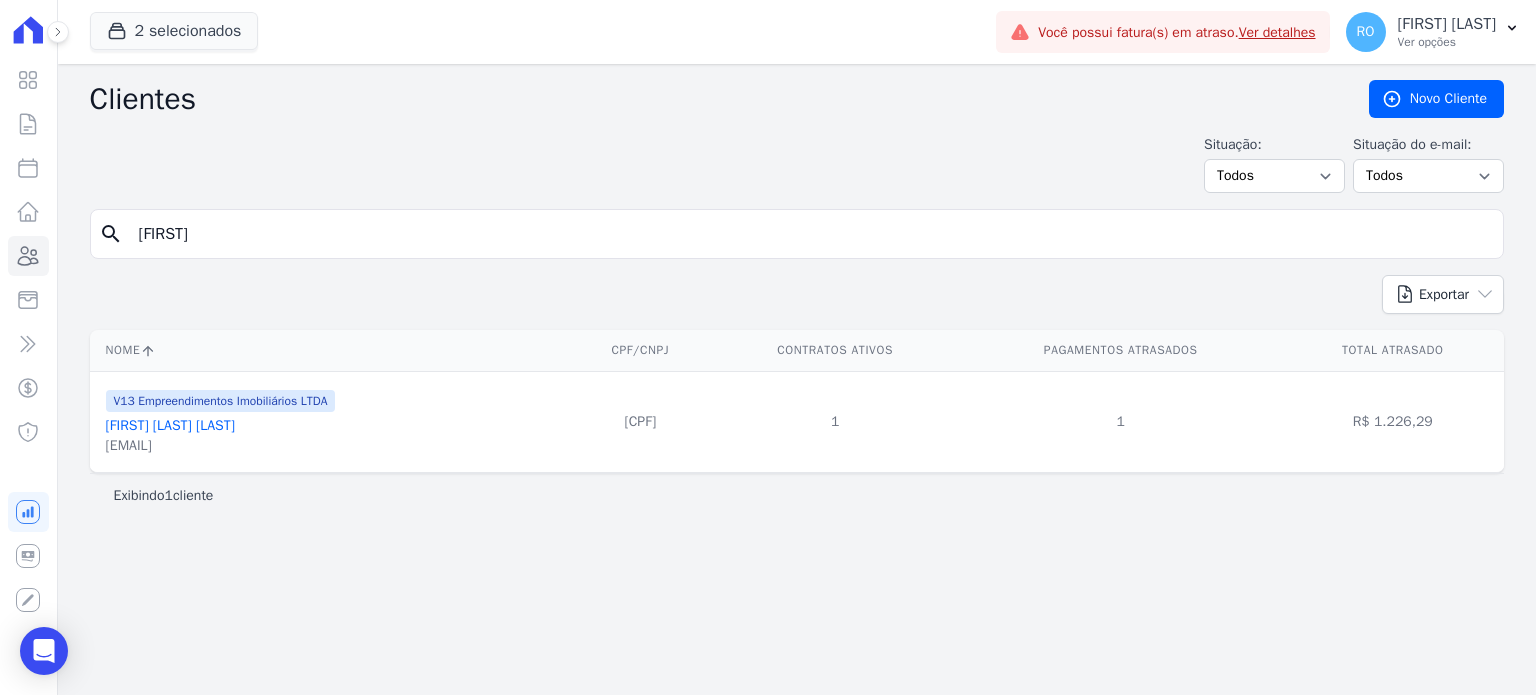 click on "Cleber Pereira Ribeiro" at bounding box center [170, 425] 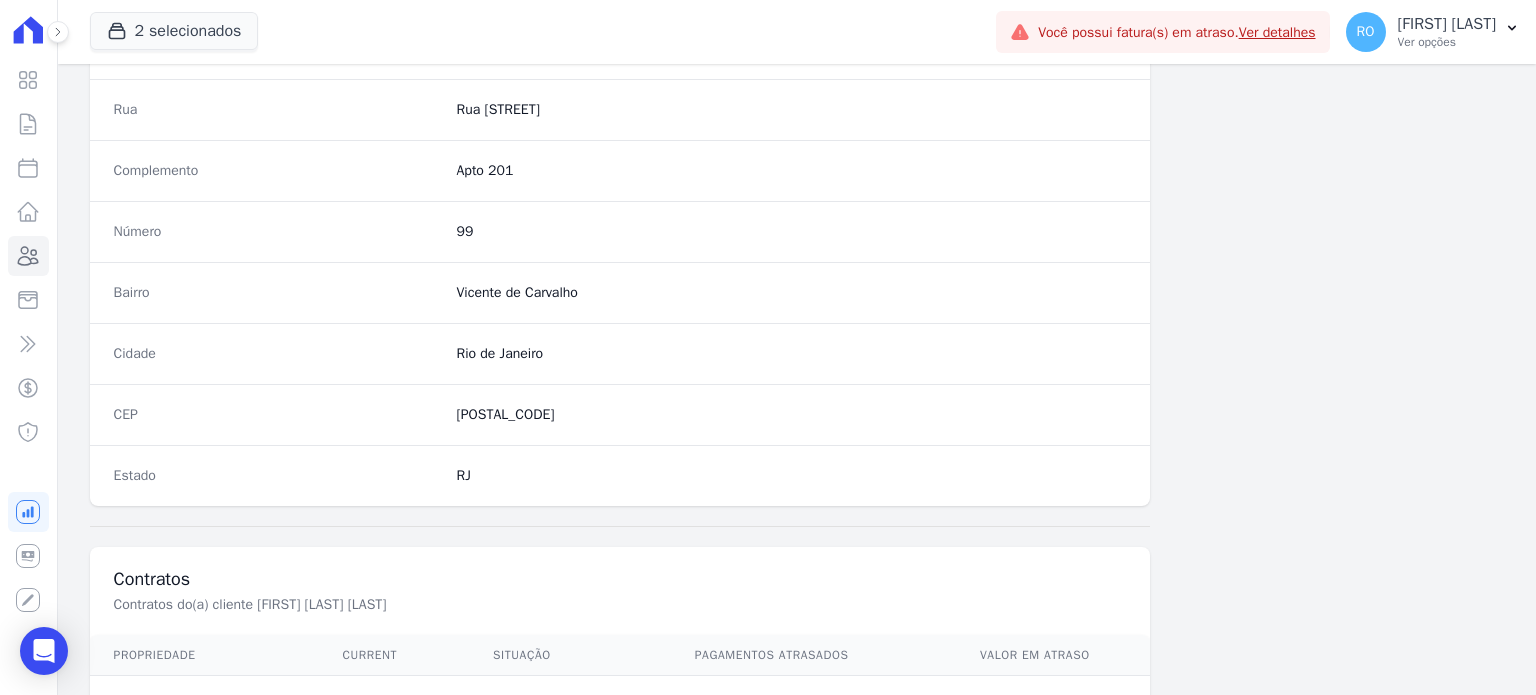 scroll, scrollTop: 1100, scrollLeft: 0, axis: vertical 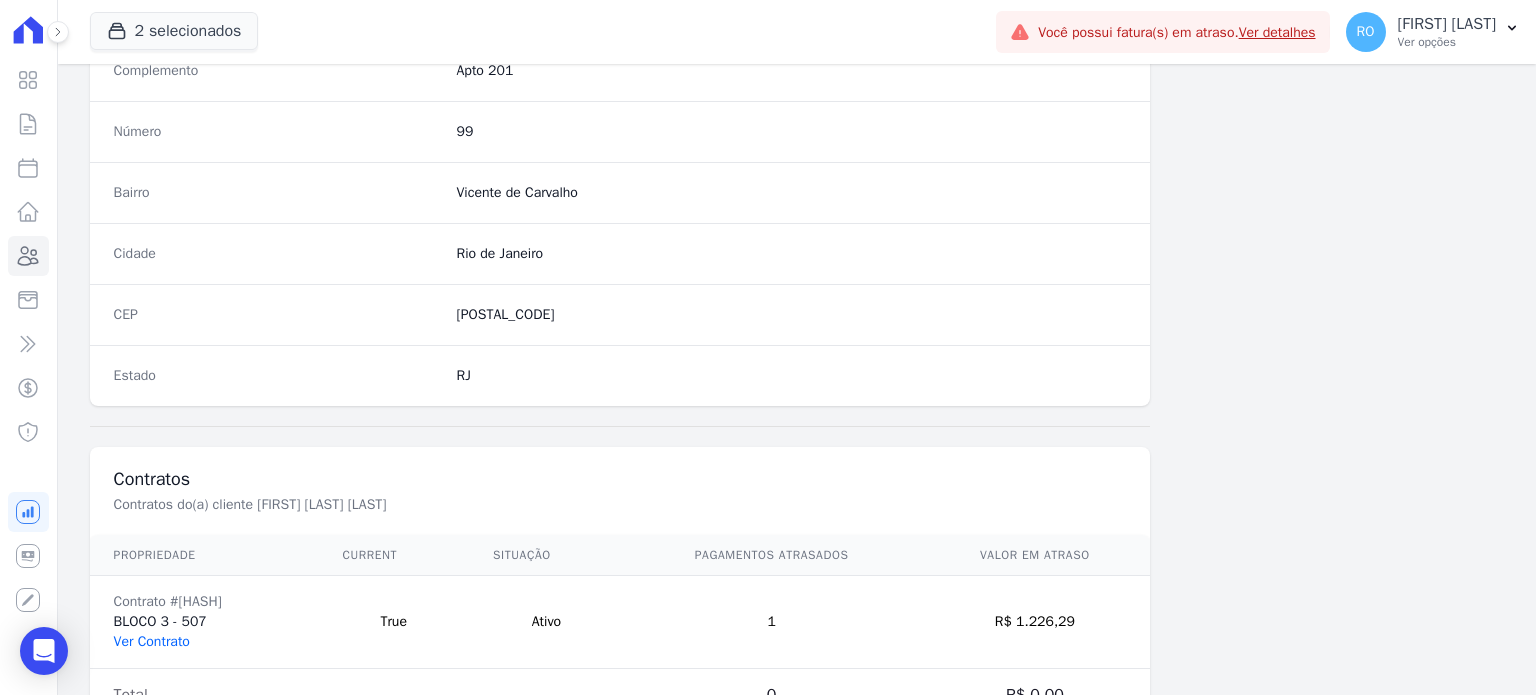 click on "Ver Contrato" at bounding box center [152, 641] 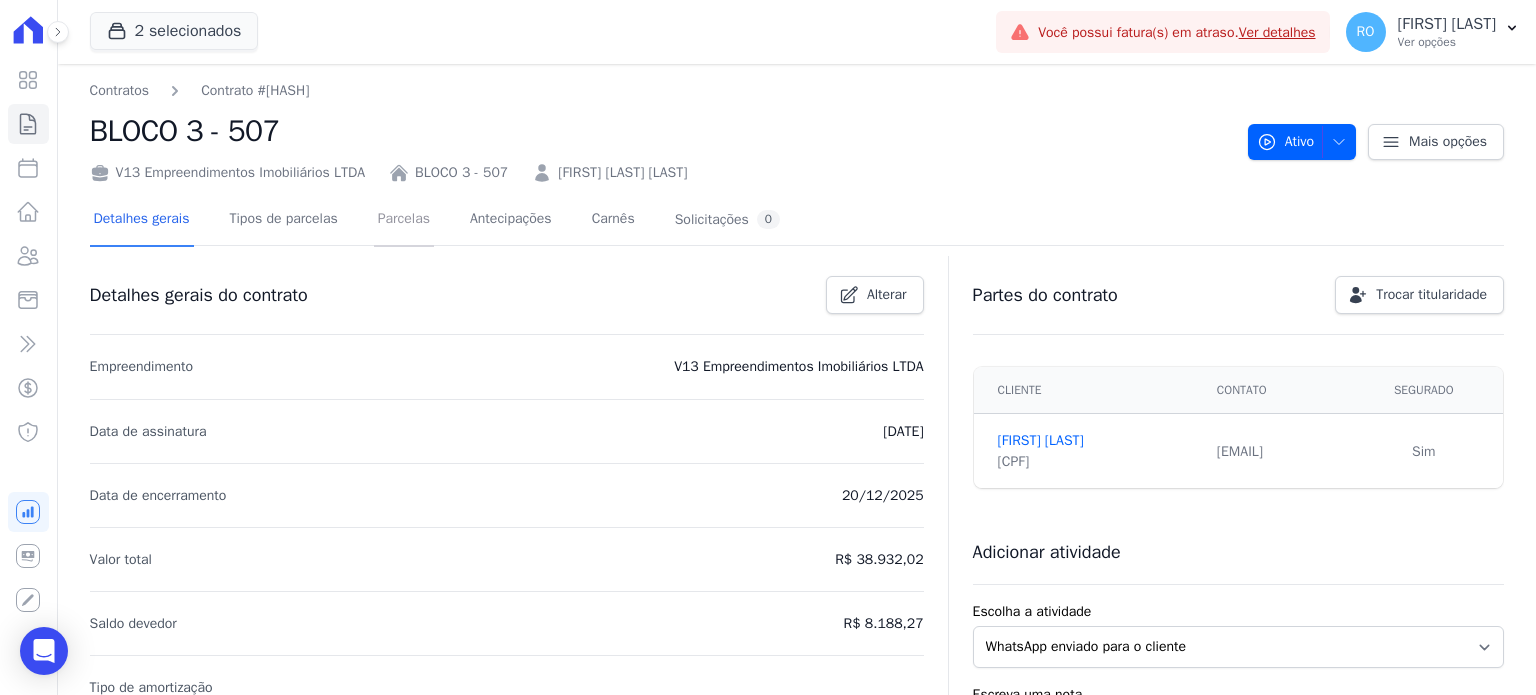 click on "Parcelas" at bounding box center (404, 220) 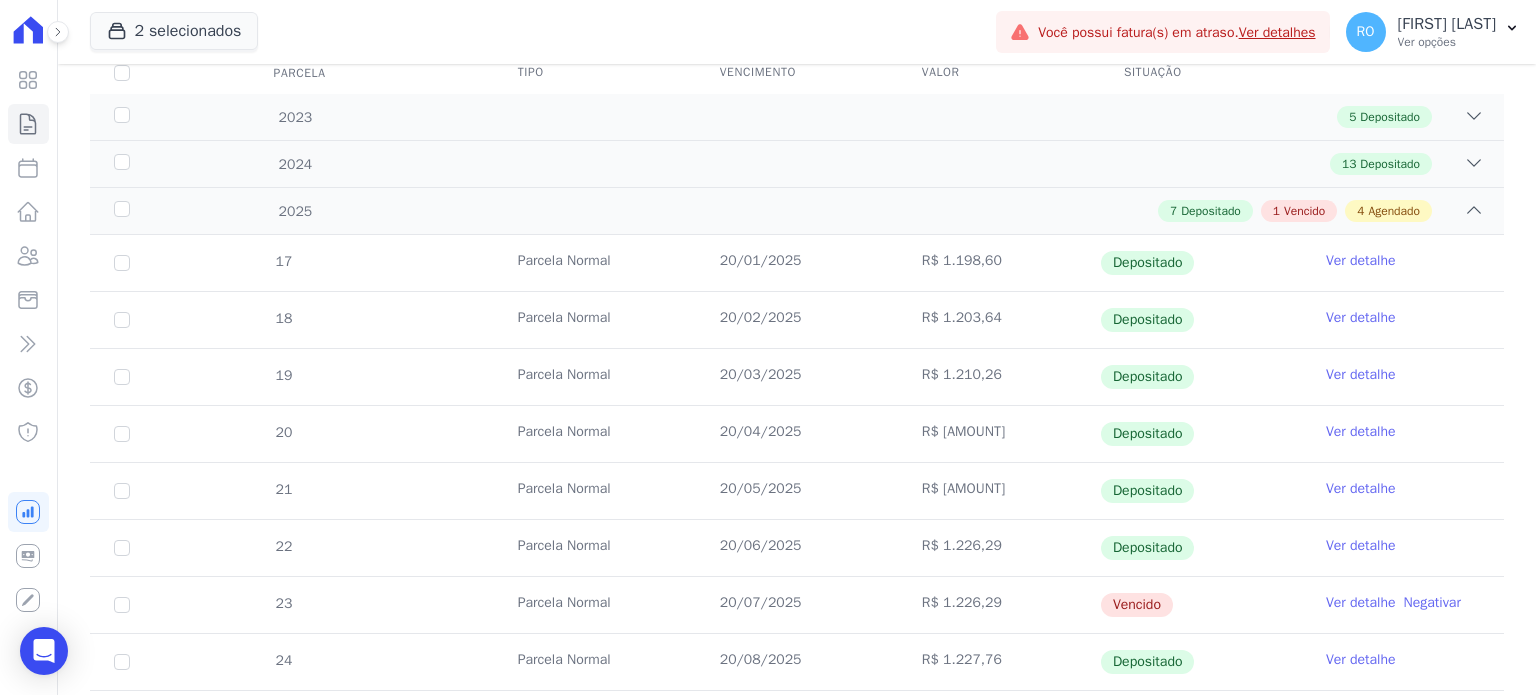 scroll, scrollTop: 400, scrollLeft: 0, axis: vertical 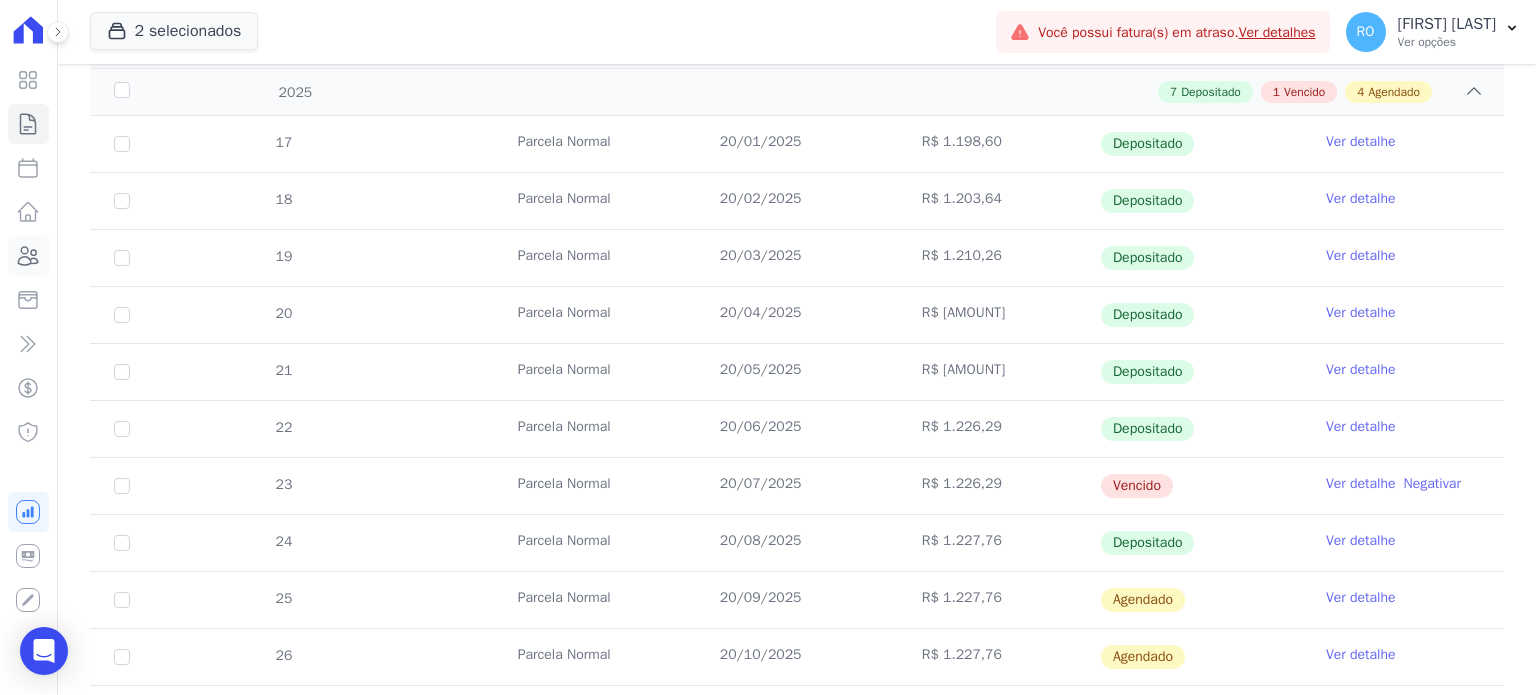 click on "Clientes" at bounding box center [28, 256] 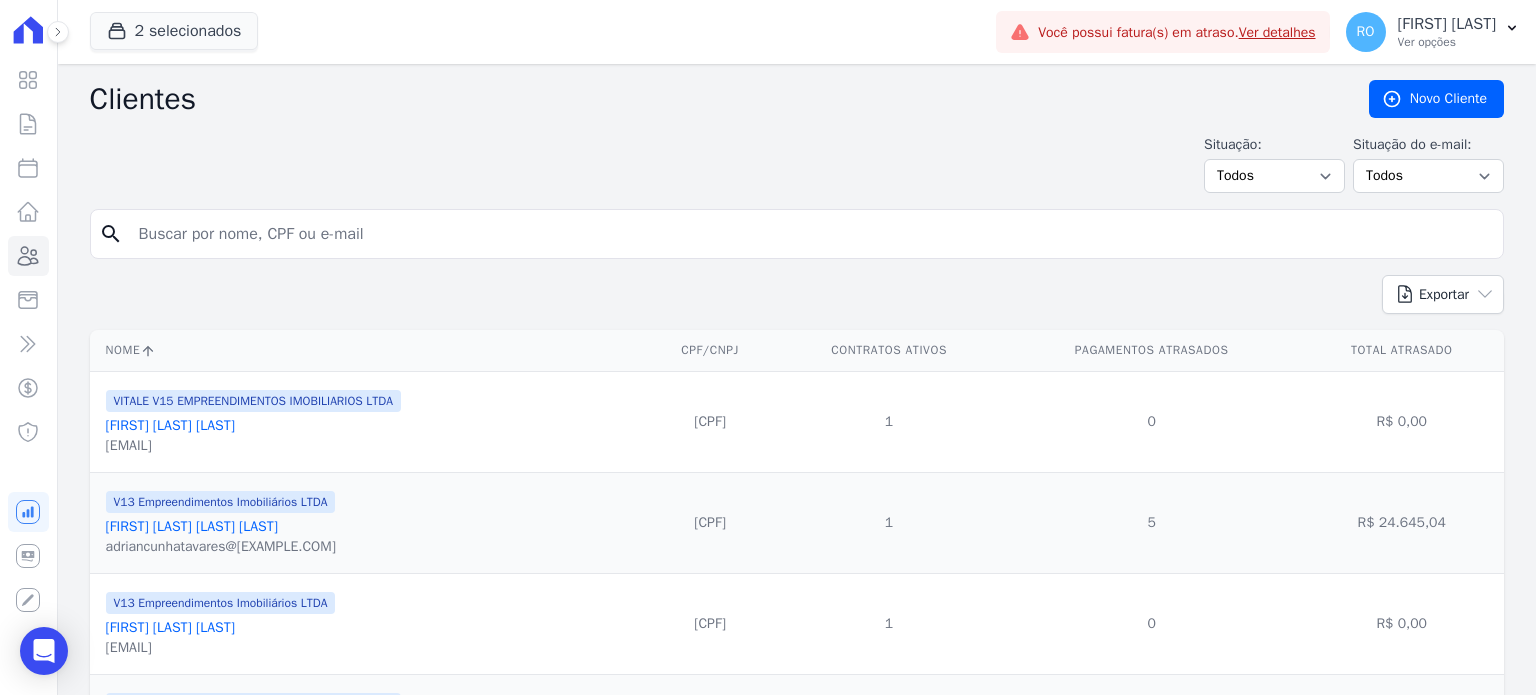 click at bounding box center [811, 234] 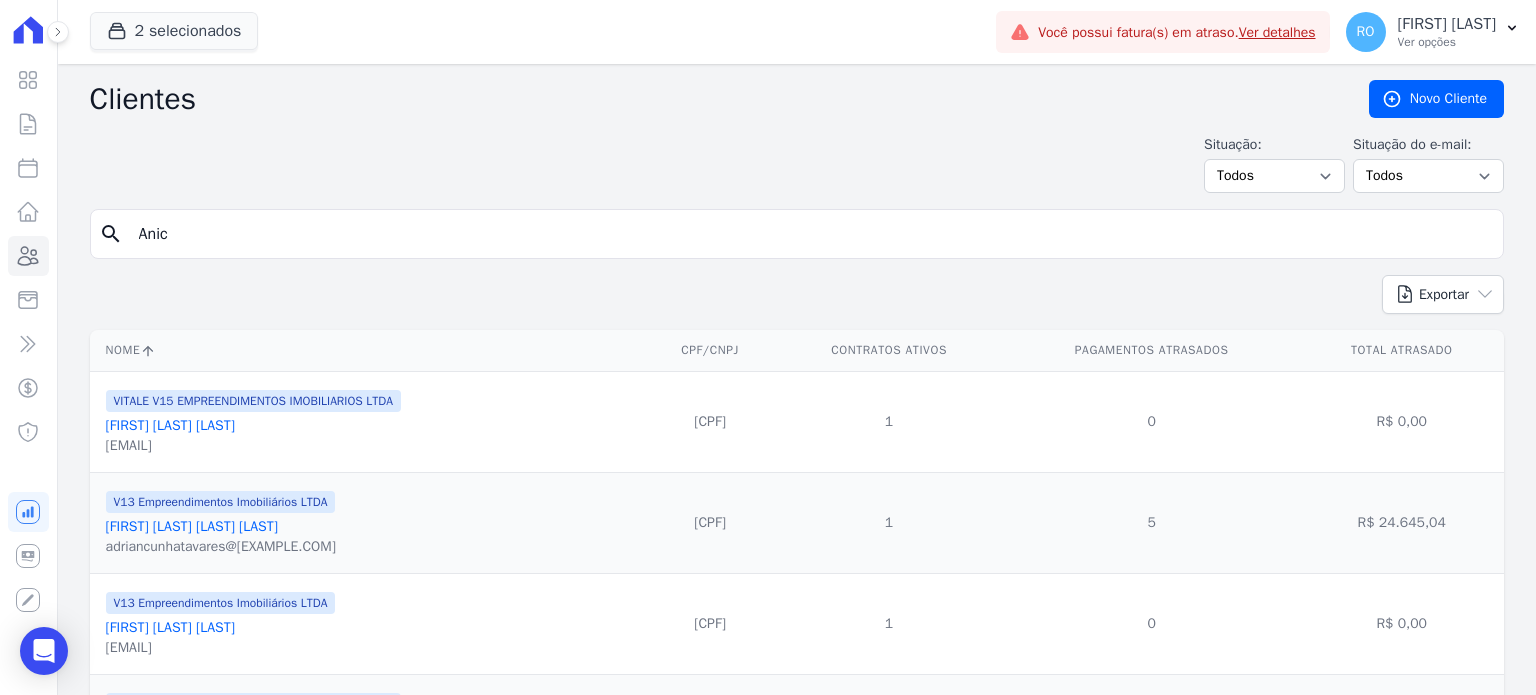 type on "Anic" 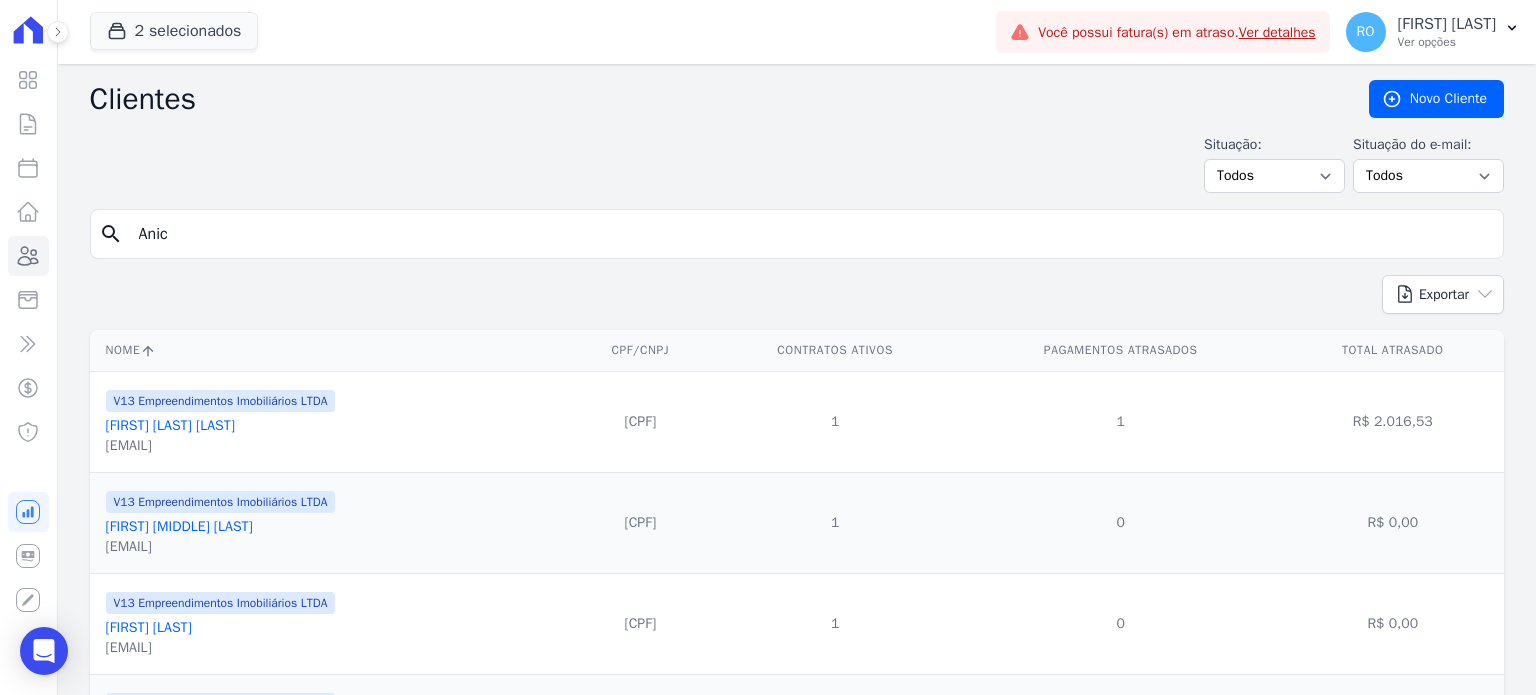 click on "Anic Gomes Chaves" at bounding box center [170, 425] 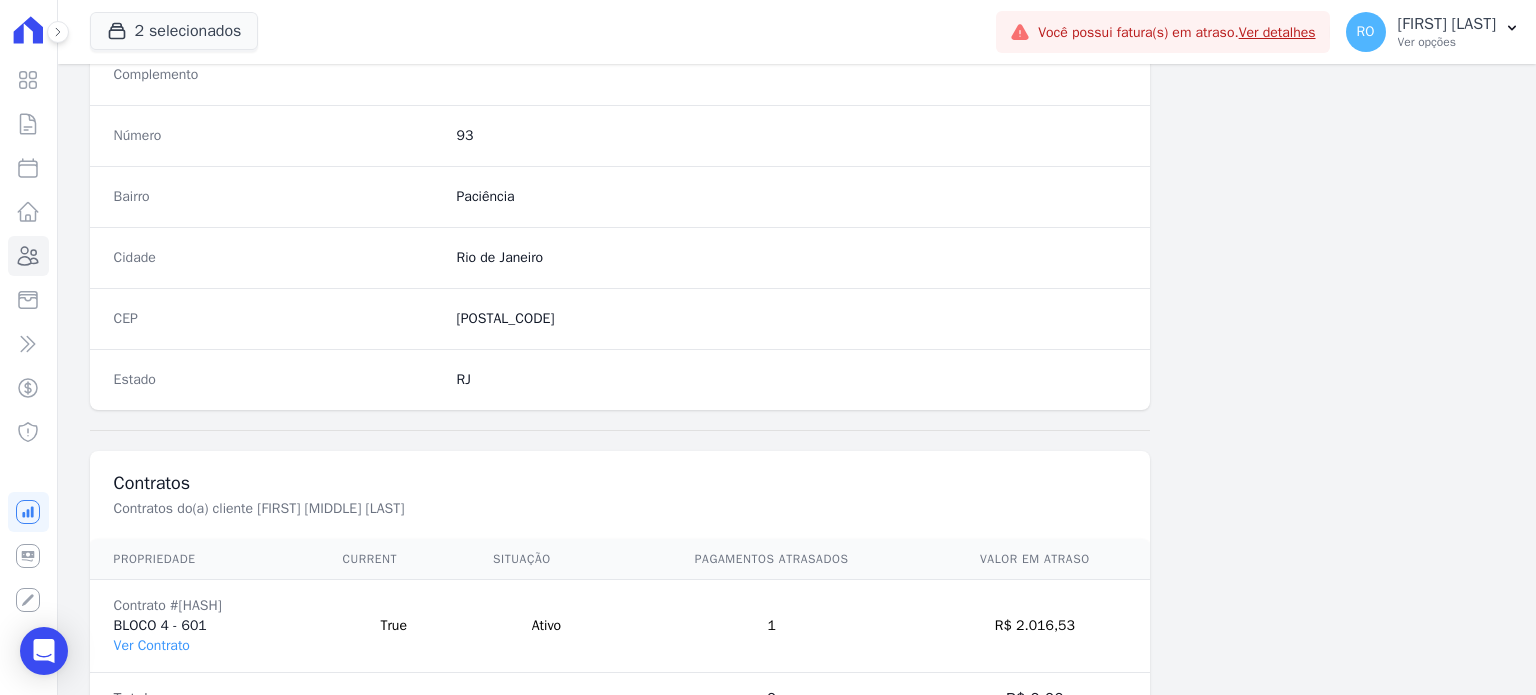 scroll, scrollTop: 1100, scrollLeft: 0, axis: vertical 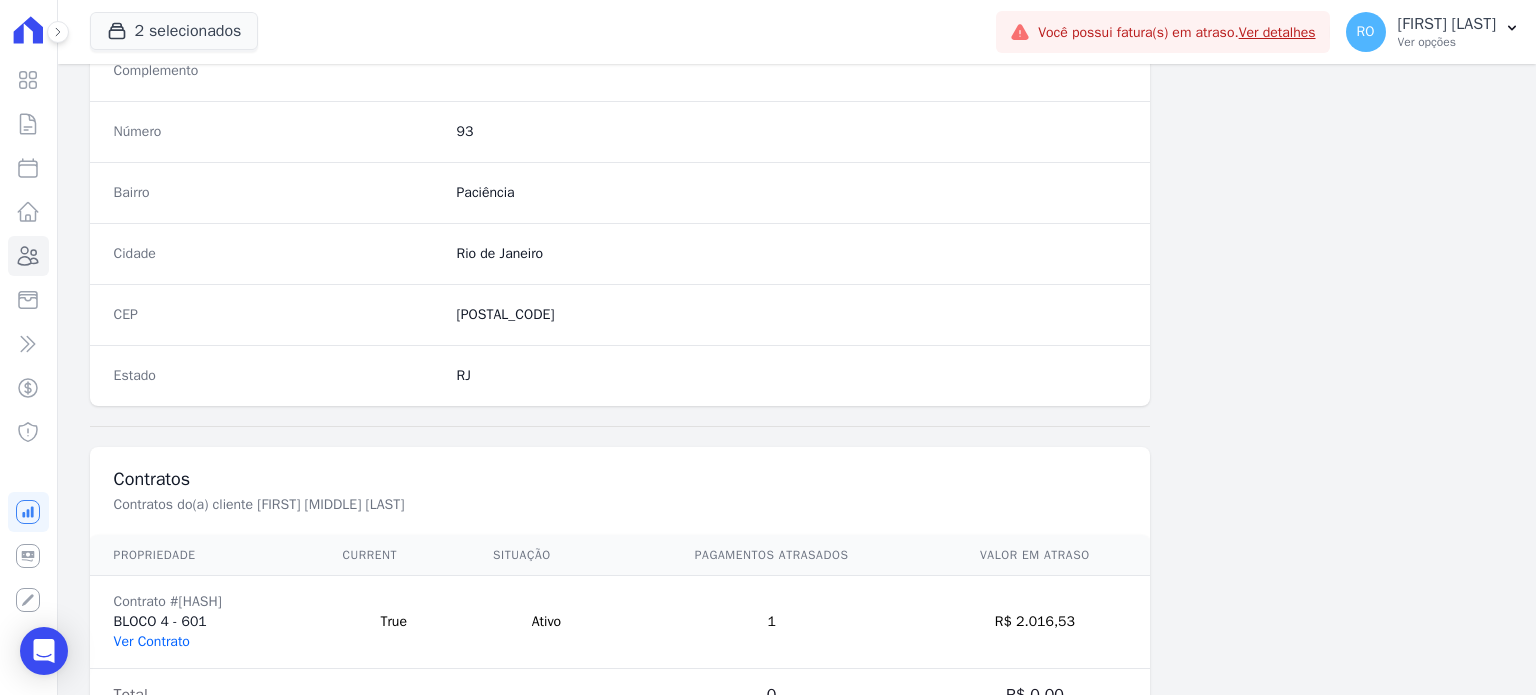 click on "Ver Contrato" at bounding box center [152, 641] 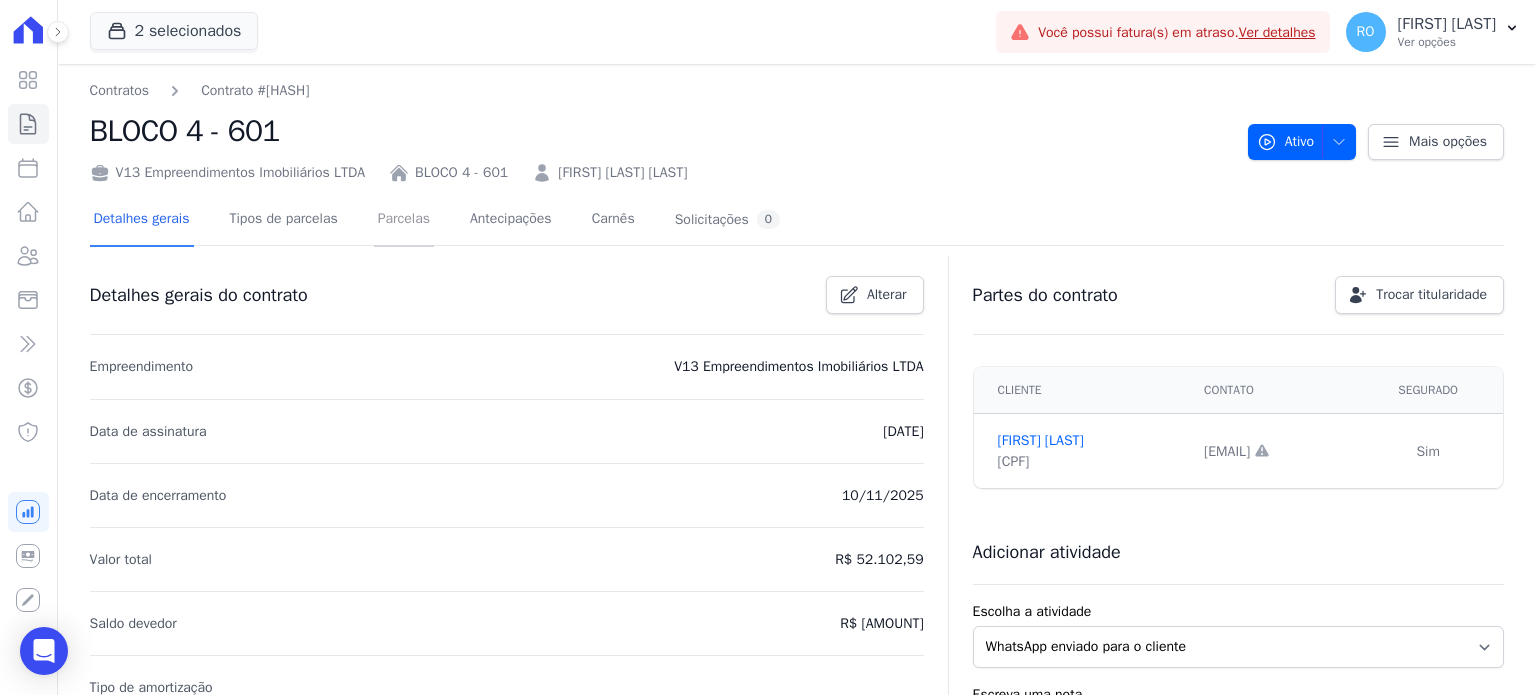 click on "Parcelas" at bounding box center (404, 220) 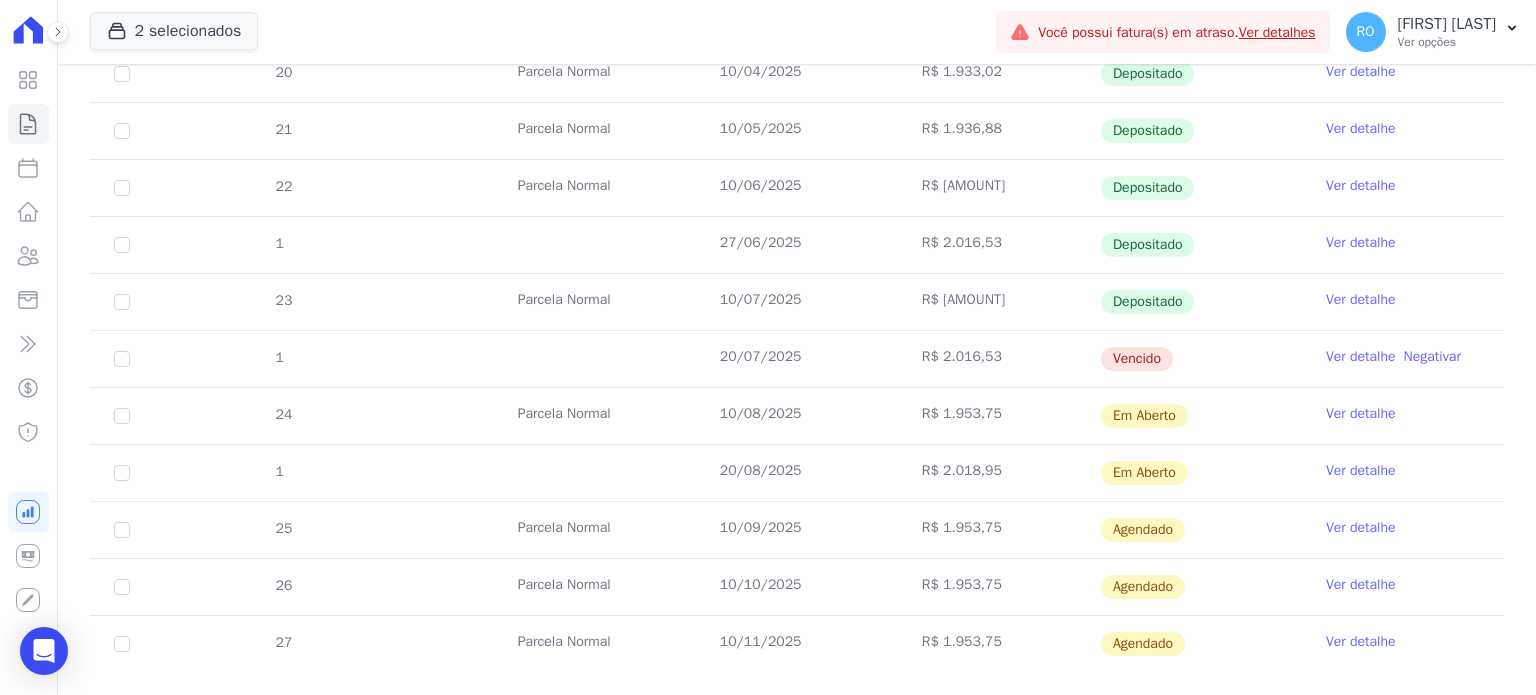 scroll, scrollTop: 700, scrollLeft: 0, axis: vertical 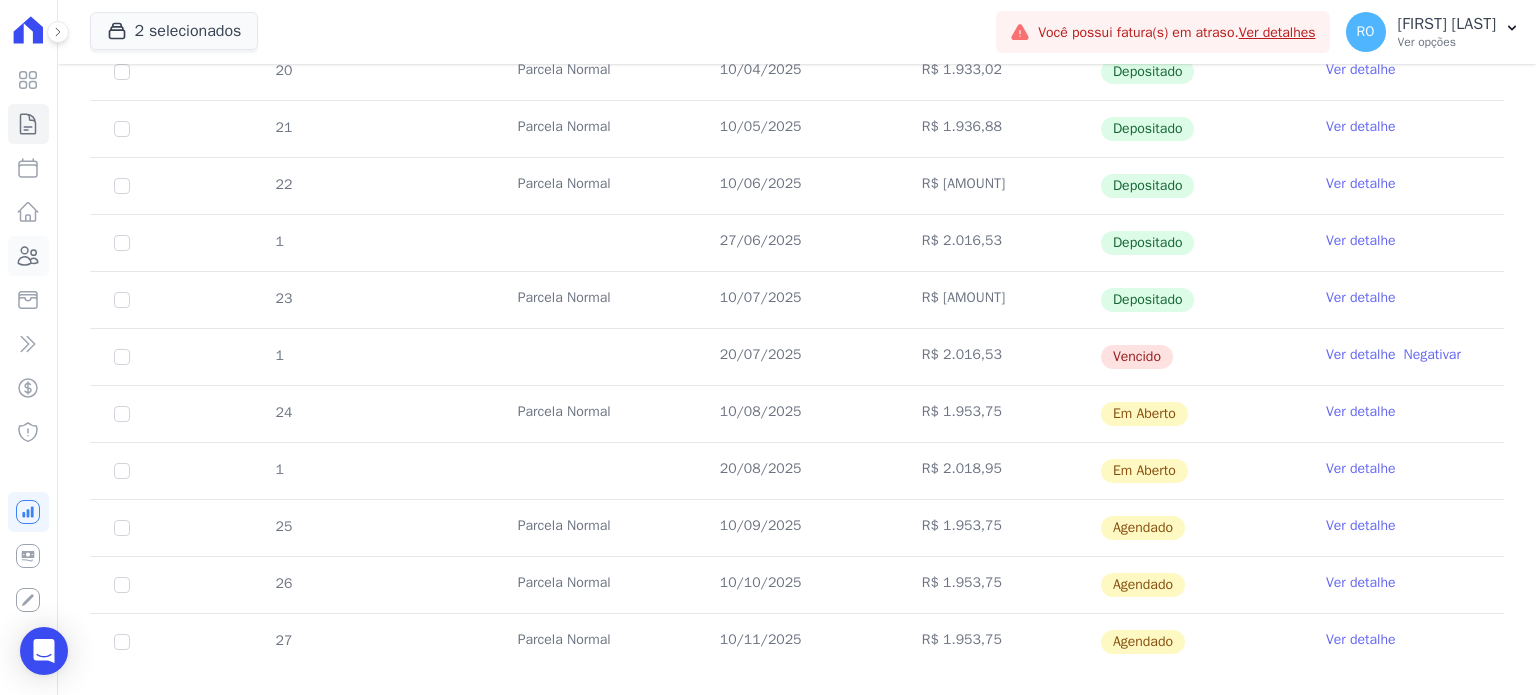 click on "Clientes" at bounding box center [28, 256] 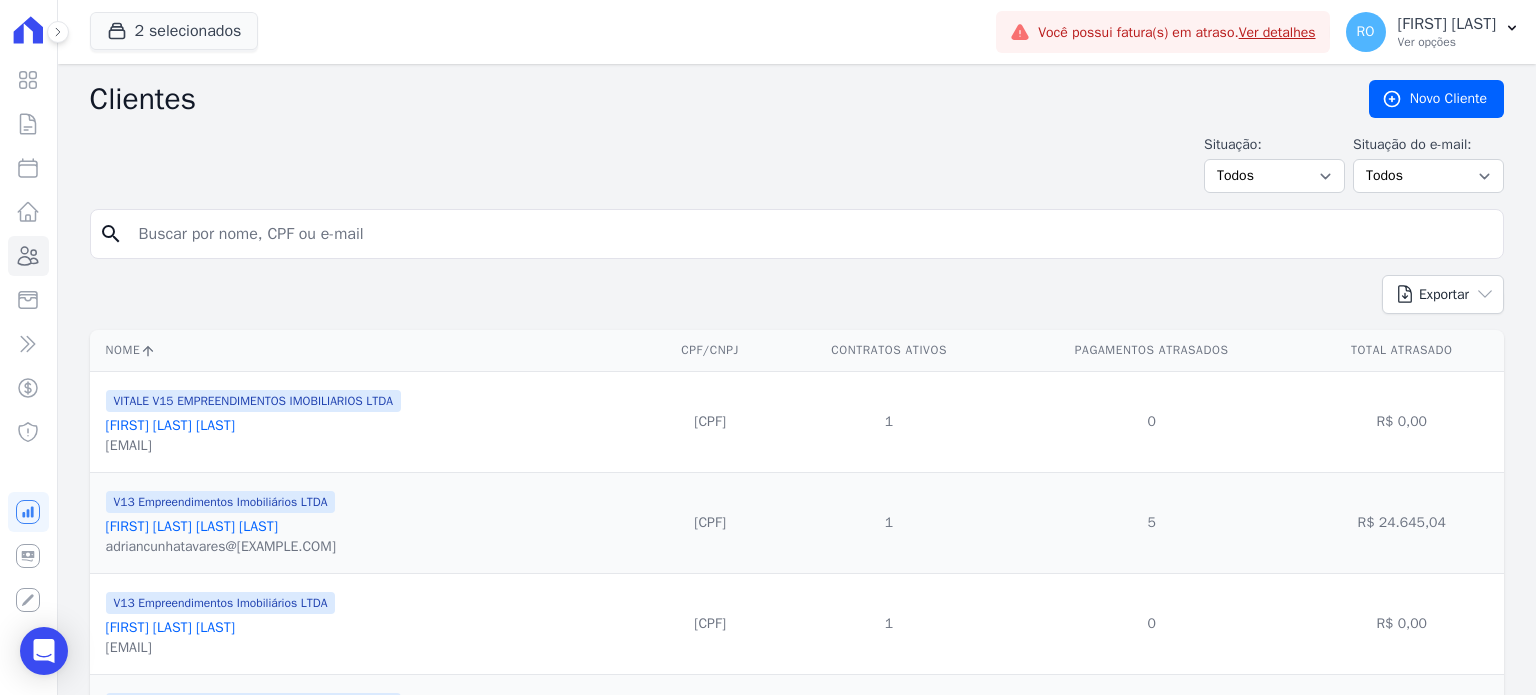 click at bounding box center (811, 234) 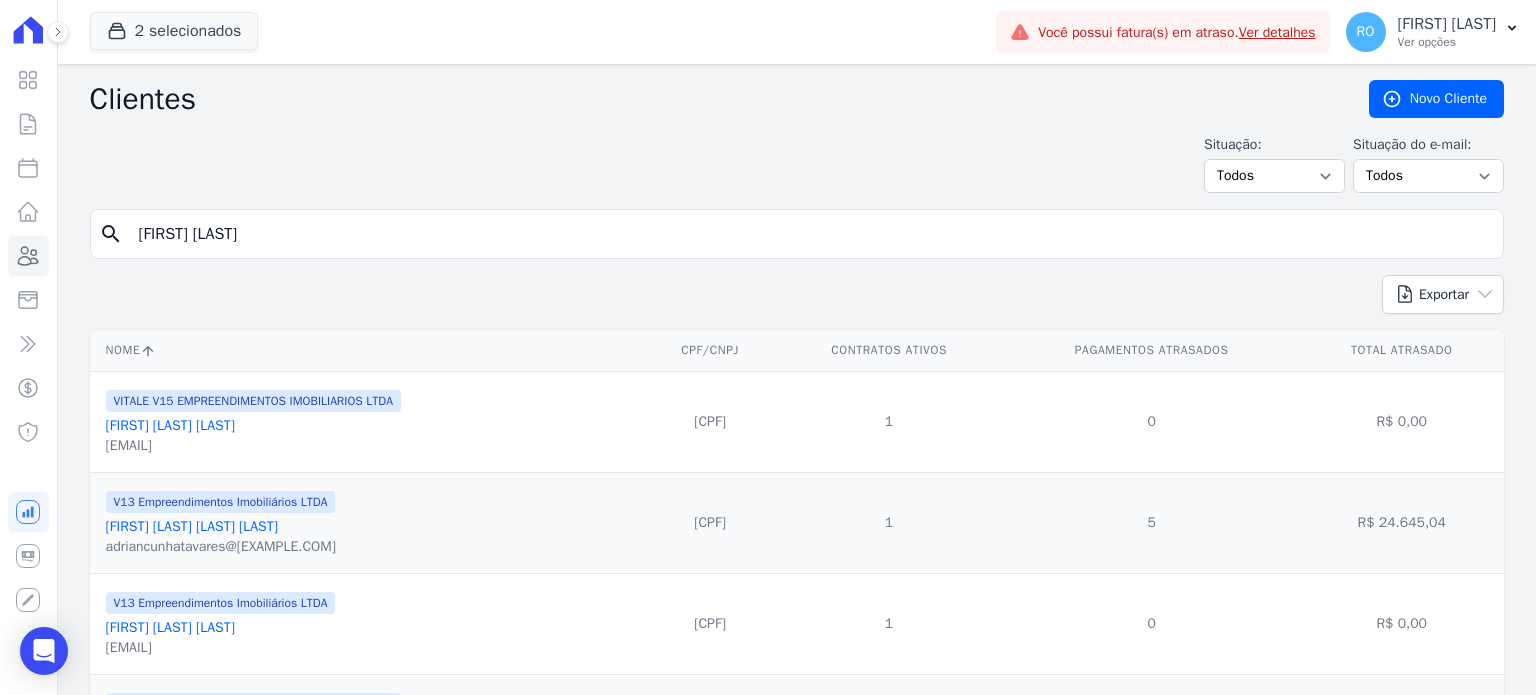 type on "Ana carolyne" 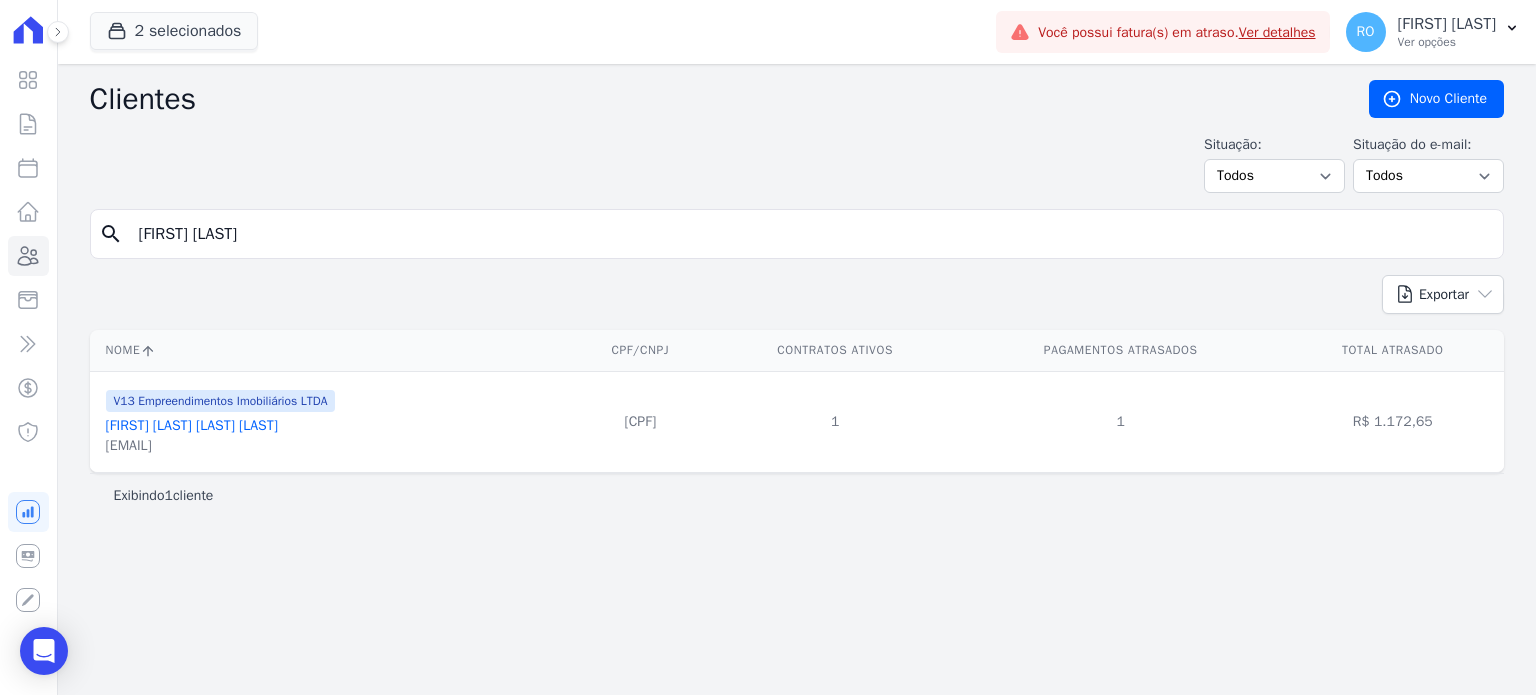 click on "[FIRST] [LAST] [LAST] [LAST]" at bounding box center (192, 425) 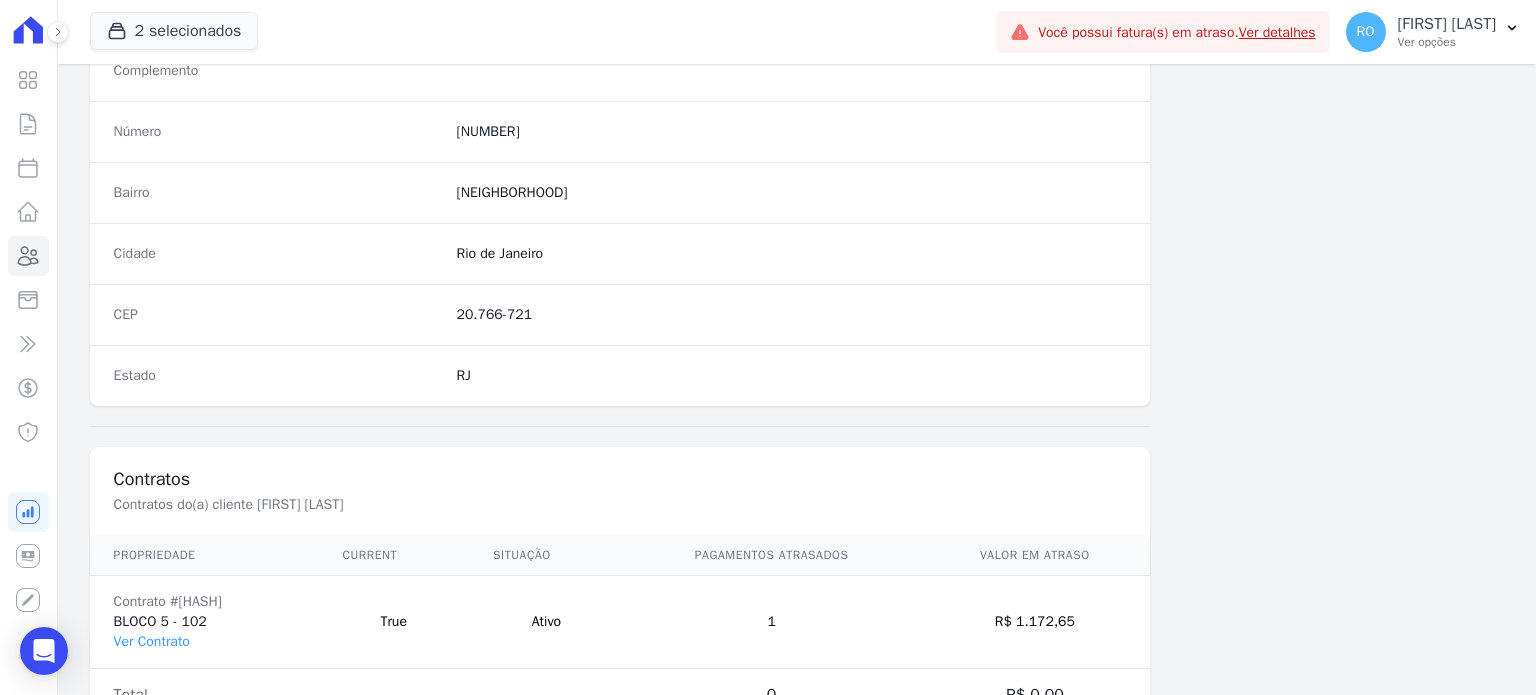 scroll, scrollTop: 1169, scrollLeft: 0, axis: vertical 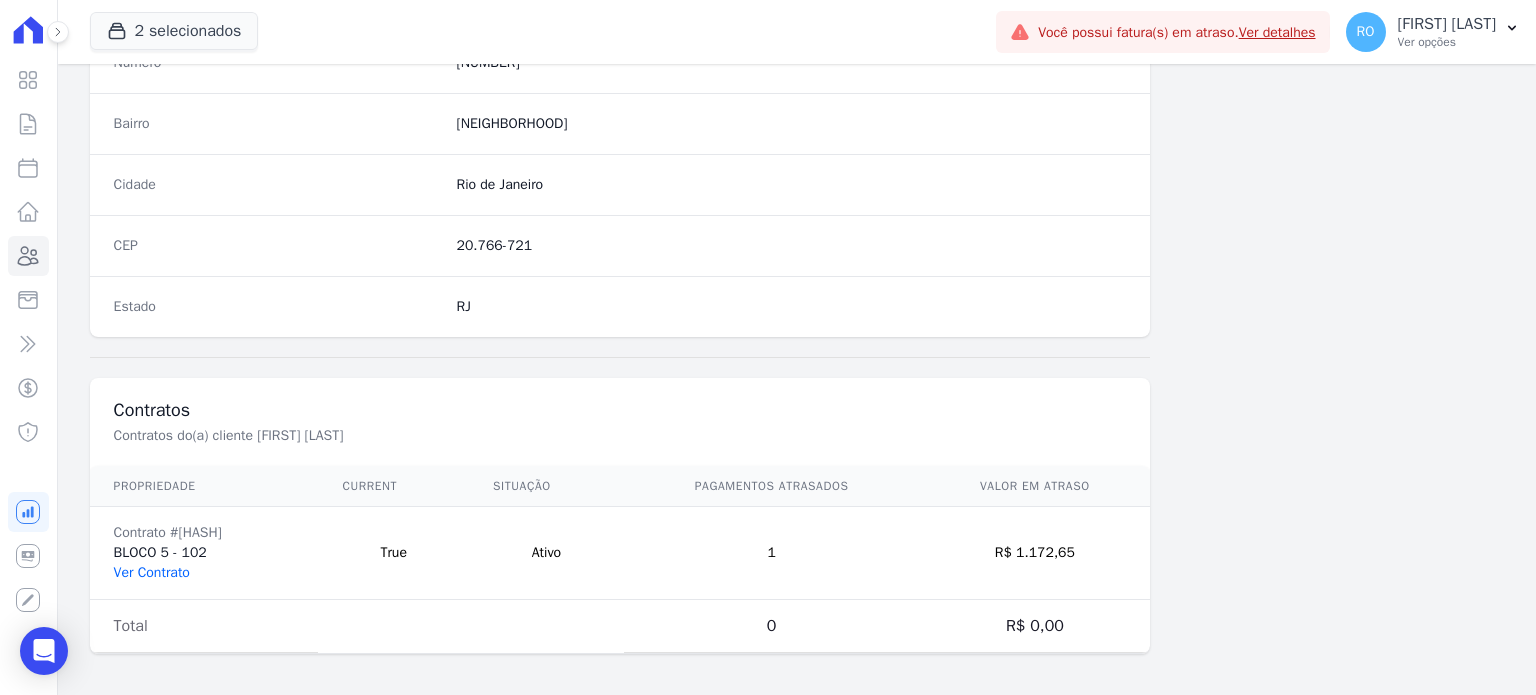 click on "Ver Contrato" at bounding box center (152, 572) 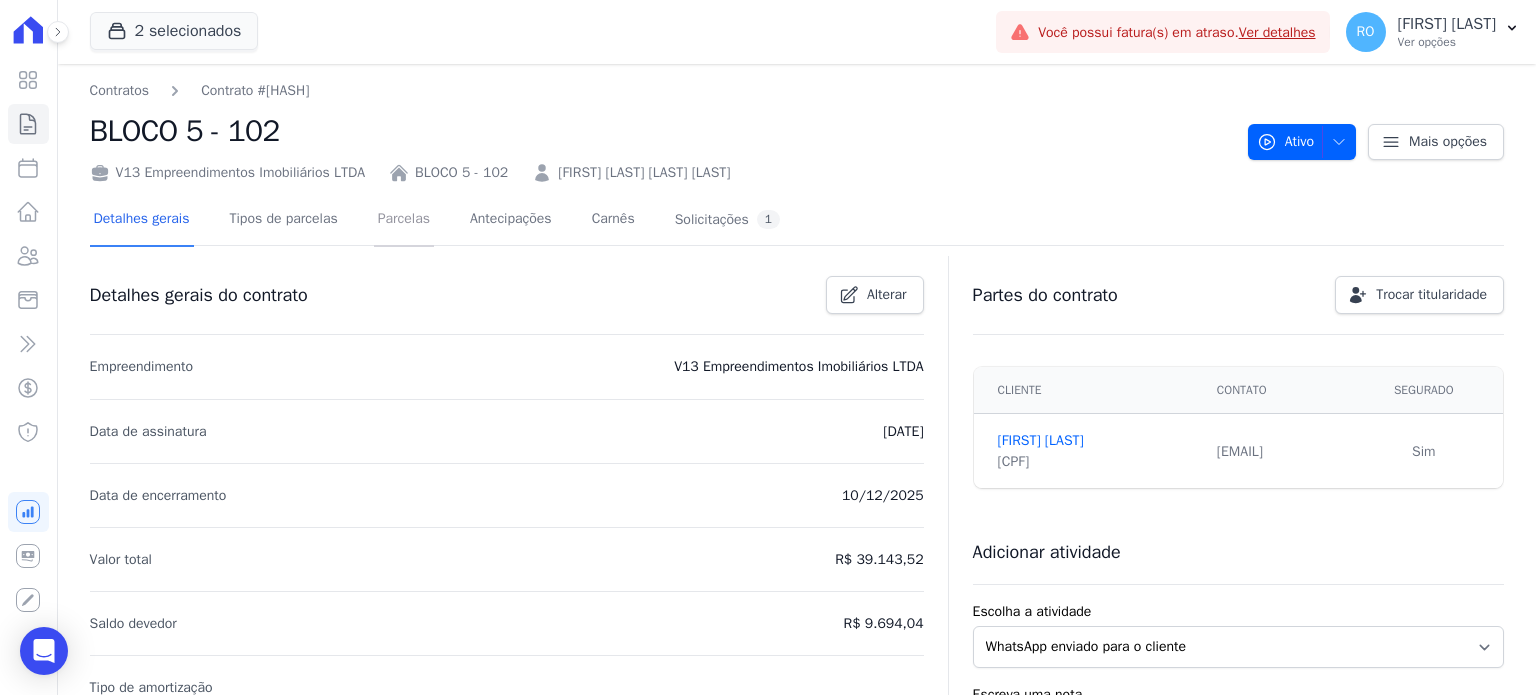 click on "Parcelas" at bounding box center (404, 220) 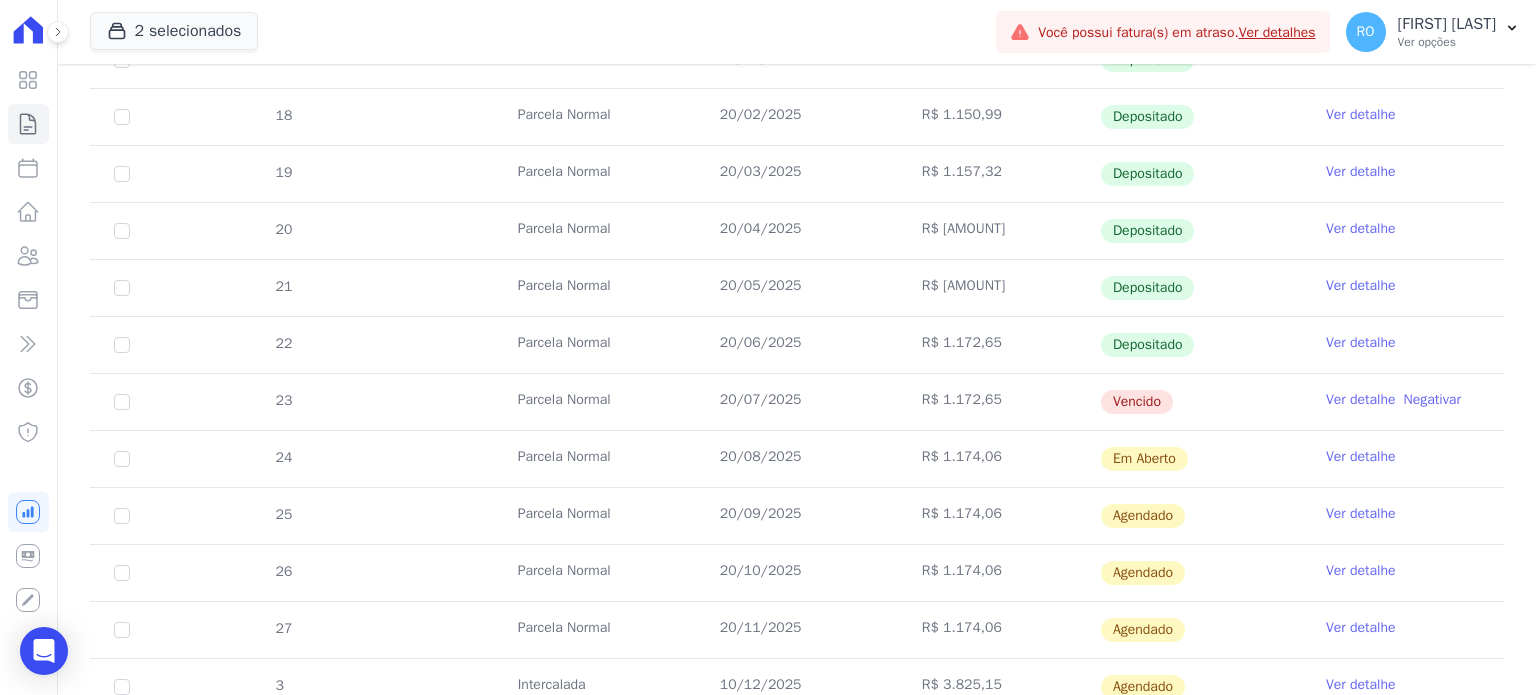 scroll, scrollTop: 600, scrollLeft: 0, axis: vertical 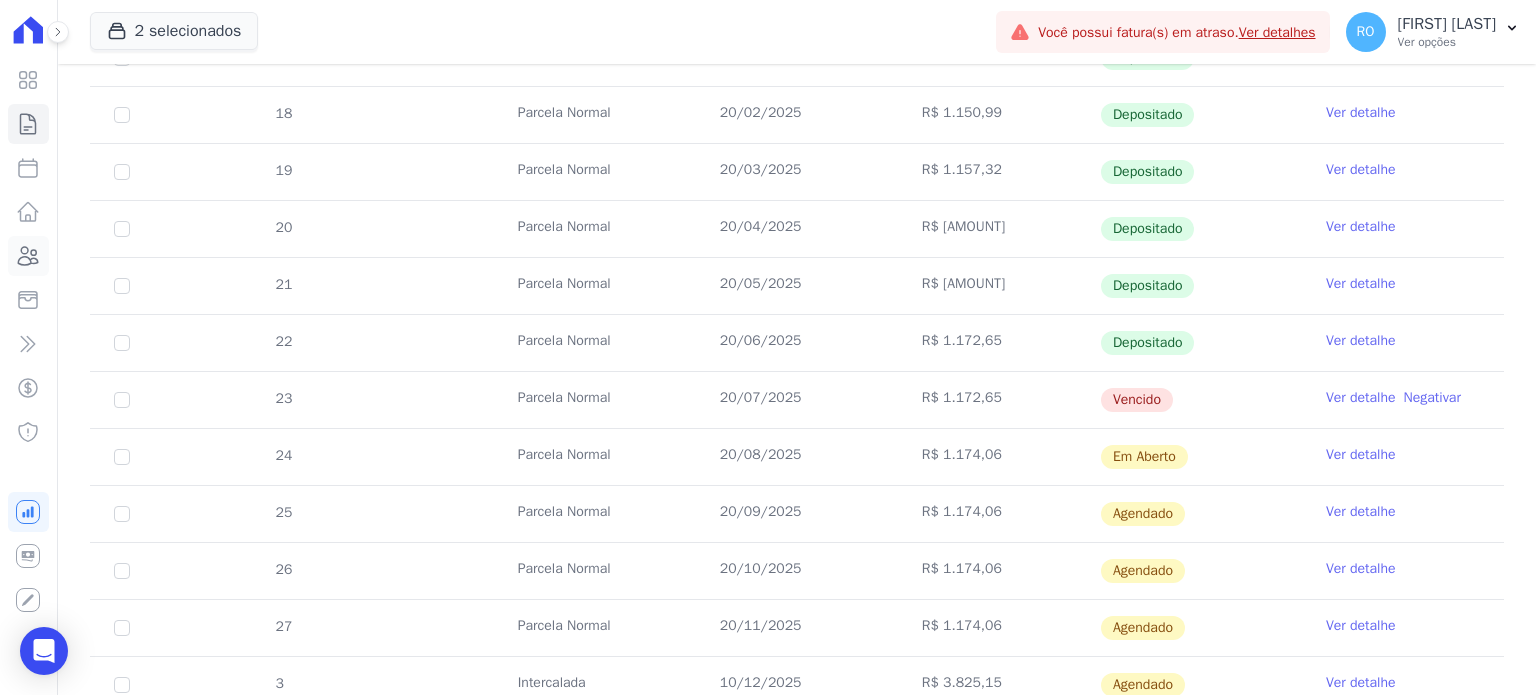 click 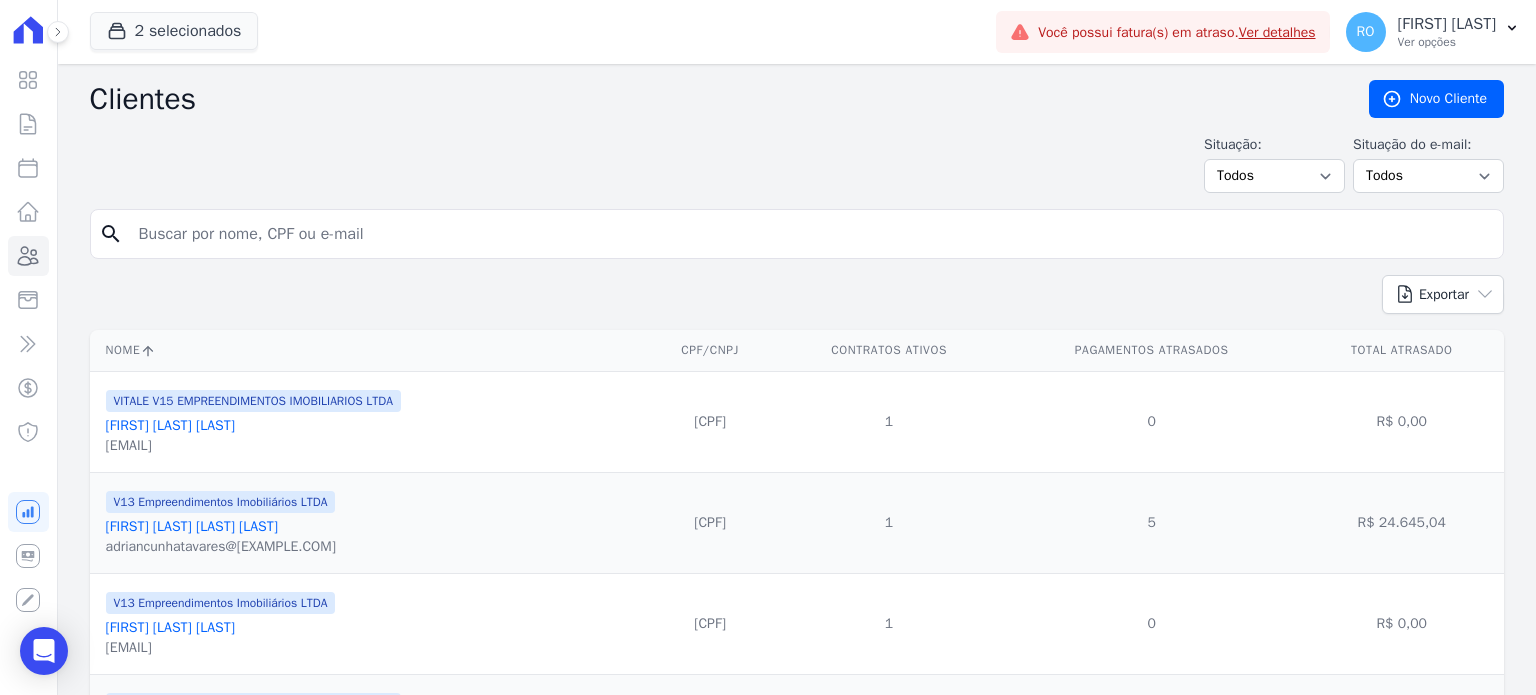 click at bounding box center (811, 234) 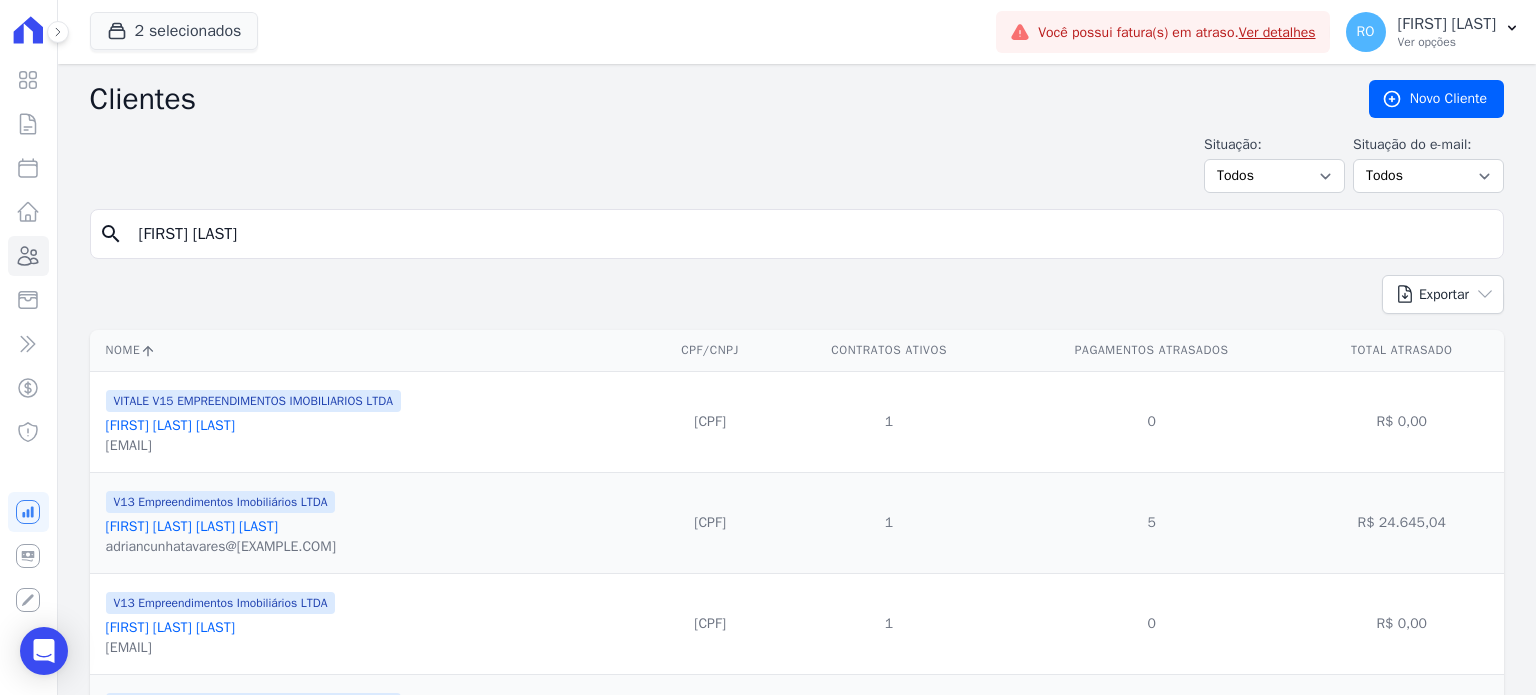 type on "WENDEL PASSOS DA SILVA" 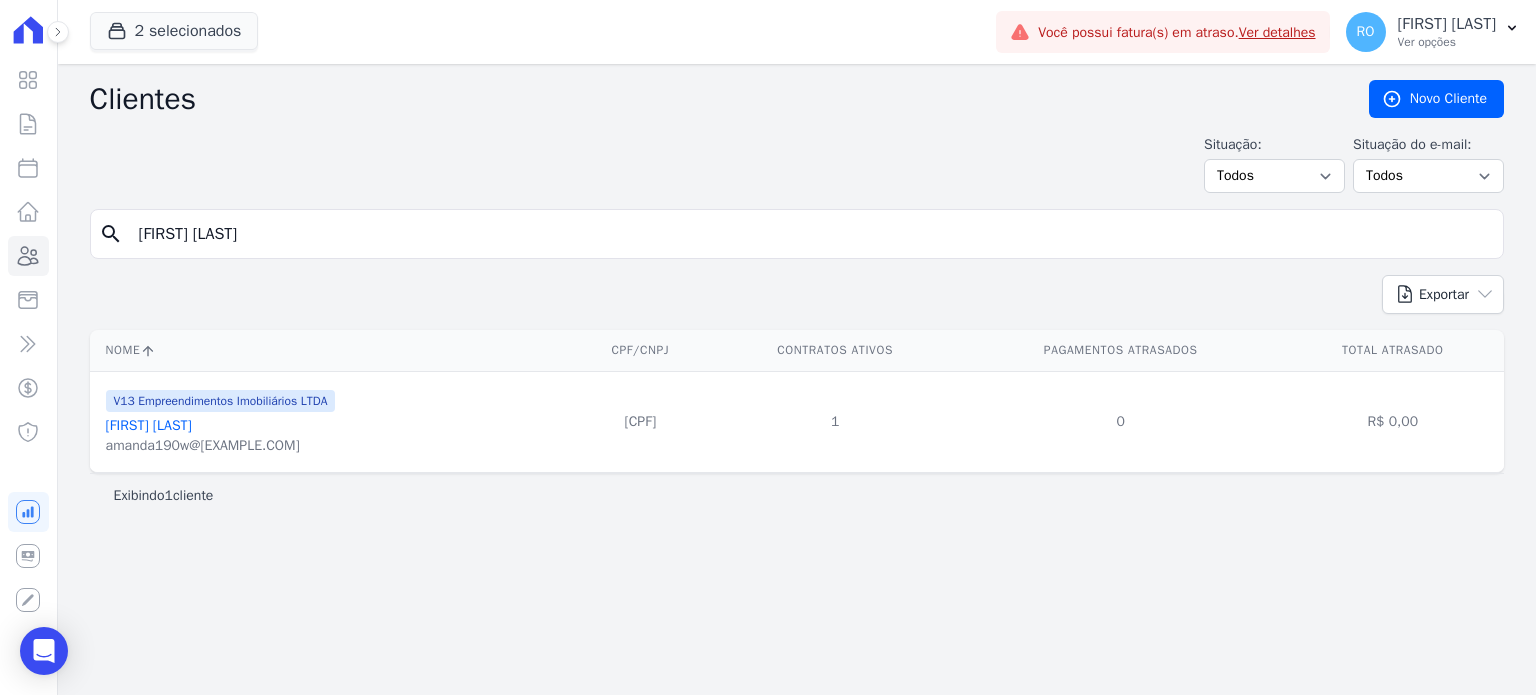 click on "Wendel Passos Da Silva" at bounding box center (149, 425) 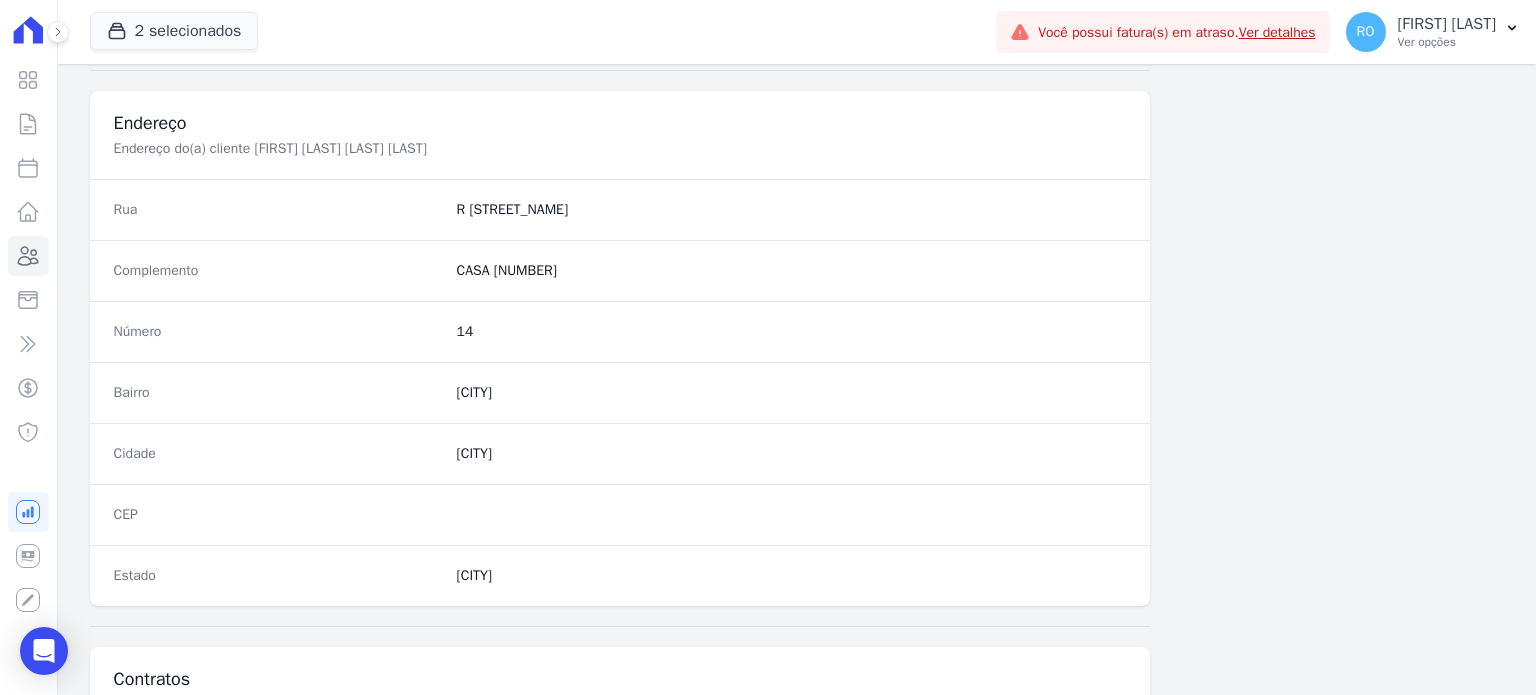 scroll, scrollTop: 1169, scrollLeft: 0, axis: vertical 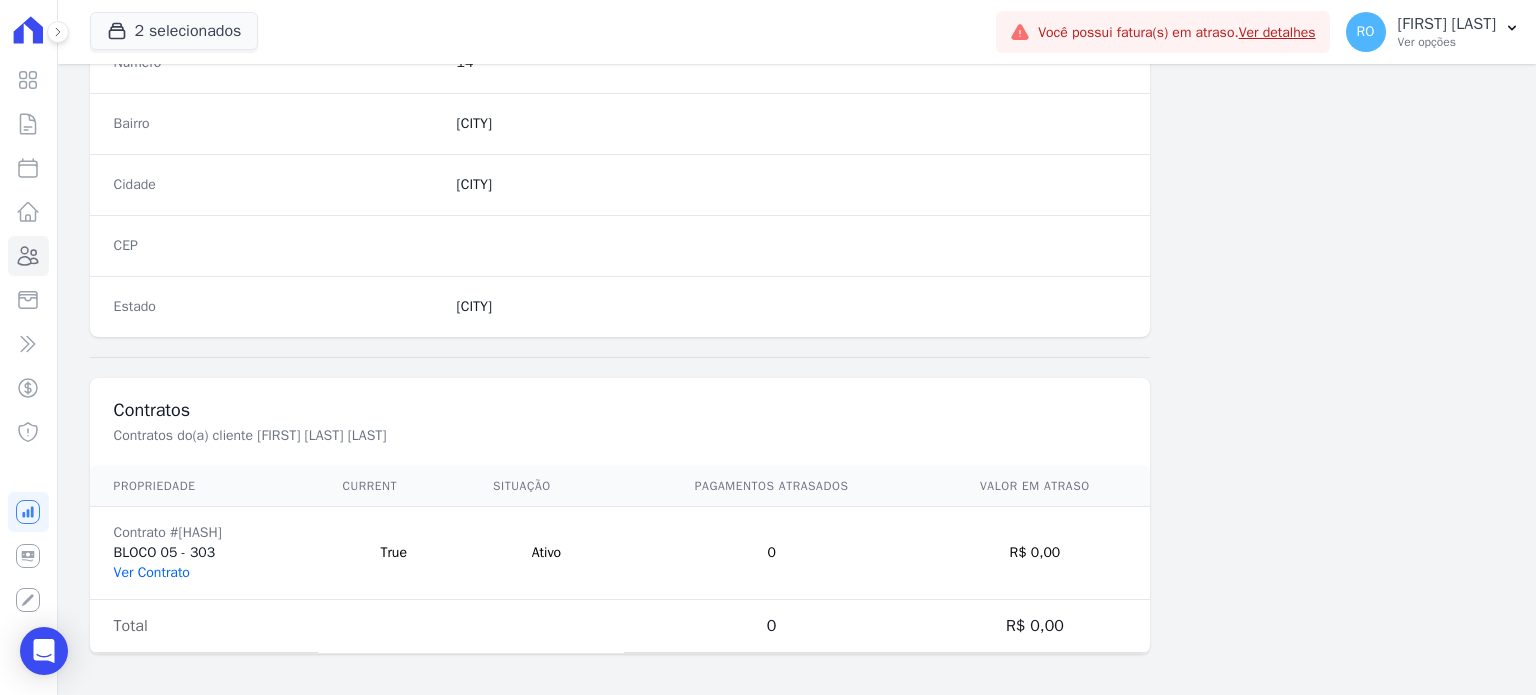 click on "Ver Contrato" at bounding box center [152, 572] 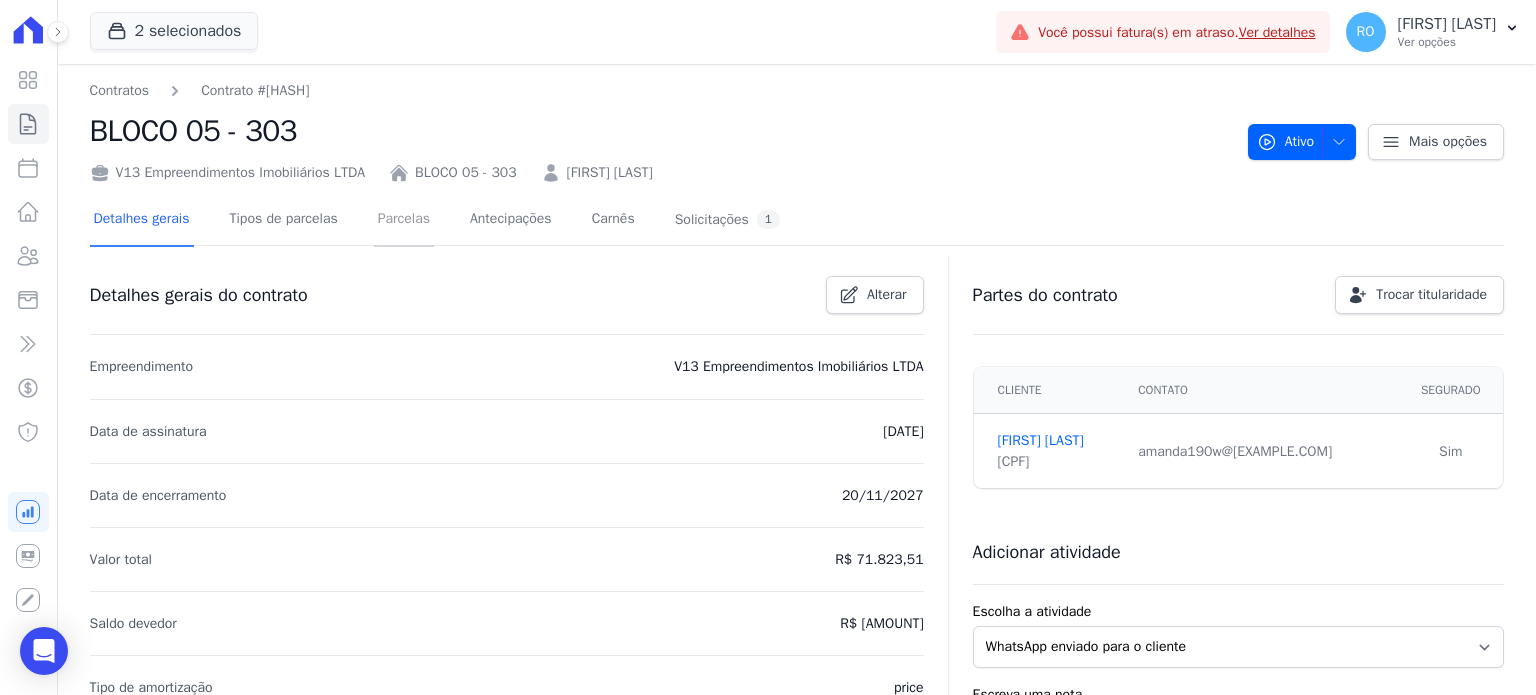 click on "Parcelas" at bounding box center [404, 220] 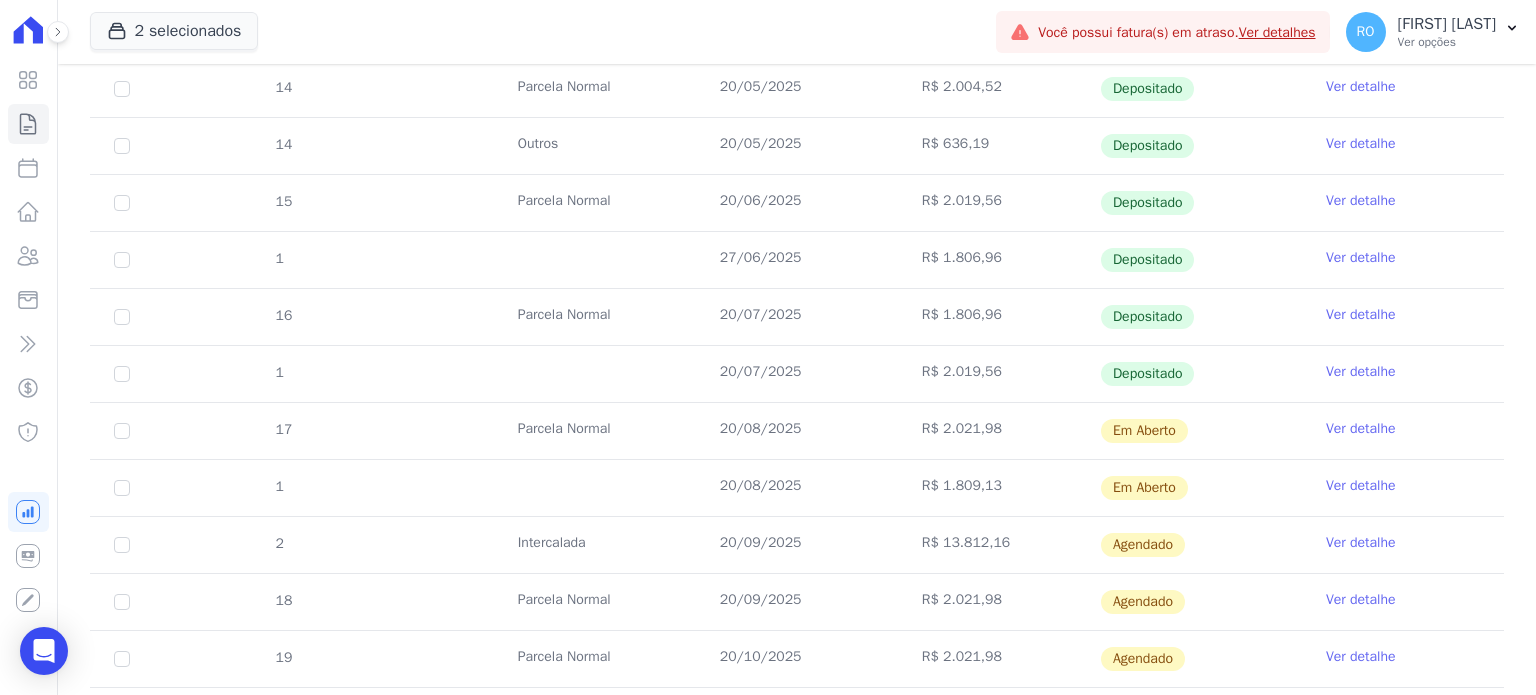 scroll, scrollTop: 900, scrollLeft: 0, axis: vertical 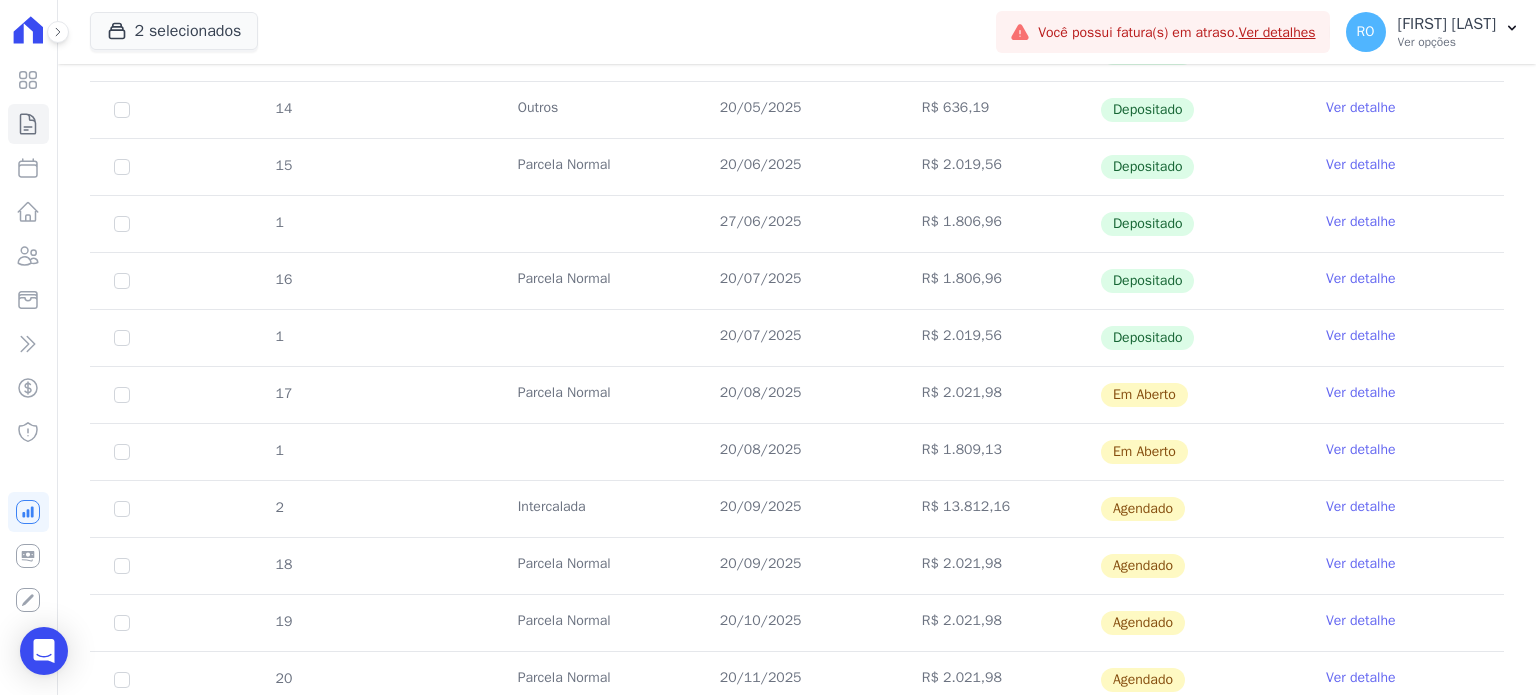 click on "Ver detalhe" at bounding box center (1361, 336) 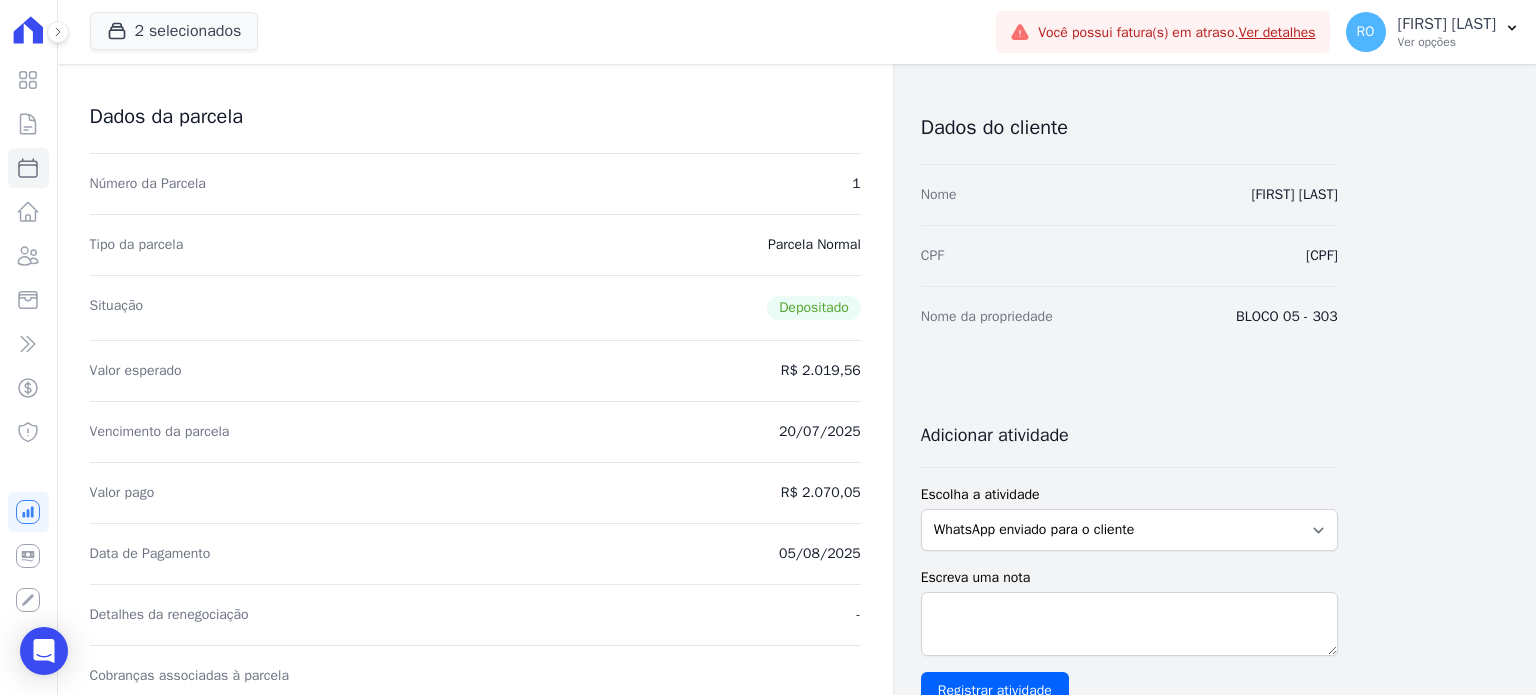 scroll, scrollTop: 0, scrollLeft: 0, axis: both 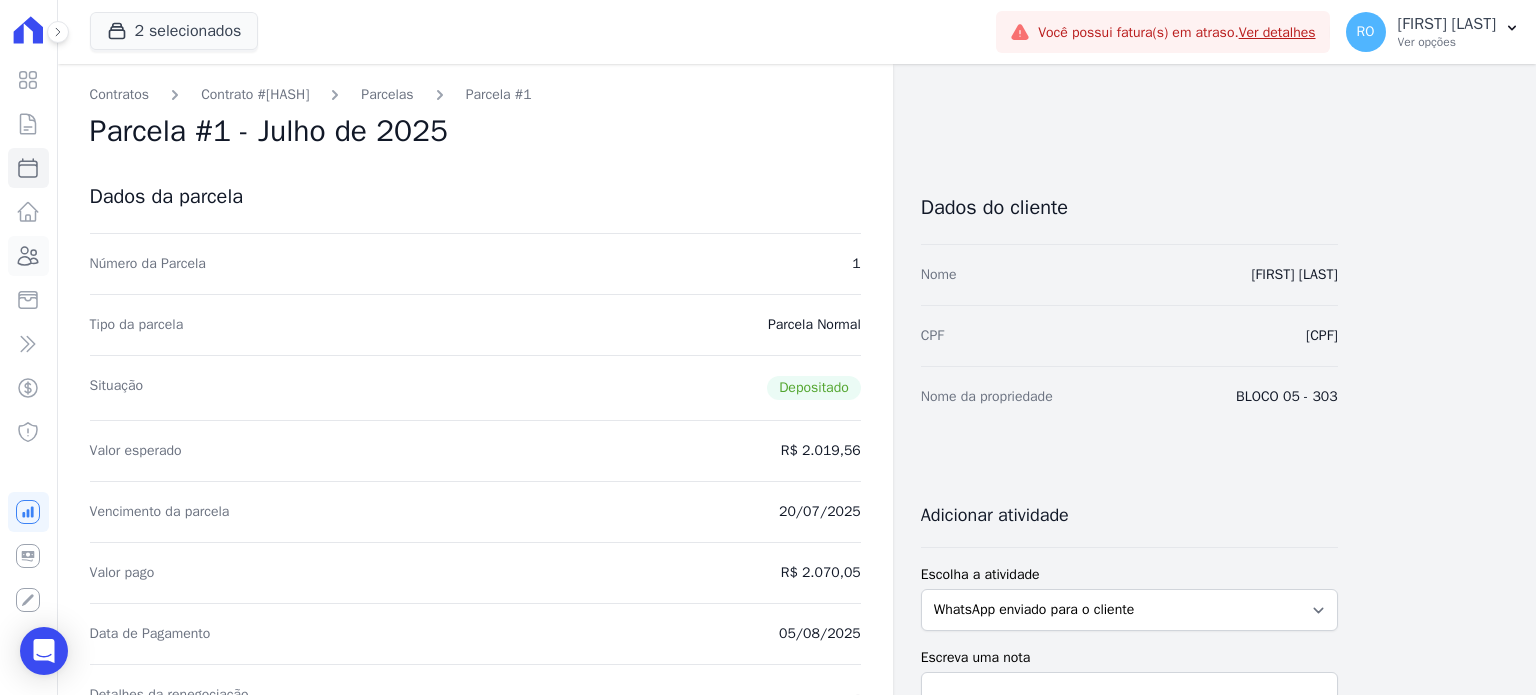 click on "Clientes" at bounding box center [28, 256] 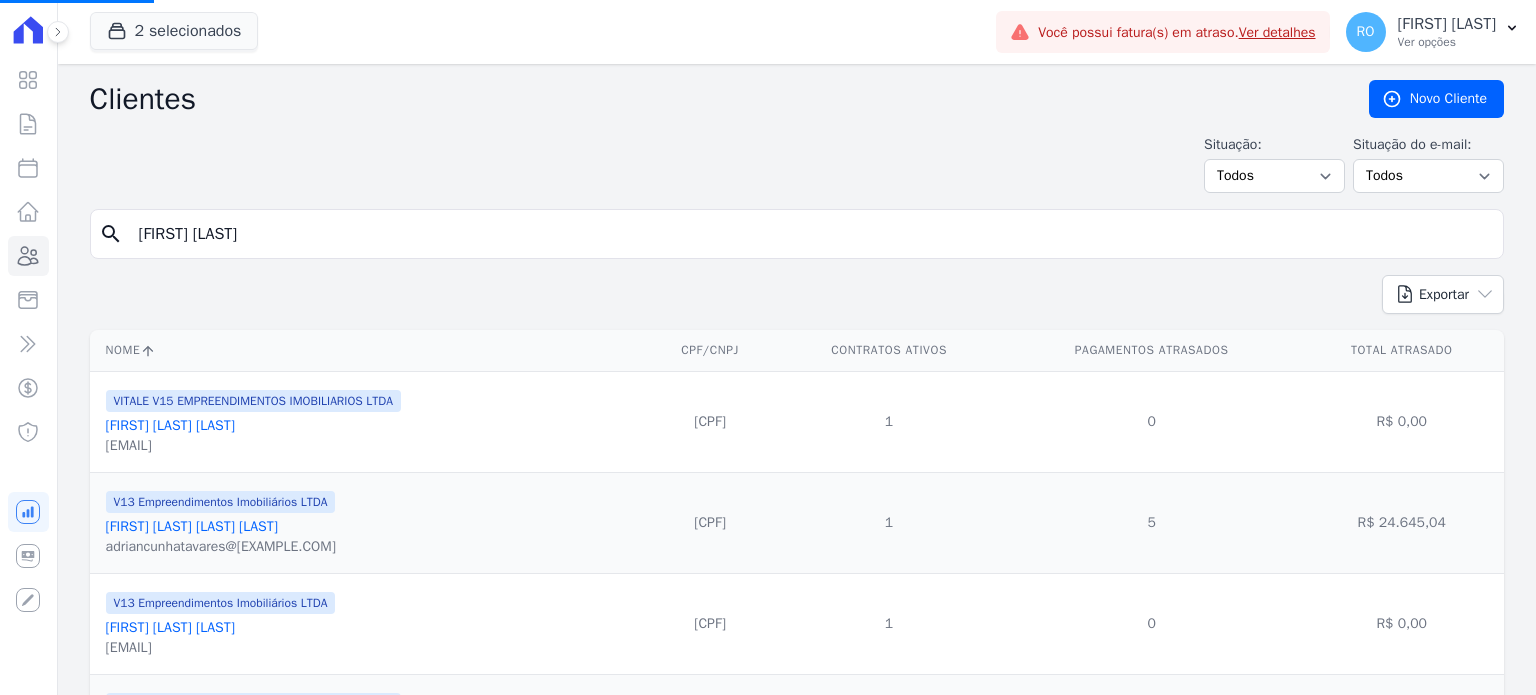 click on "WENDEL PASSOS DA SILVA" at bounding box center (811, 234) 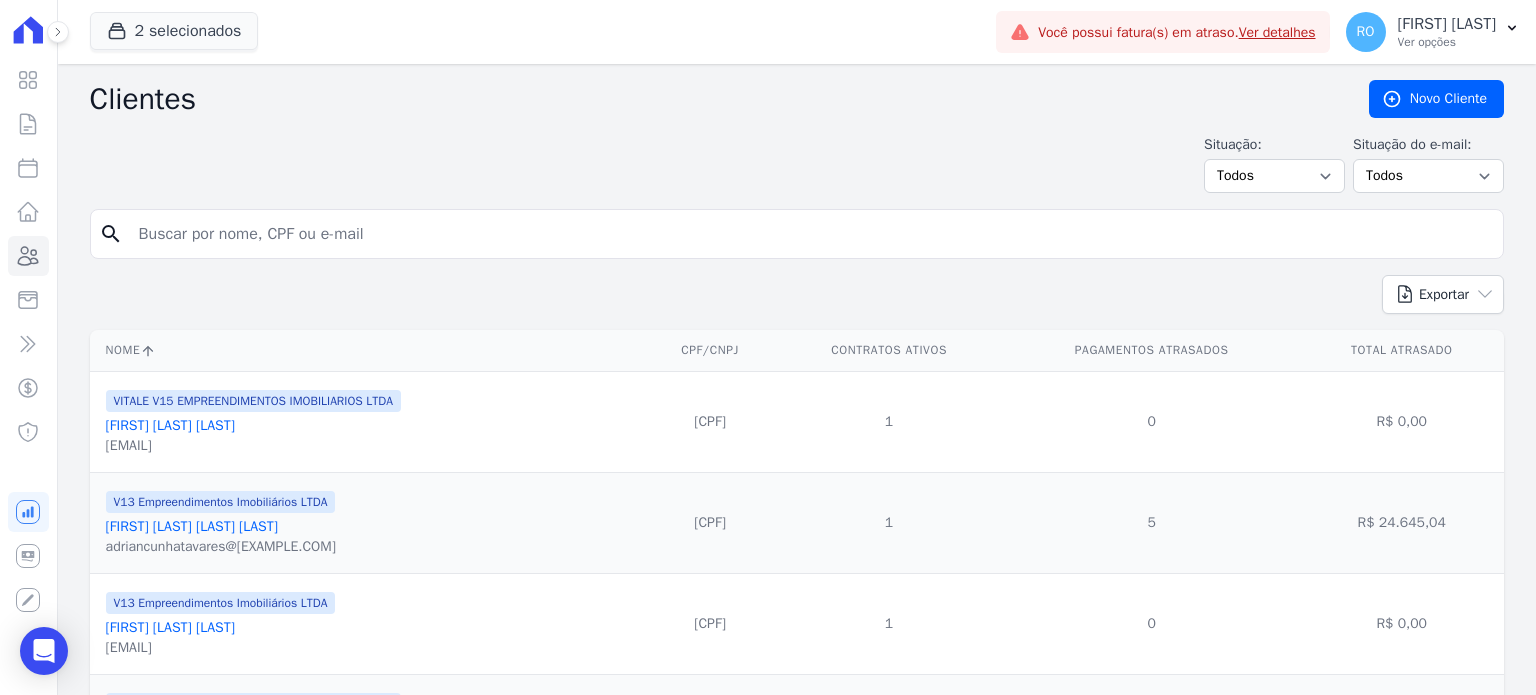click at bounding box center (811, 234) 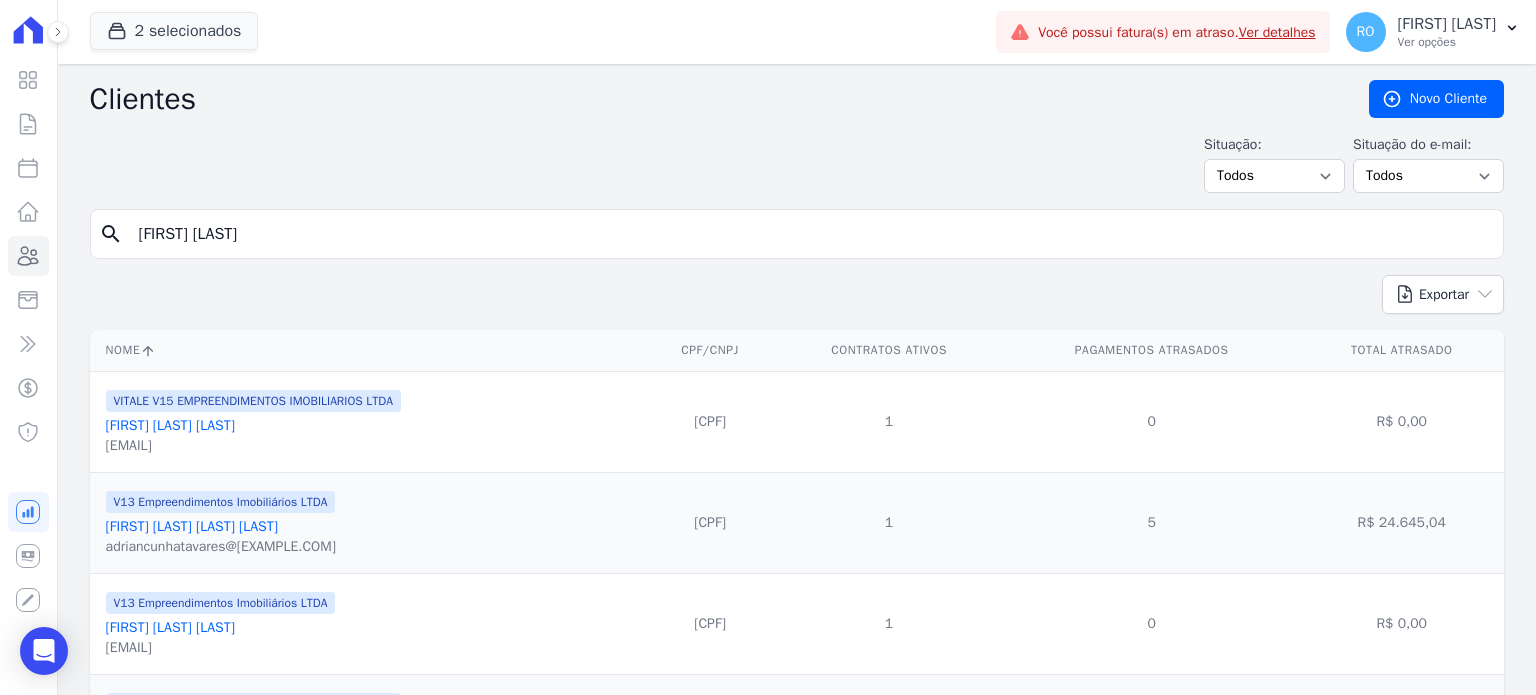 type on "SIMONE ARAUJO DE BAZILIO" 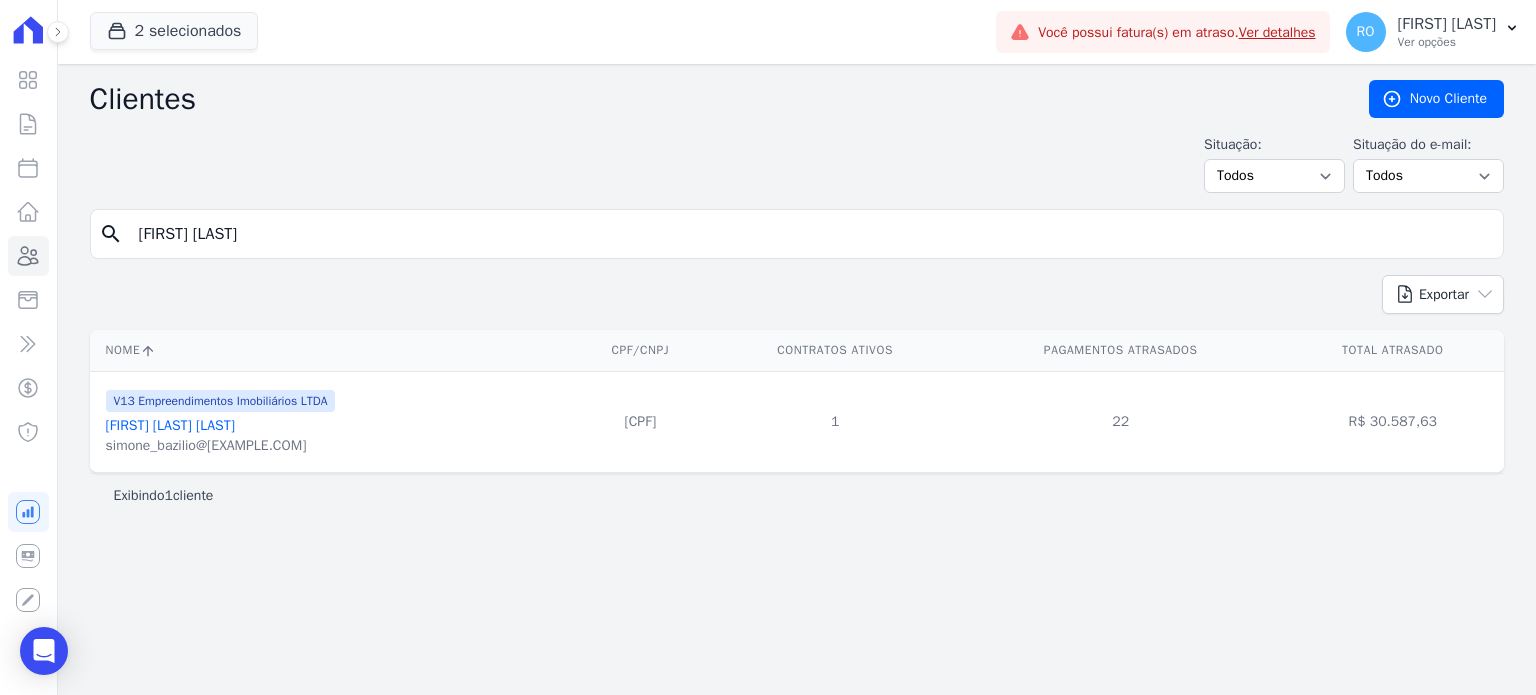 click on "Simone Araujo De Bazilio" at bounding box center (170, 425) 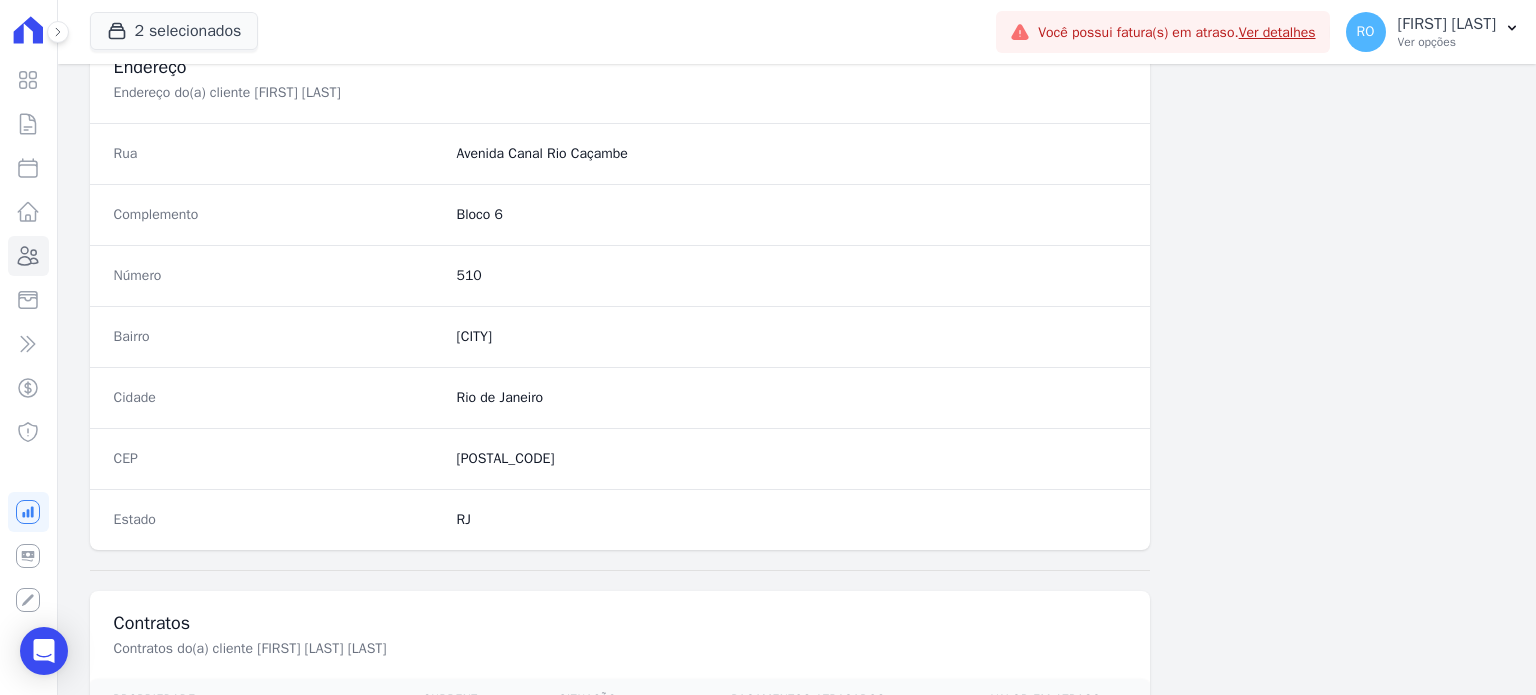 scroll, scrollTop: 1169, scrollLeft: 0, axis: vertical 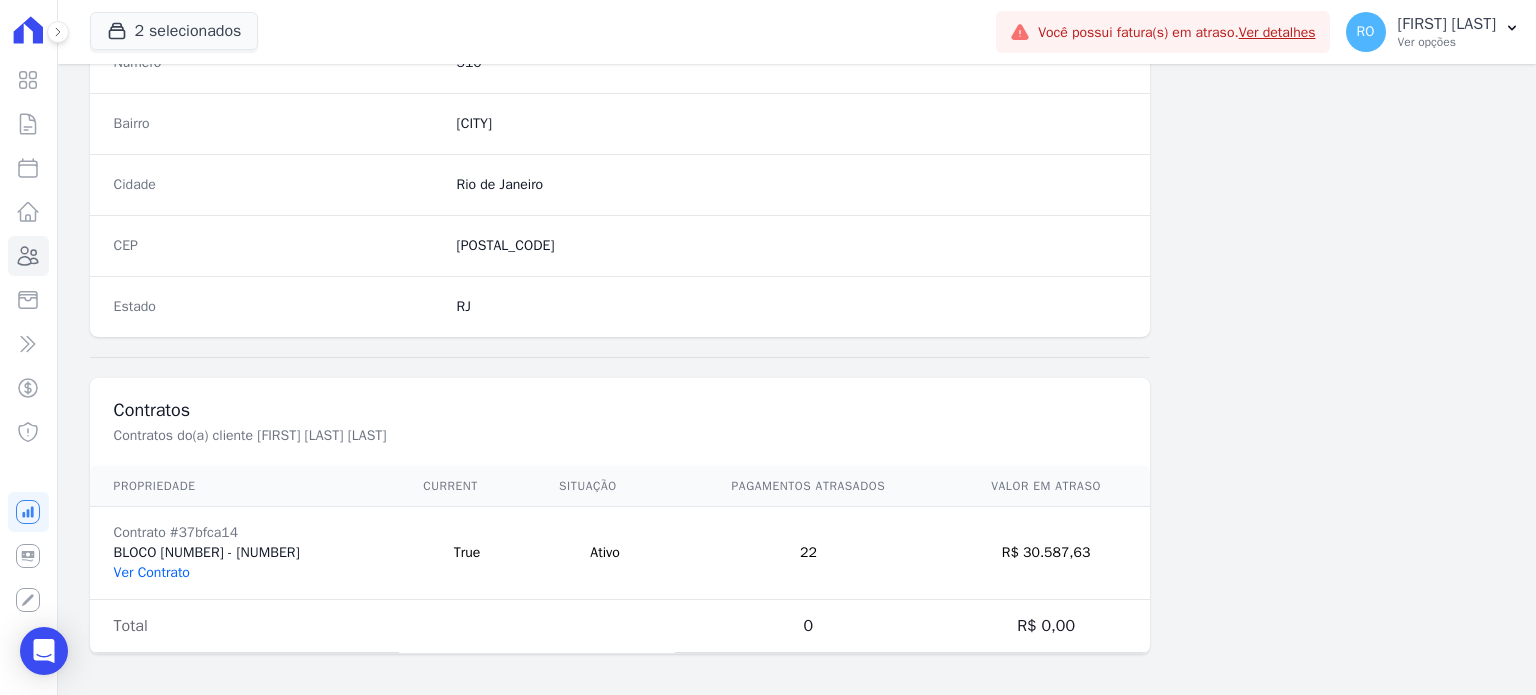 click on "Ver Contrato" at bounding box center (152, 572) 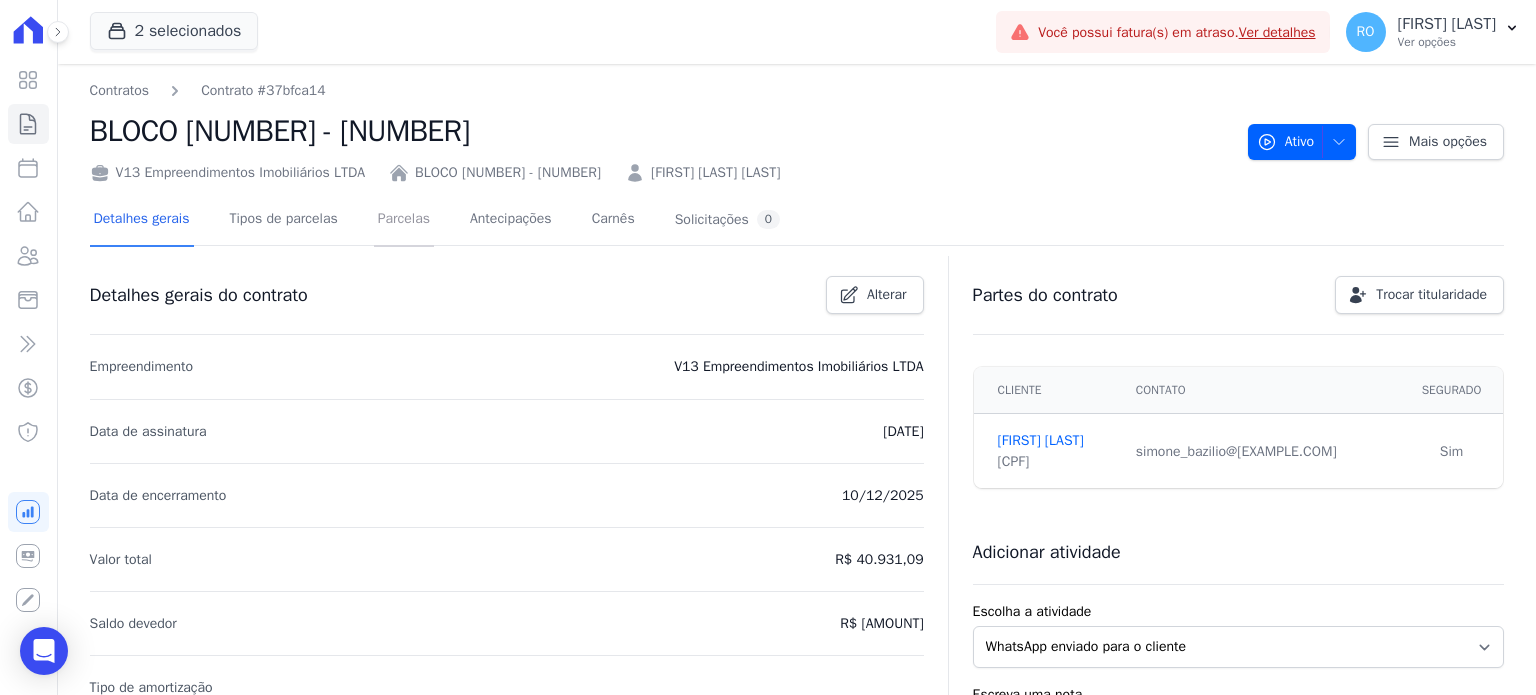 click on "Parcelas" at bounding box center (404, 220) 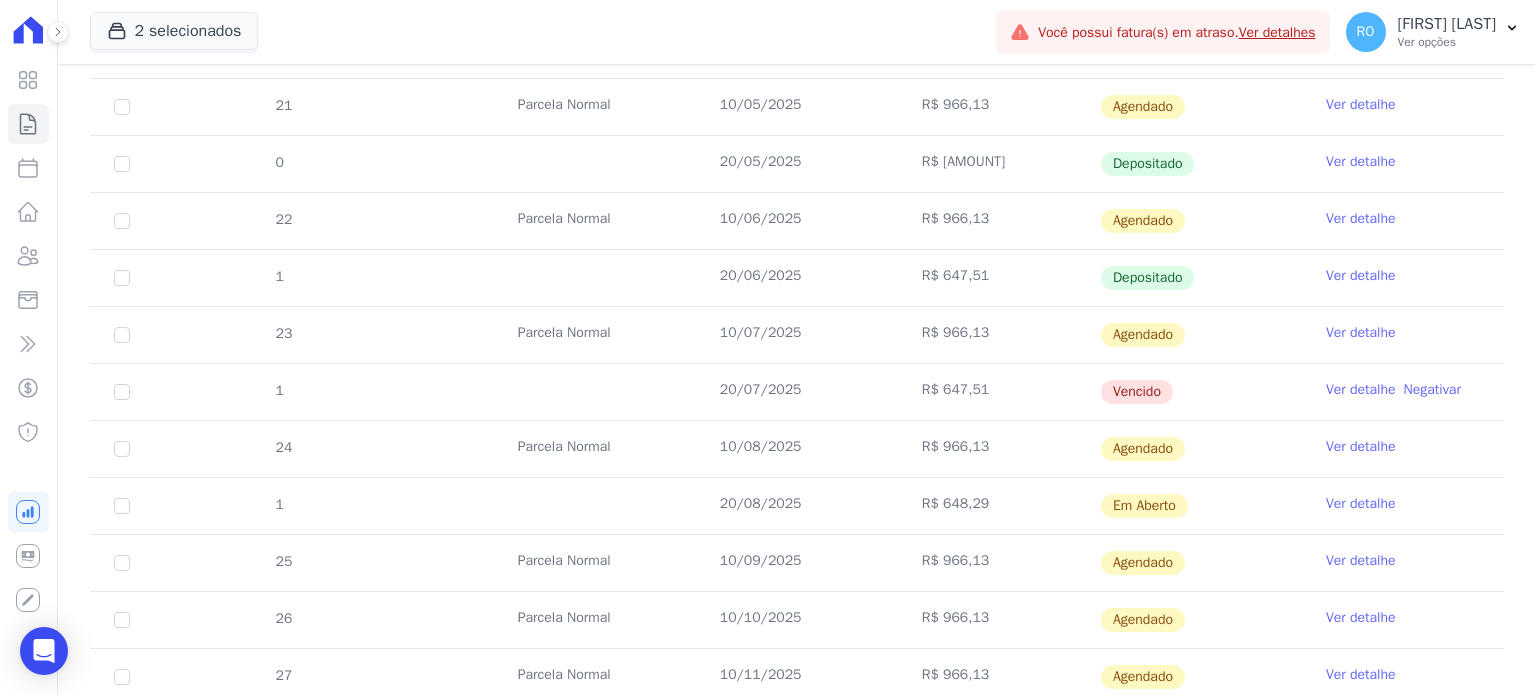 scroll, scrollTop: 700, scrollLeft: 0, axis: vertical 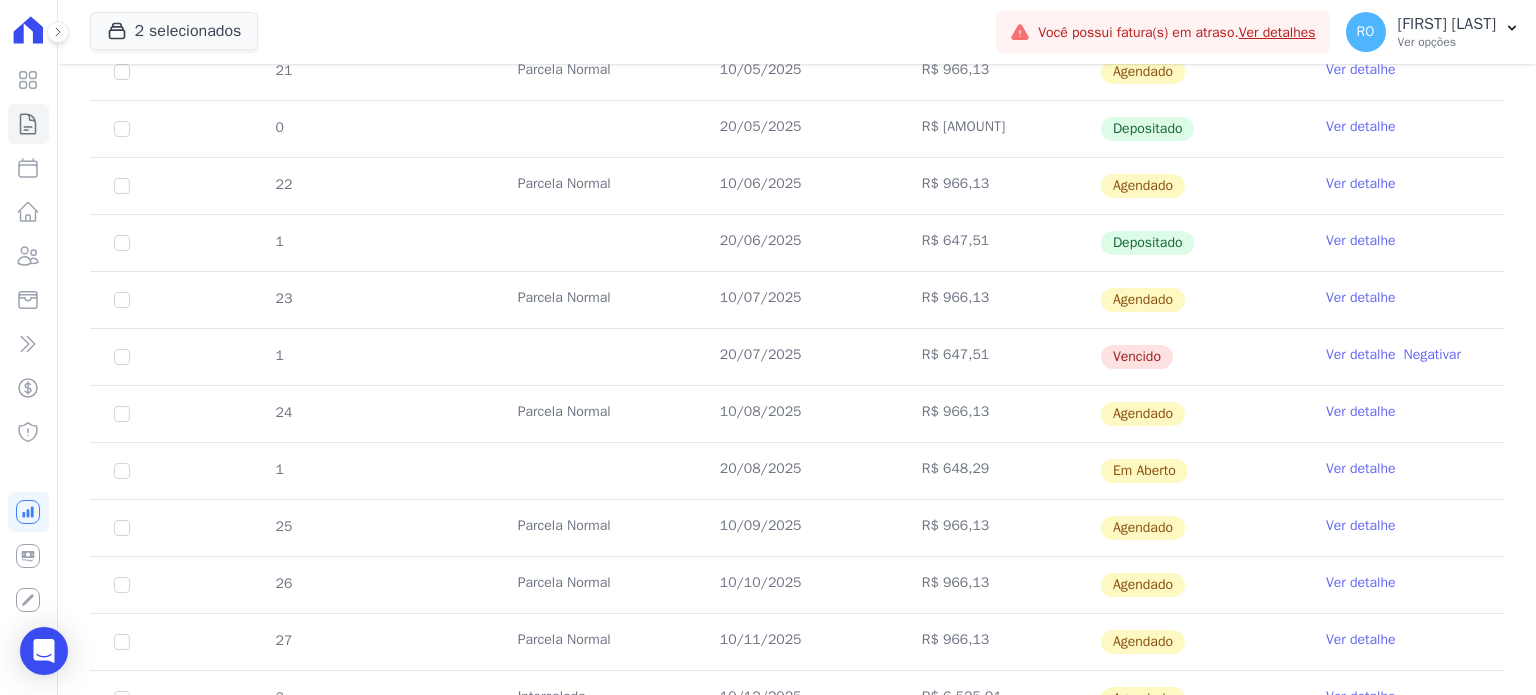 drag, startPoint x: 1363, startPoint y: 352, endPoint x: 1330, endPoint y: 331, distance: 39.115215 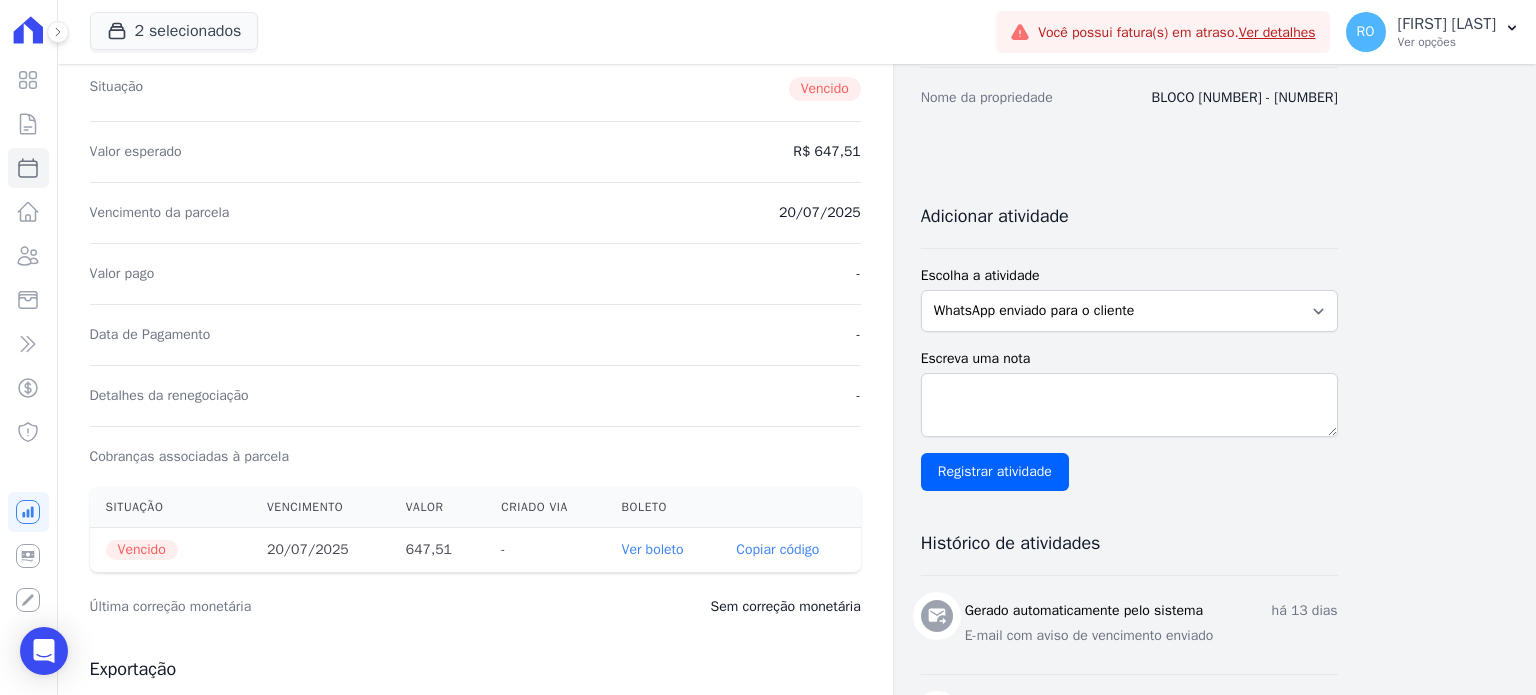 scroll, scrollTop: 300, scrollLeft: 0, axis: vertical 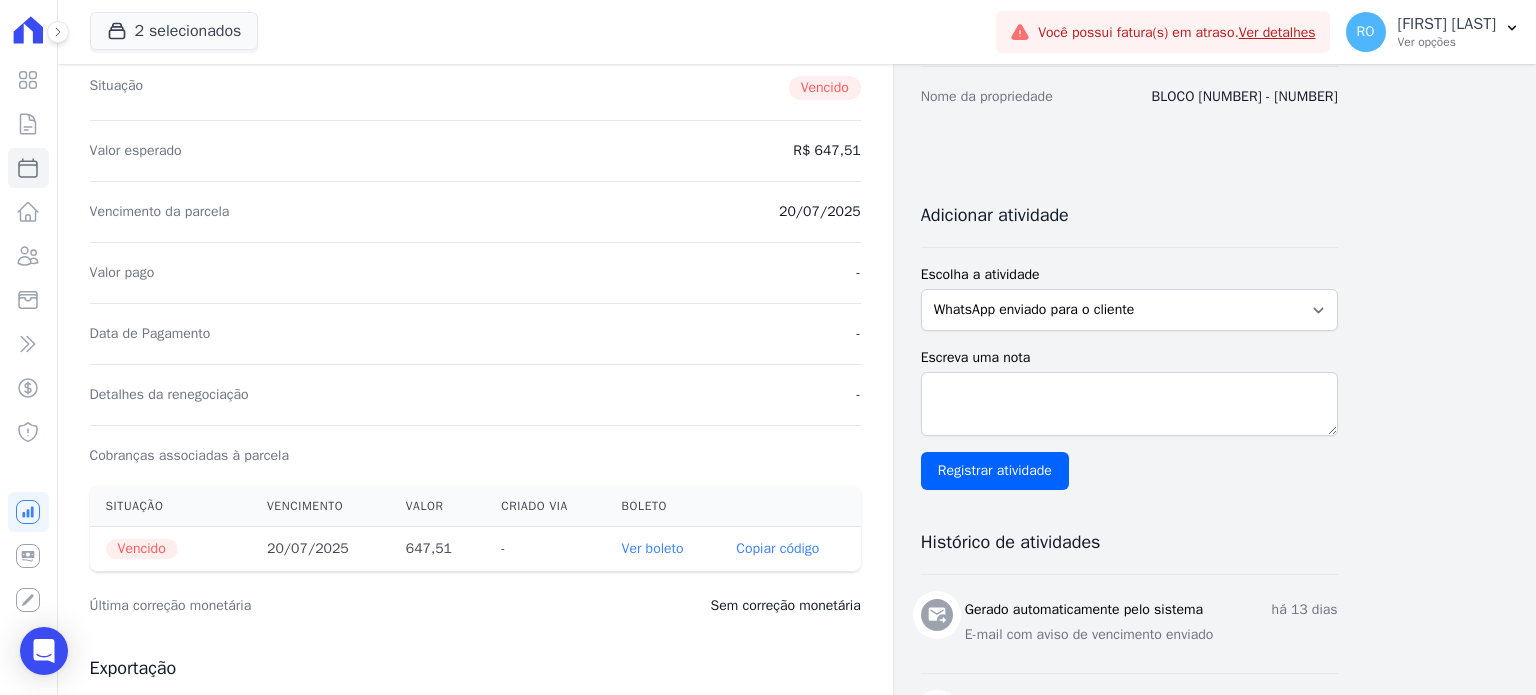 click on "Ver boleto" at bounding box center (653, 548) 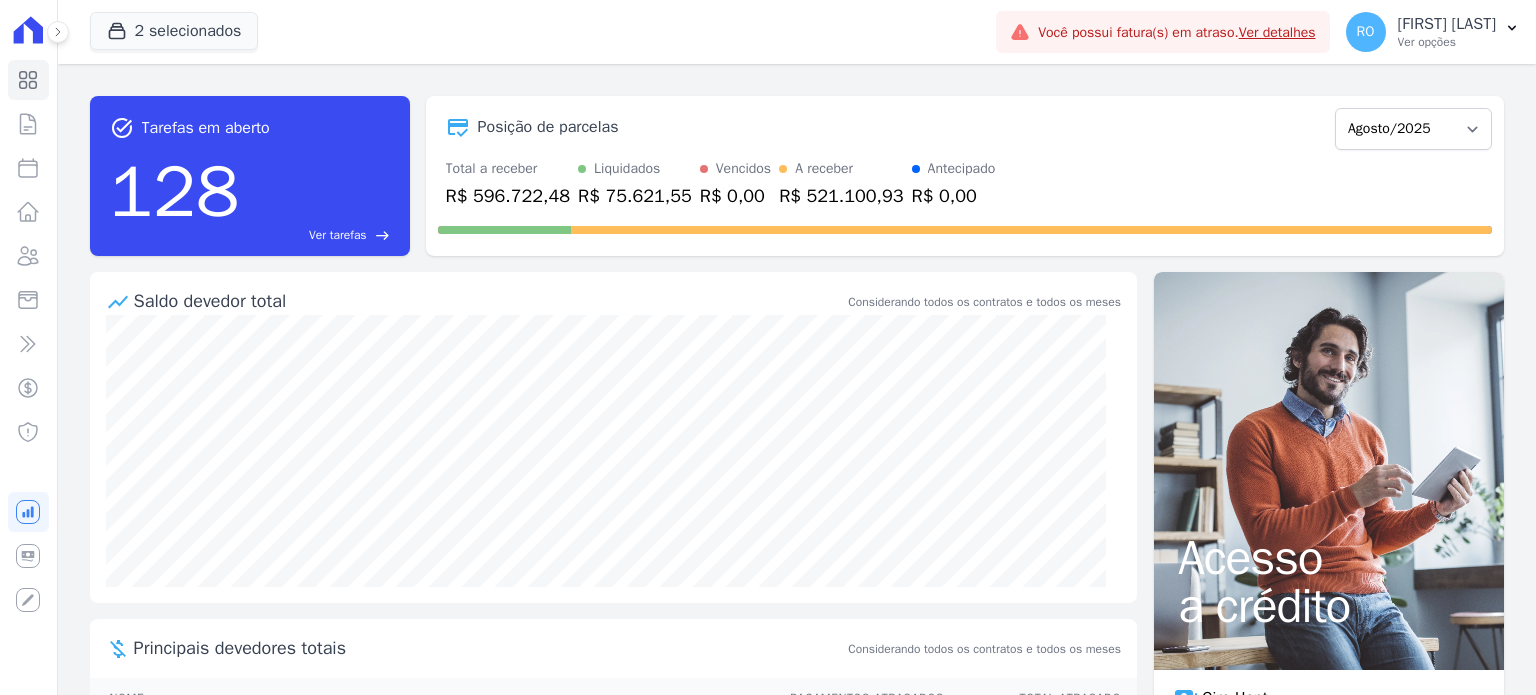 scroll, scrollTop: 0, scrollLeft: 0, axis: both 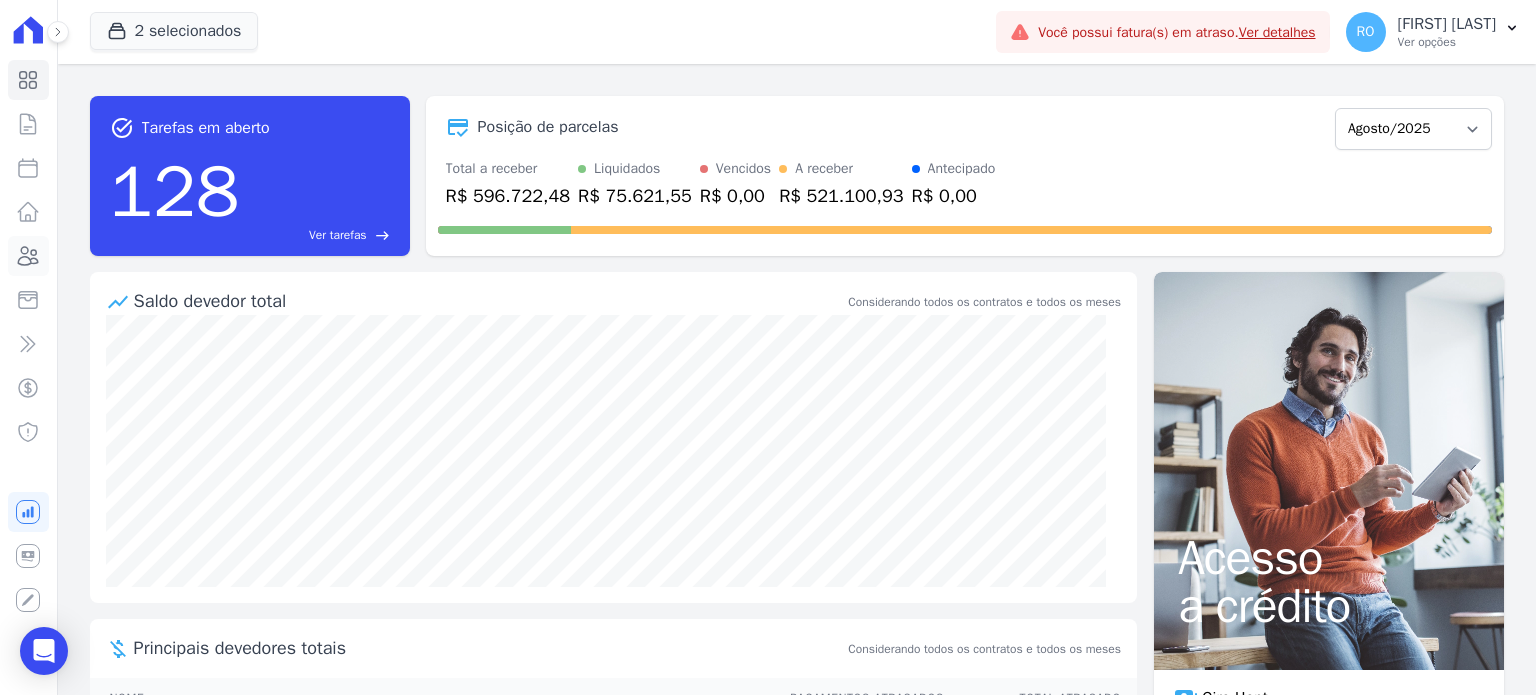 click 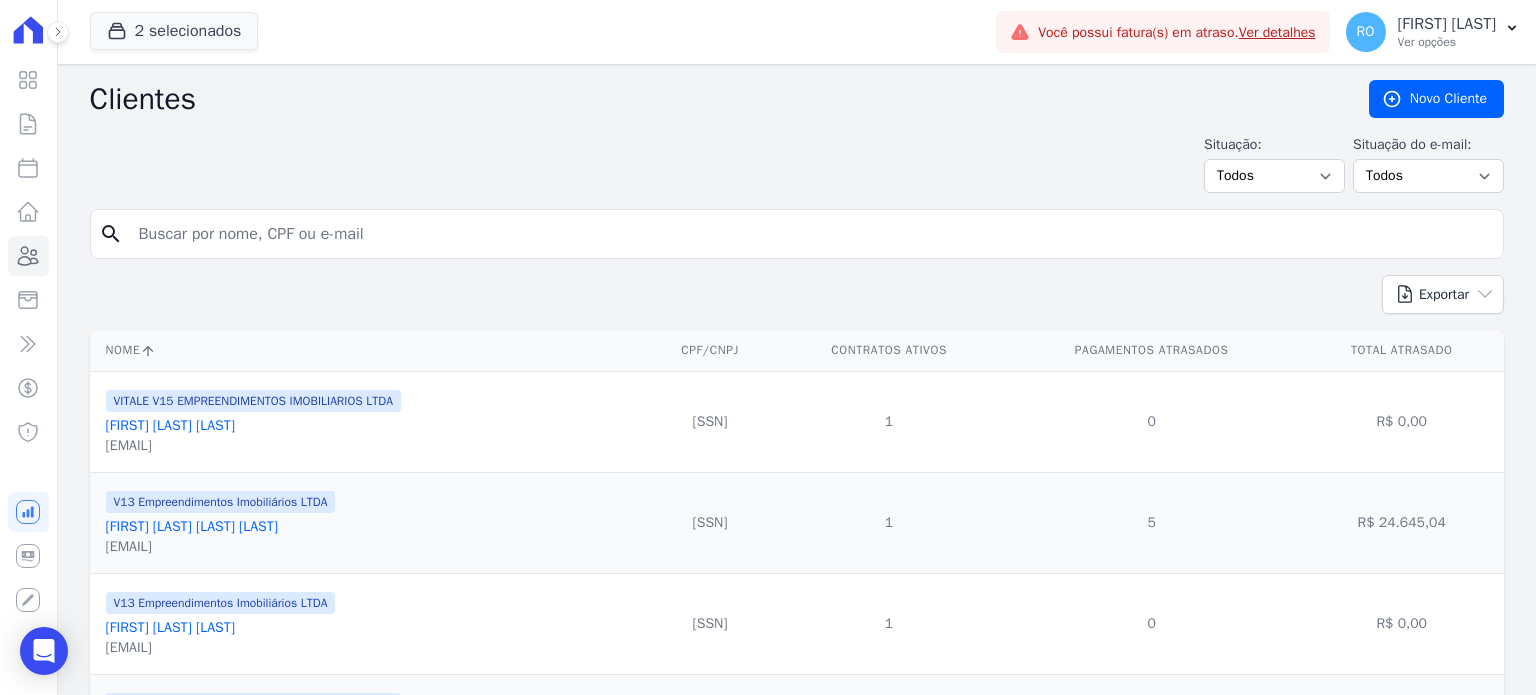 click at bounding box center [811, 234] 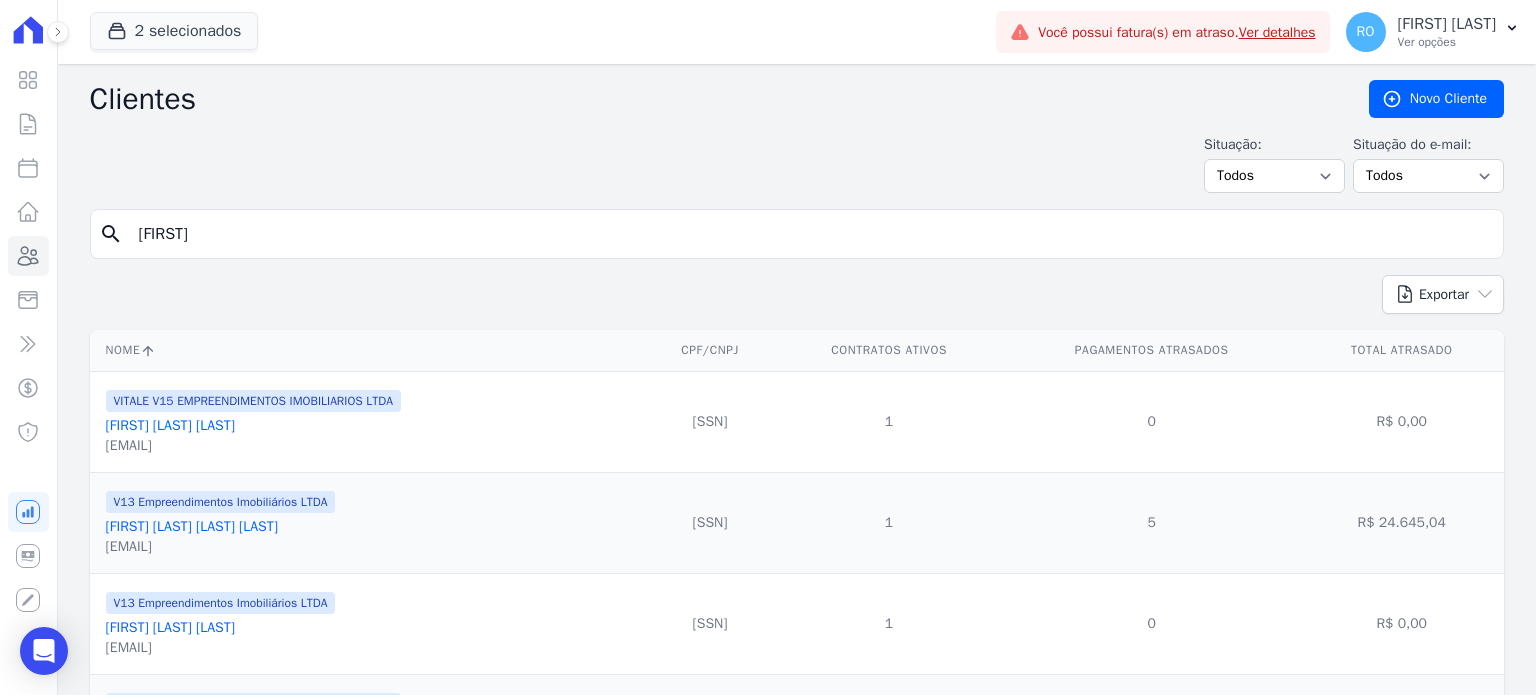 type on "[FIRST] [LAST]" 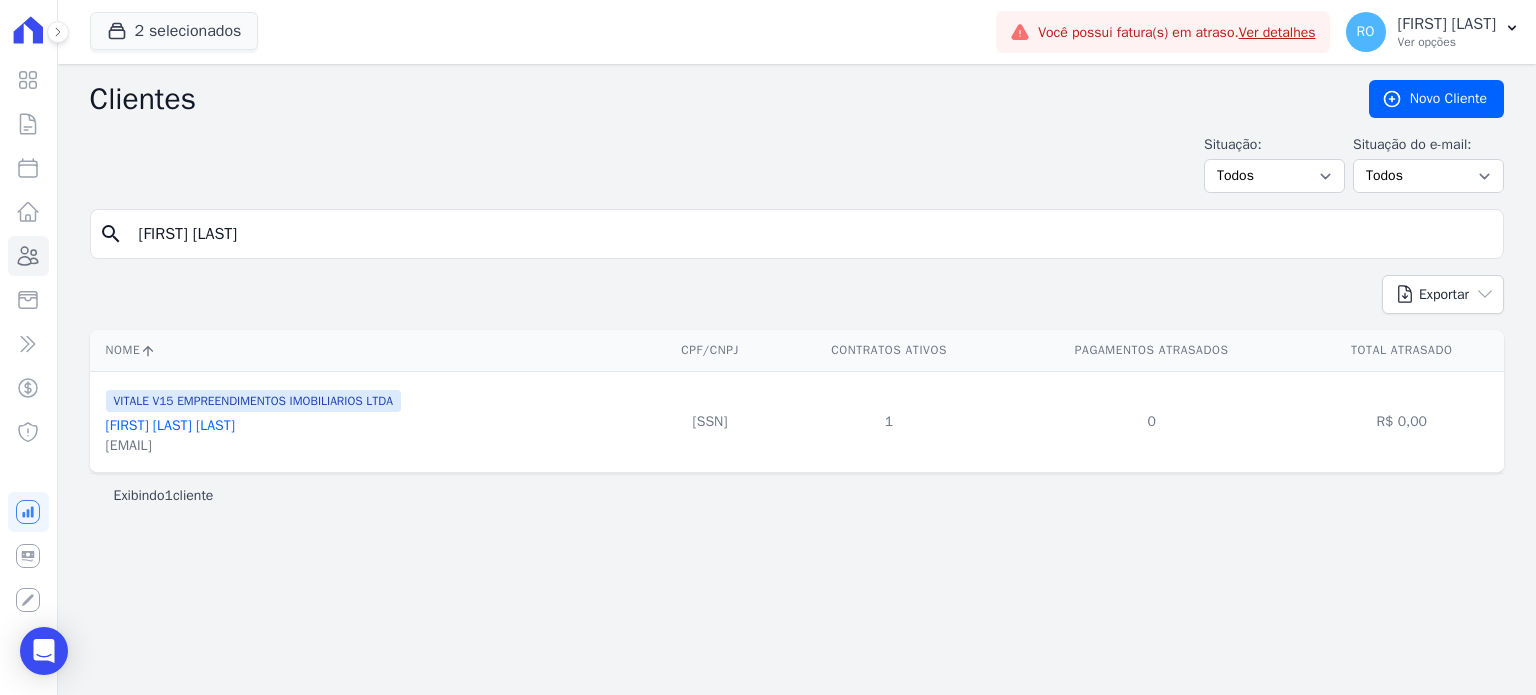 drag, startPoint x: 211, startPoint y: 426, endPoint x: 280, endPoint y: 381, distance: 82.37718 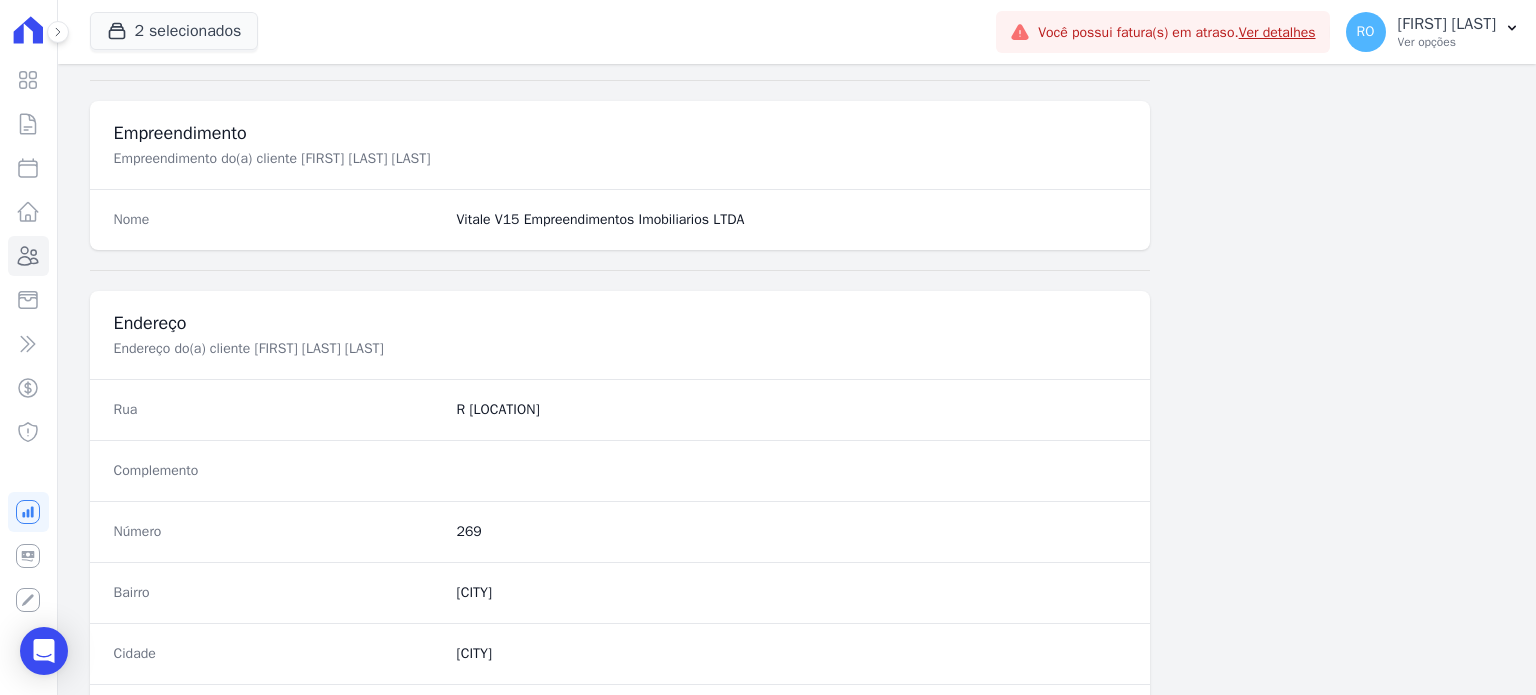 scroll, scrollTop: 1169, scrollLeft: 0, axis: vertical 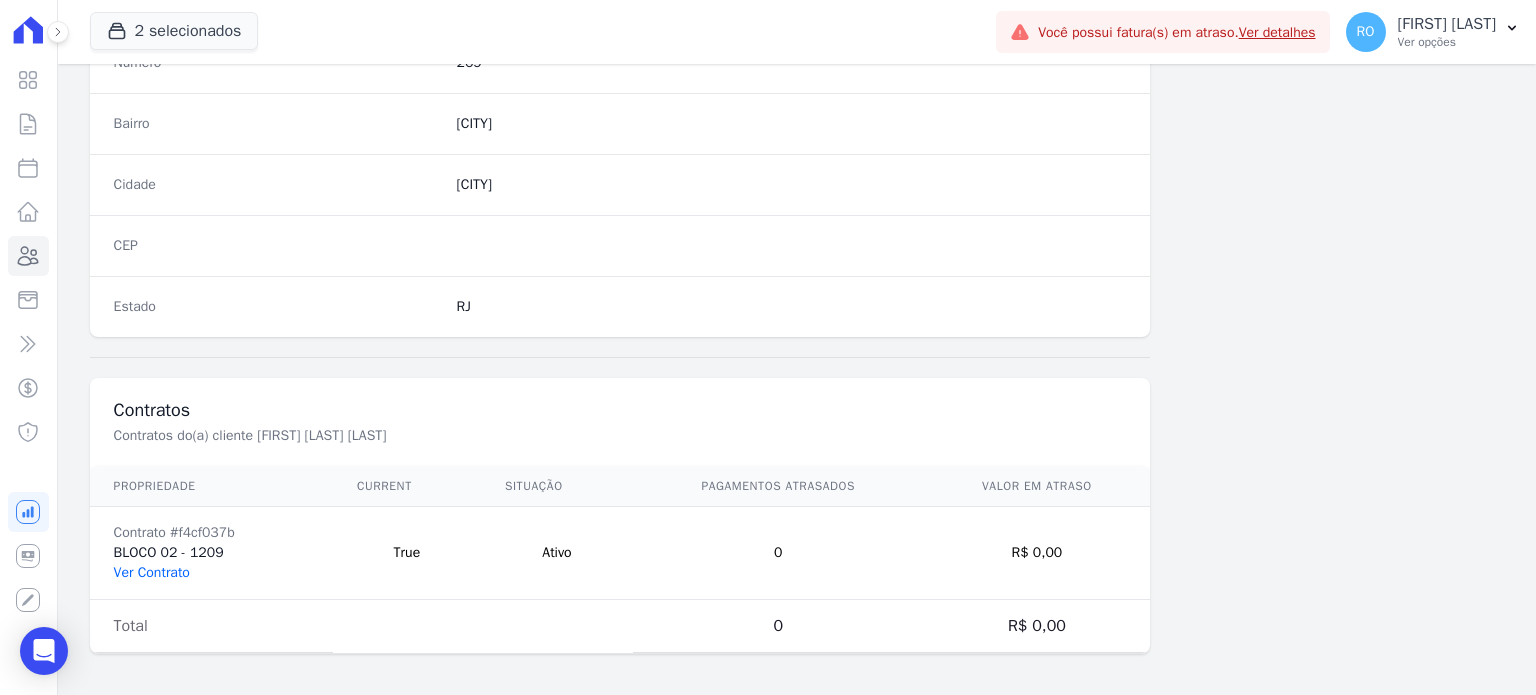 click on "Ver Contrato" at bounding box center [152, 572] 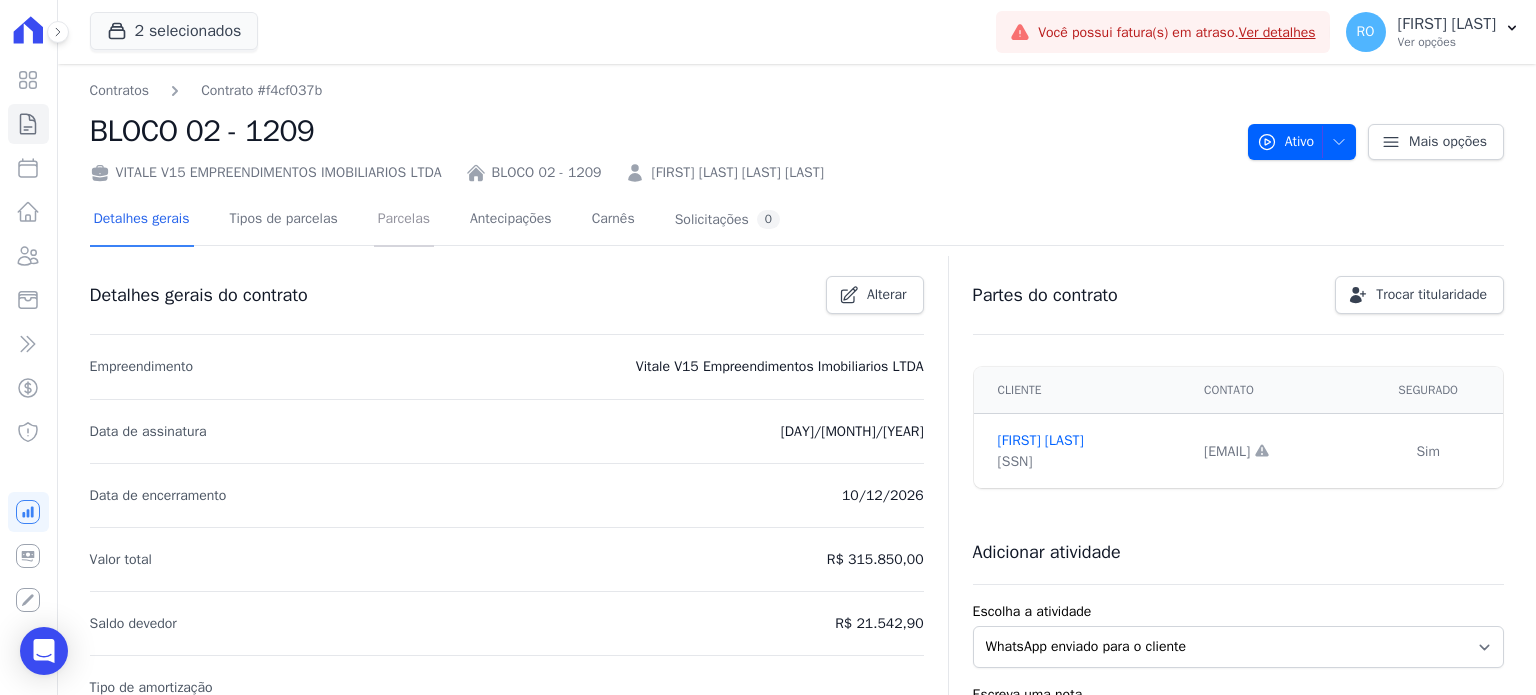 click on "Parcelas" at bounding box center [404, 220] 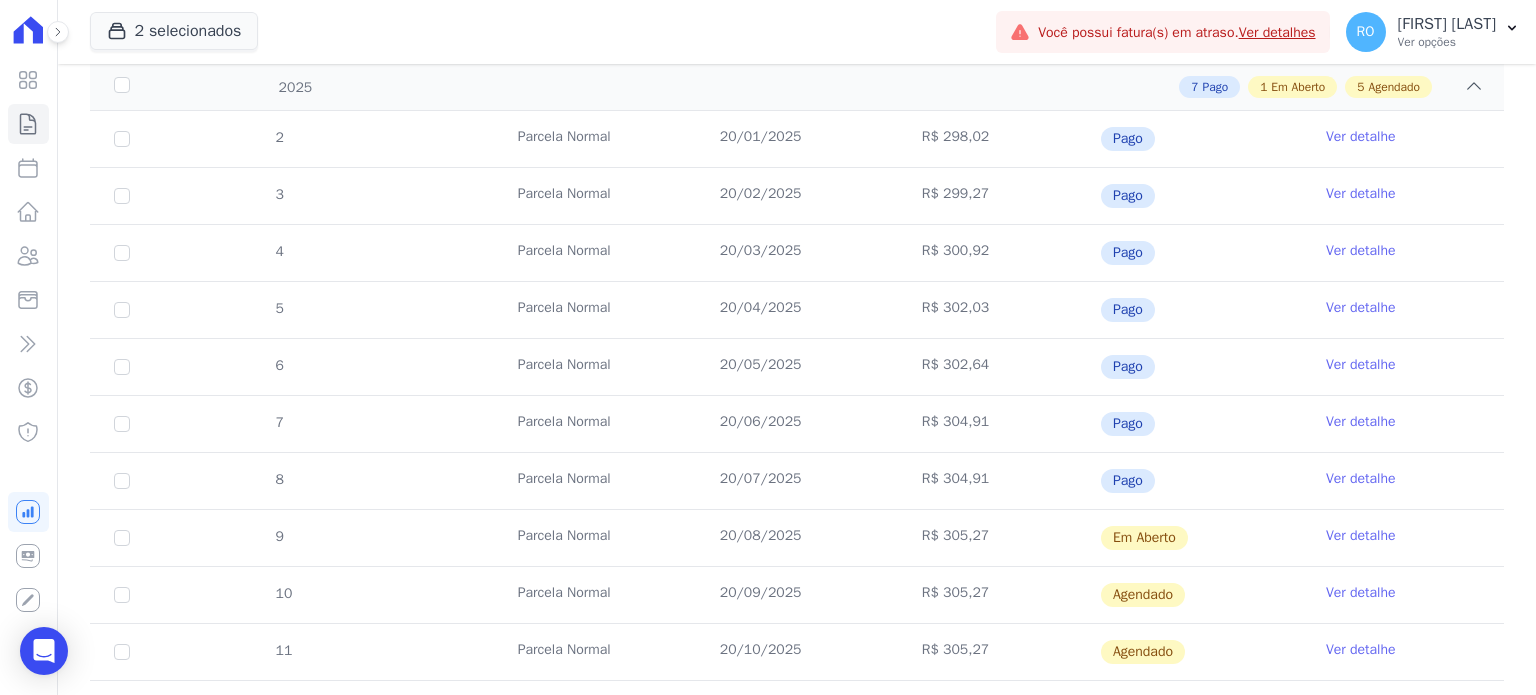 scroll, scrollTop: 400, scrollLeft: 0, axis: vertical 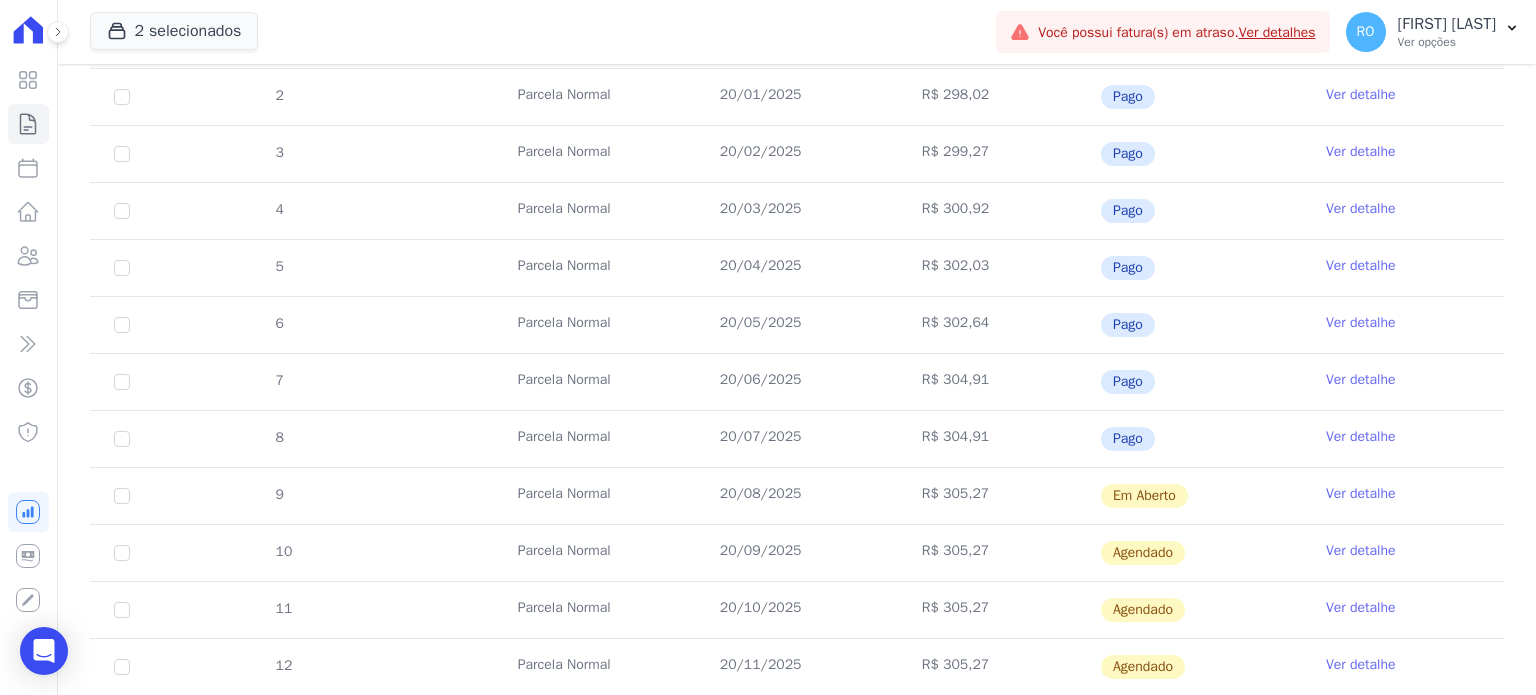 click on "Ver detalhe" at bounding box center [1361, 494] 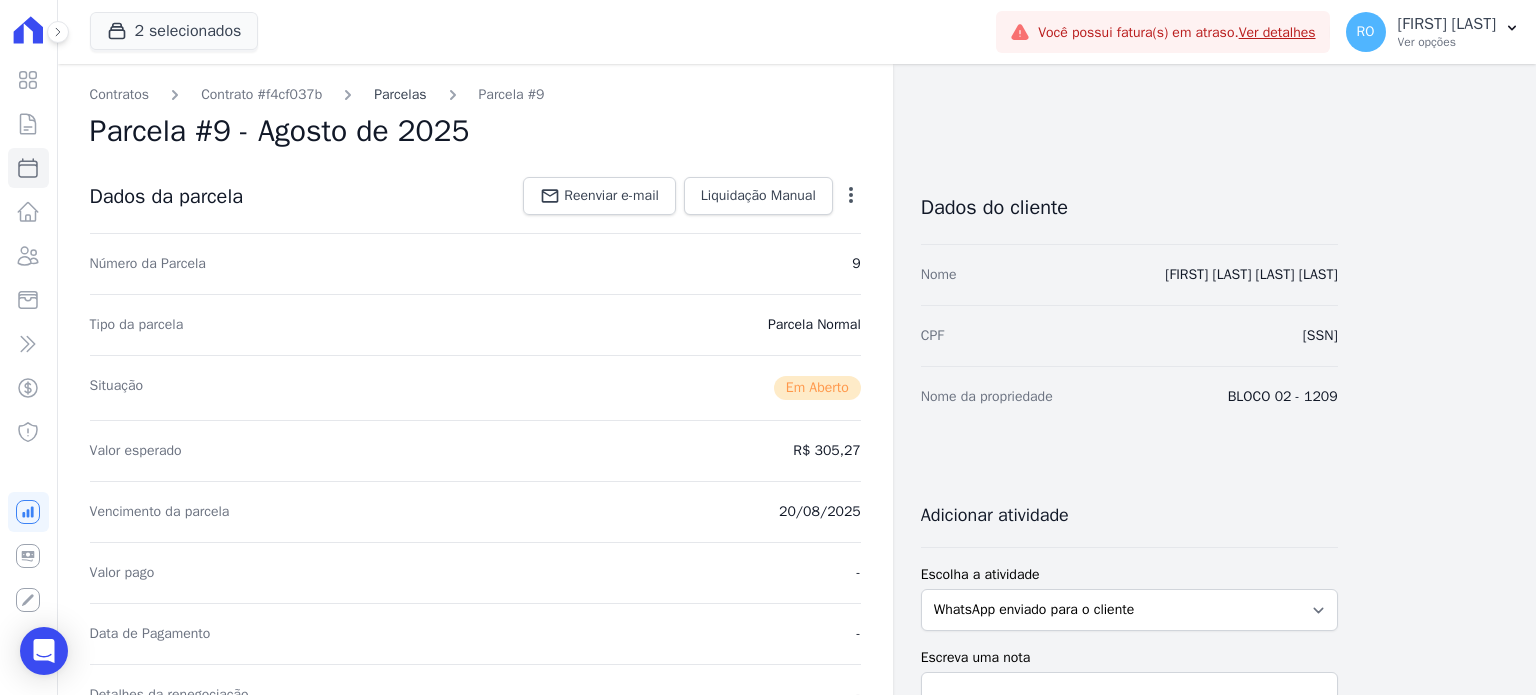 click on "Parcelas" at bounding box center [400, 94] 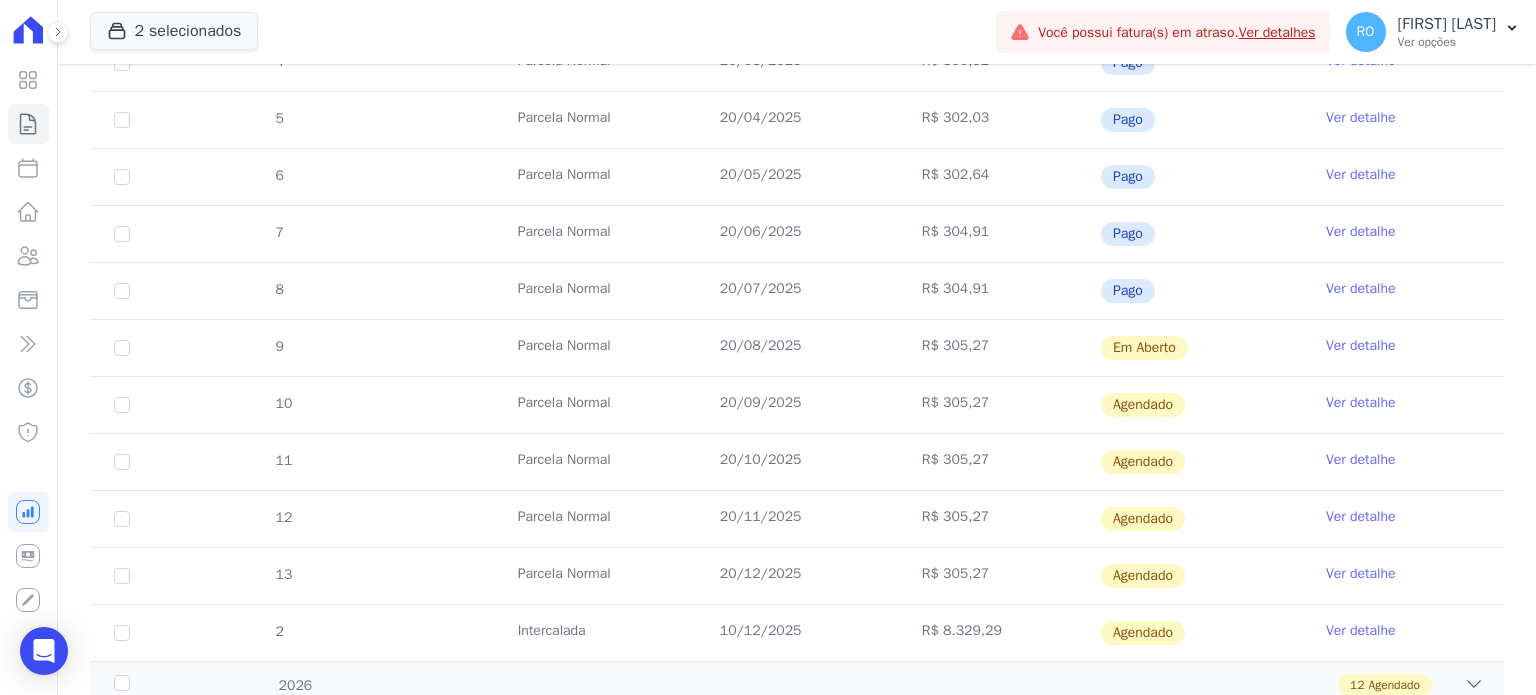 scroll, scrollTop: 600, scrollLeft: 0, axis: vertical 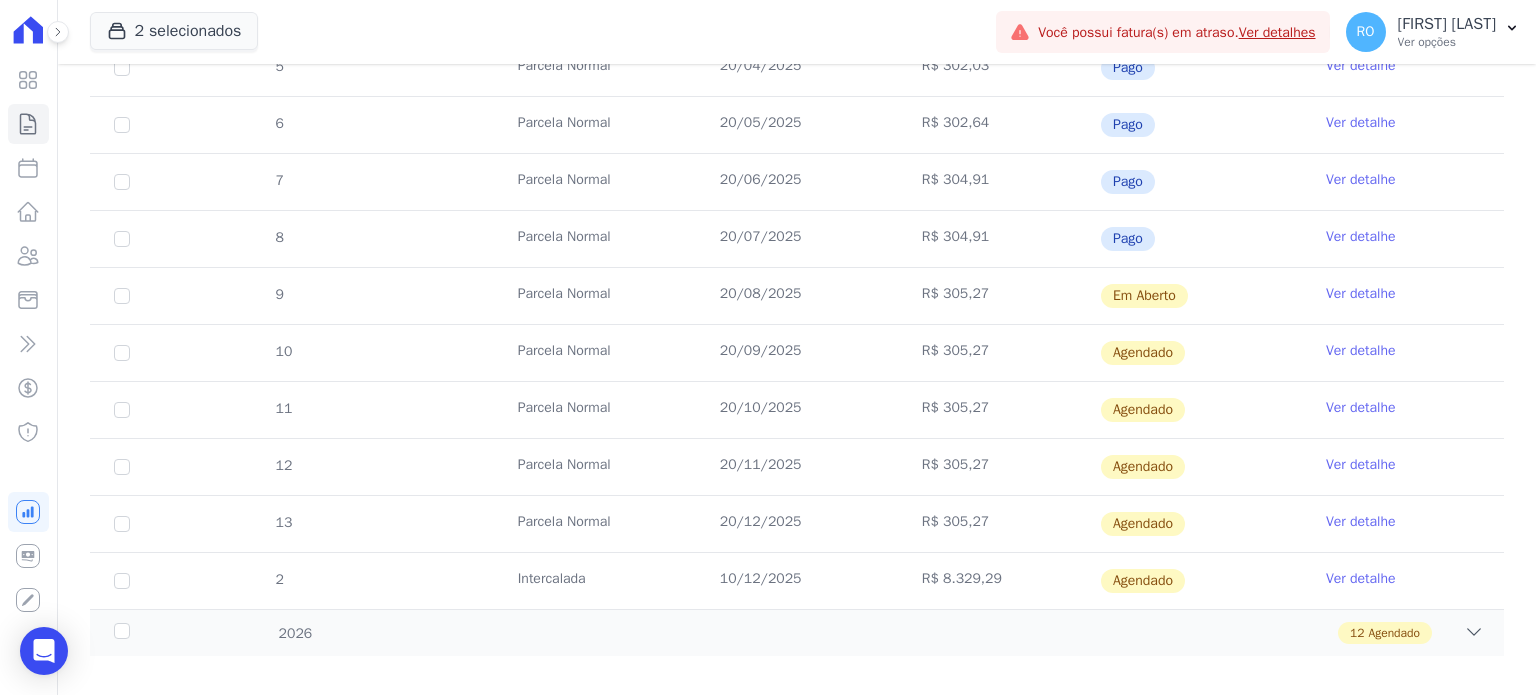 click on "Ver detalhe" at bounding box center [1361, 294] 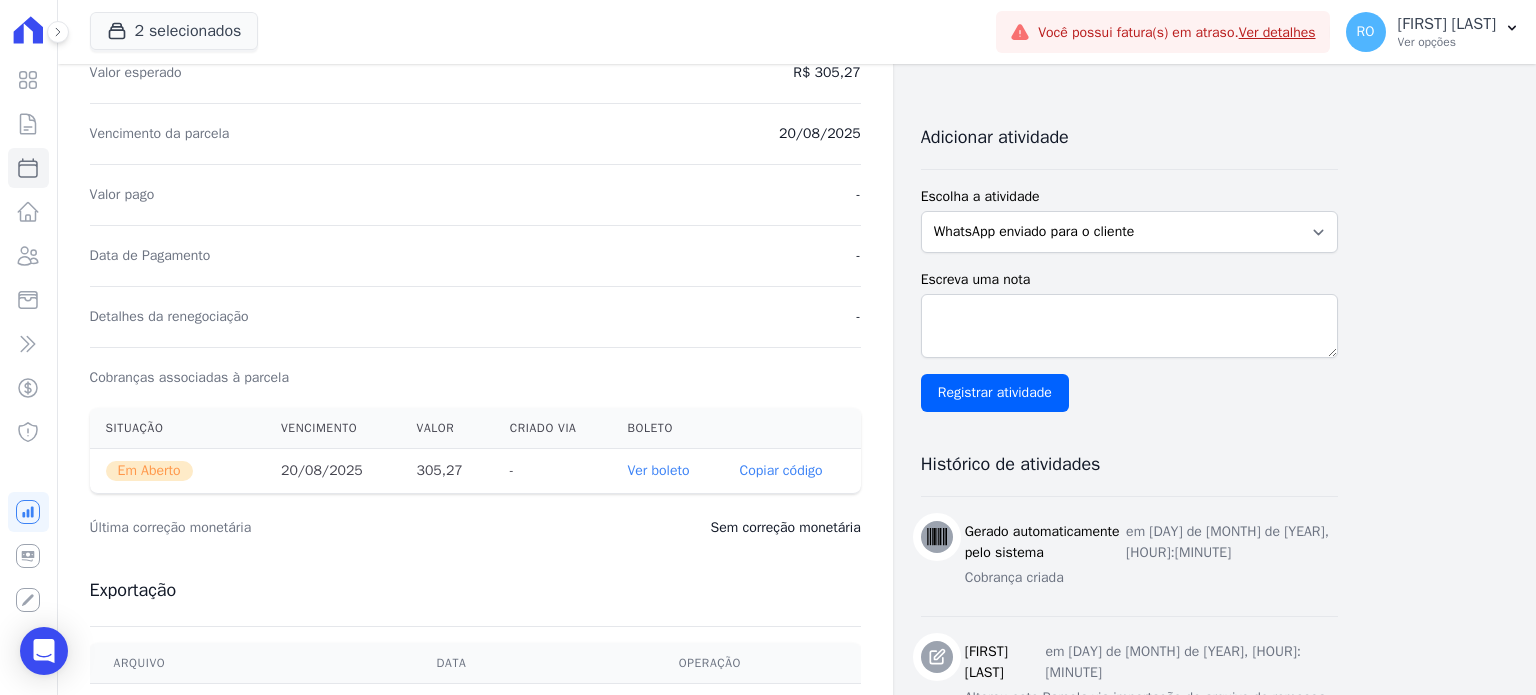 scroll, scrollTop: 400, scrollLeft: 0, axis: vertical 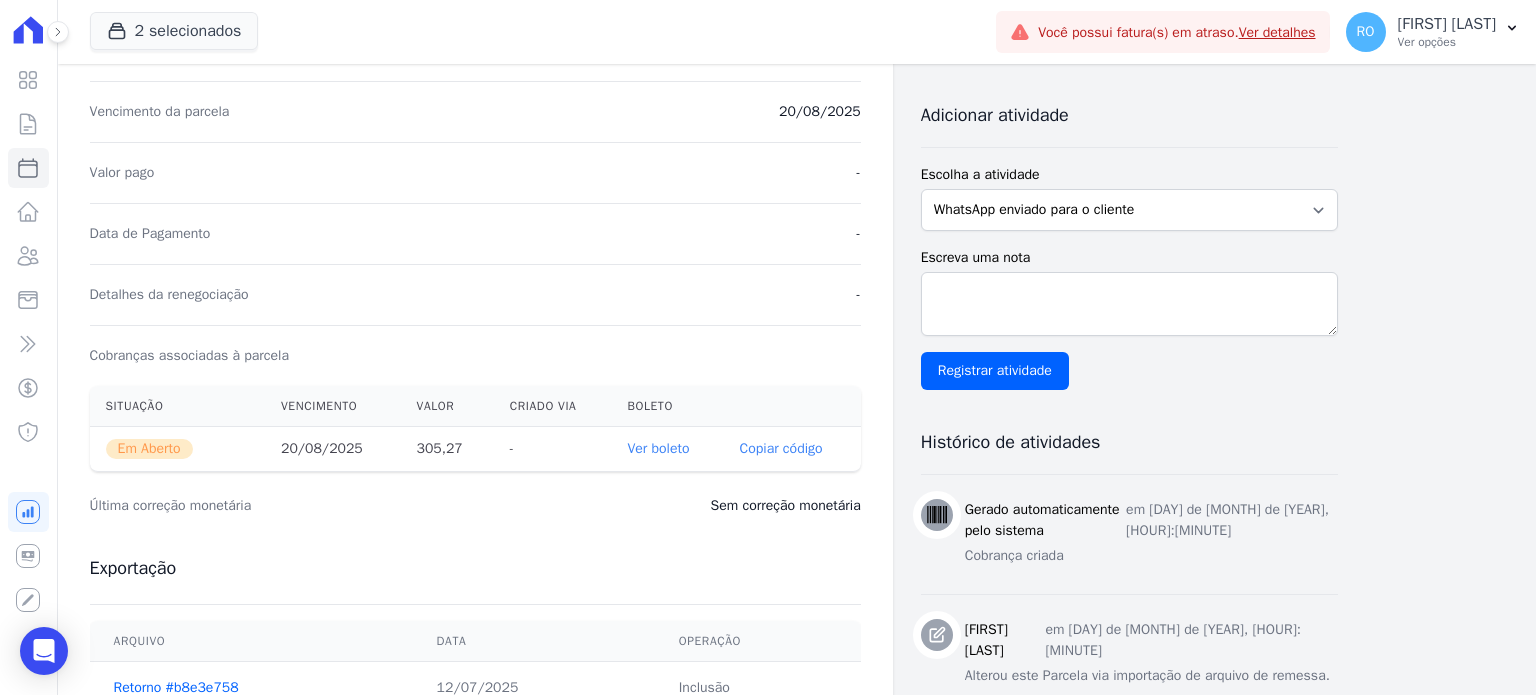 click on "Ver boleto" at bounding box center [658, 448] 